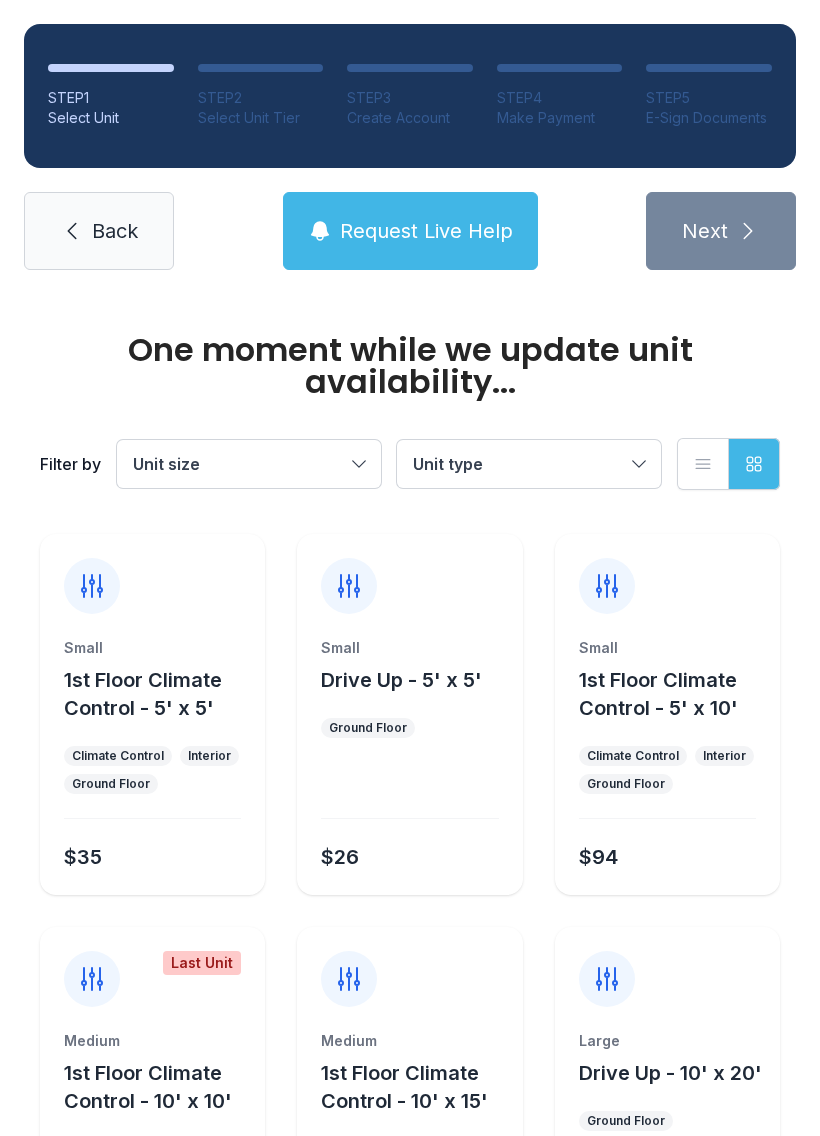 scroll, scrollTop: 0, scrollLeft: 0, axis: both 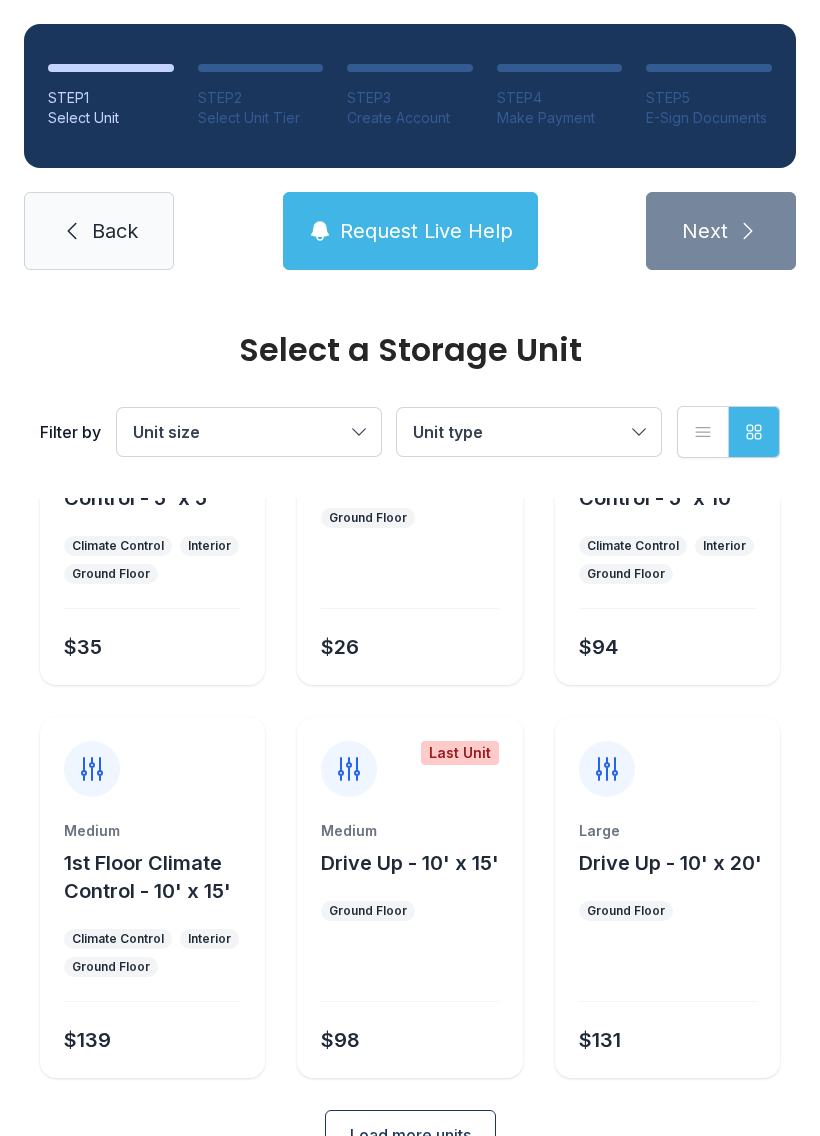 click at bounding box center [152, 757] 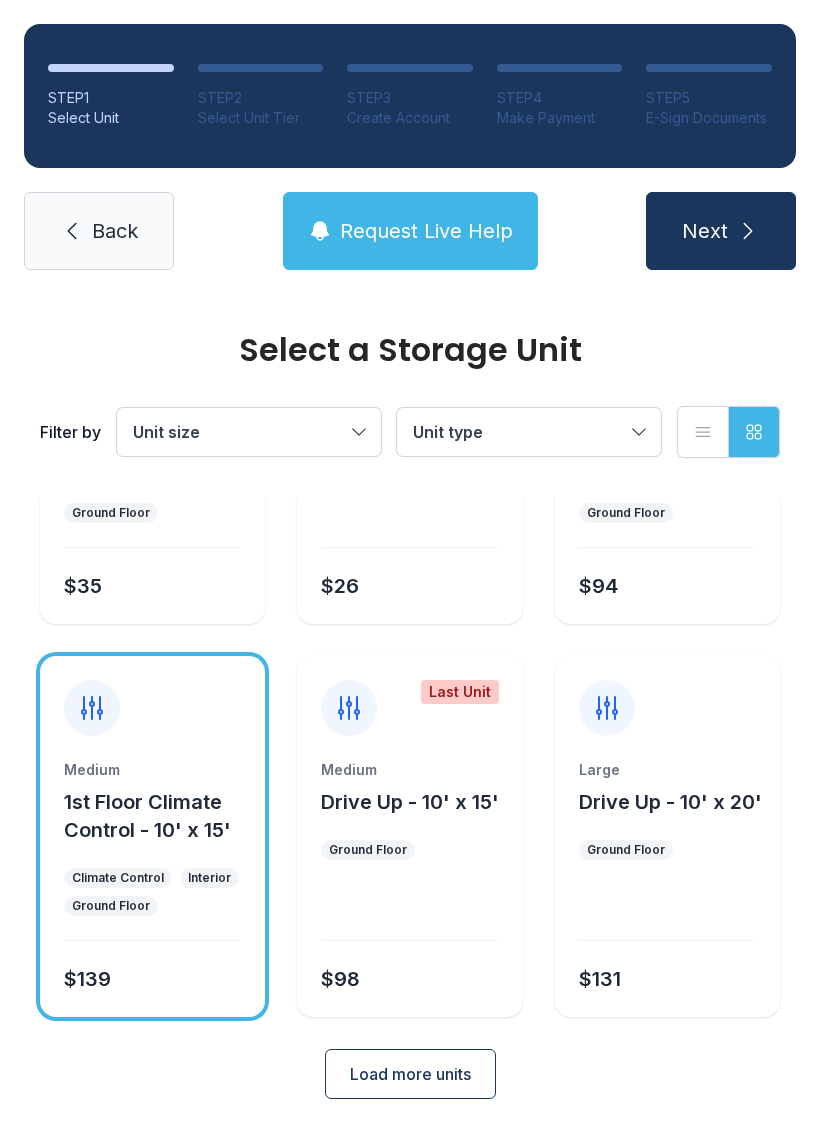 scroll, scrollTop: 238, scrollLeft: 0, axis: vertical 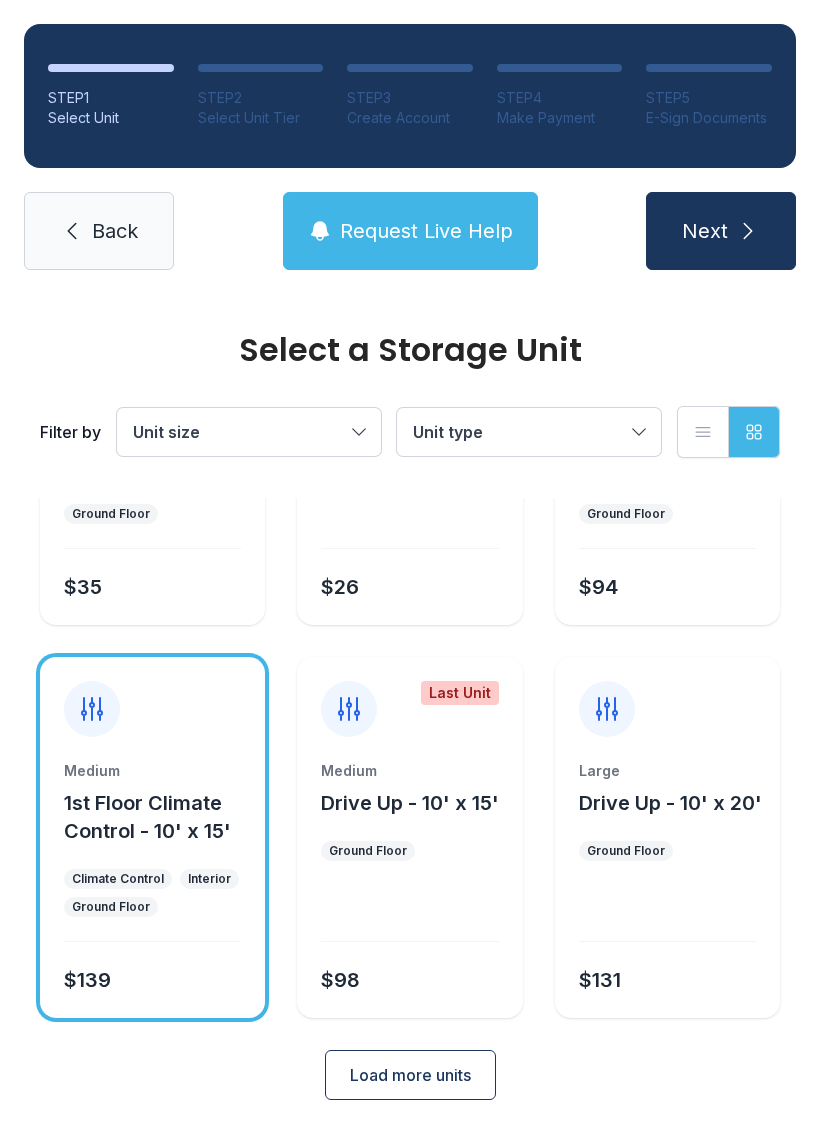 click on "Load more units" at bounding box center (410, 1075) 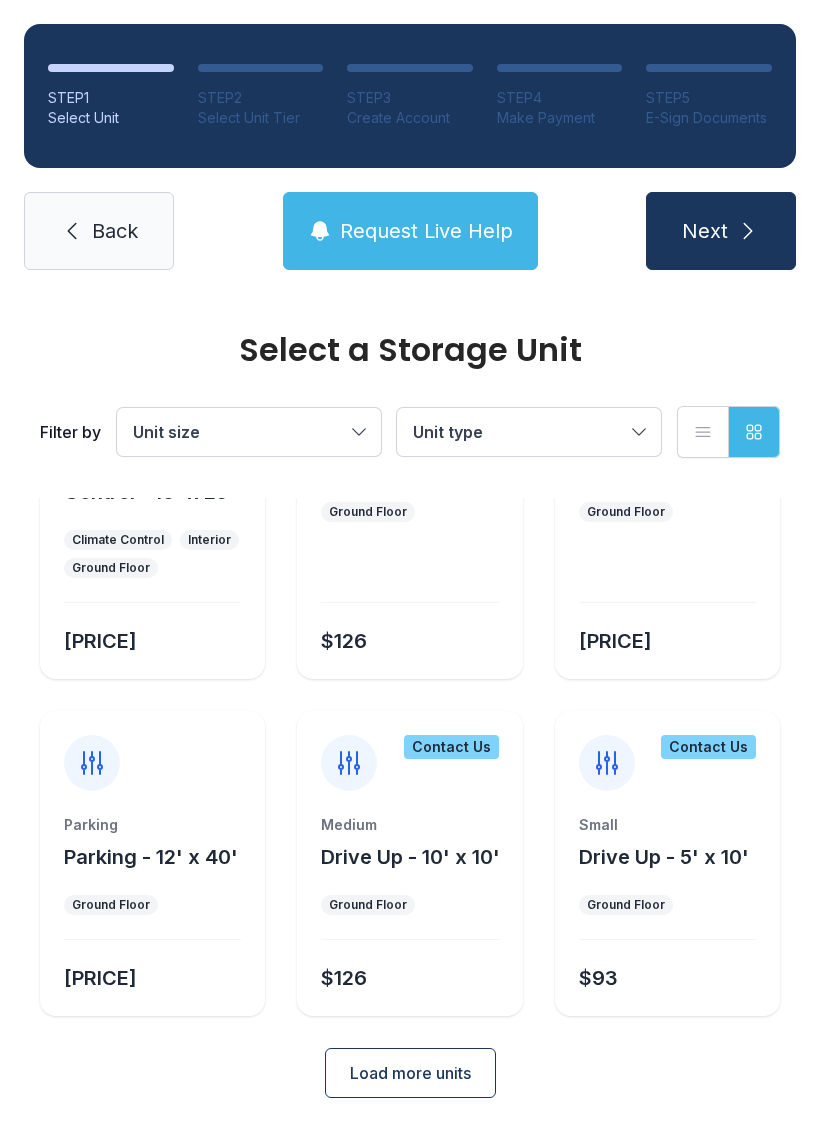 scroll, scrollTop: 968, scrollLeft: 0, axis: vertical 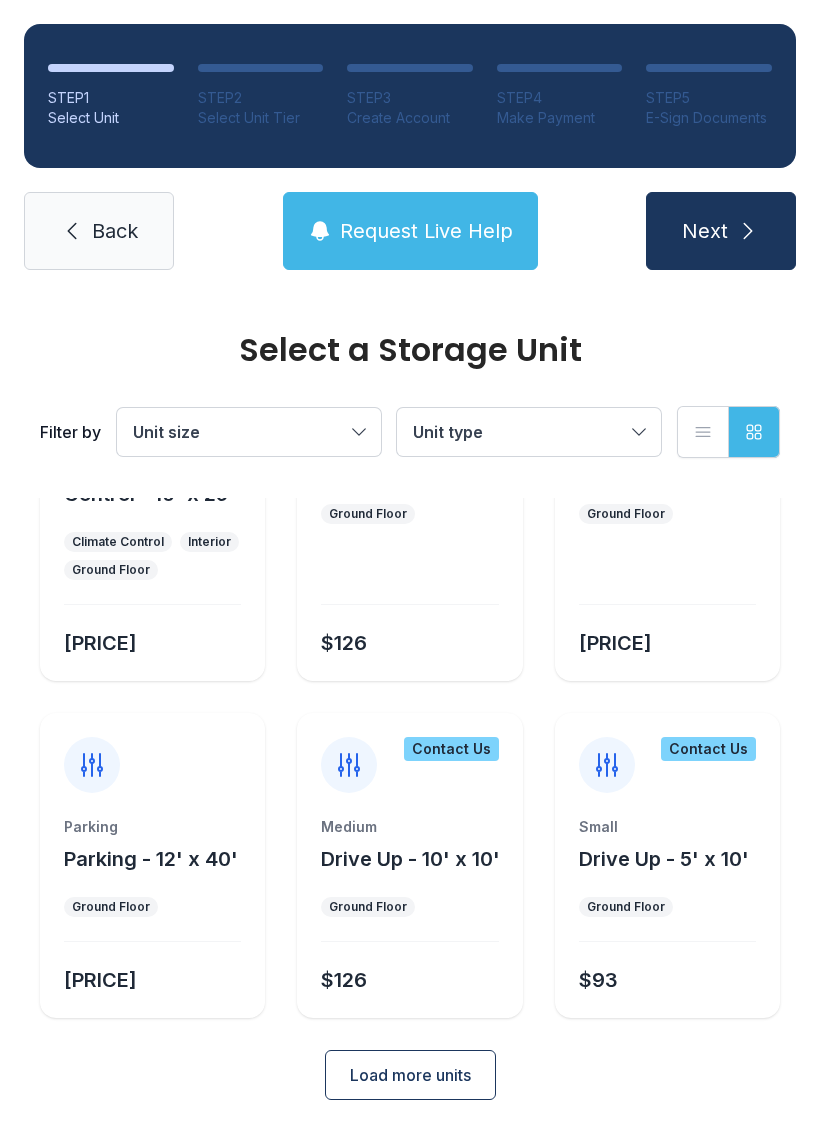 click on "Load more units" at bounding box center [410, 1075] 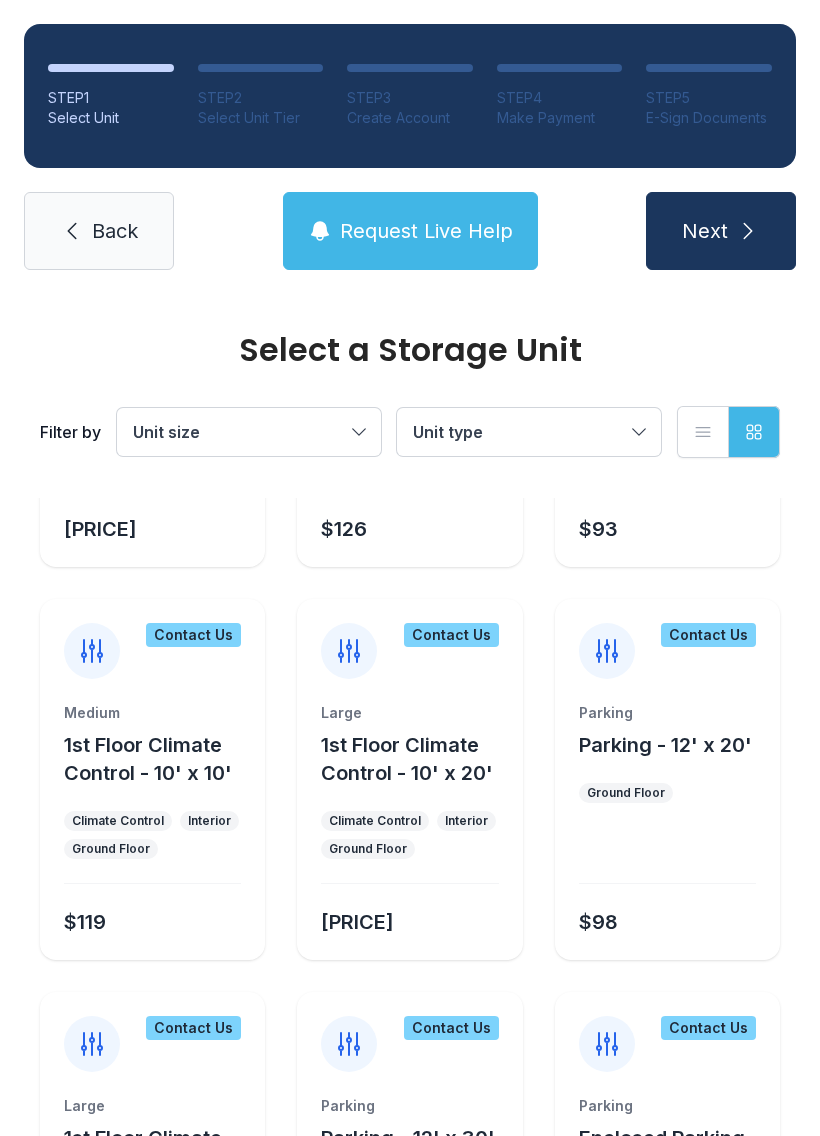 scroll, scrollTop: 1423, scrollLeft: 0, axis: vertical 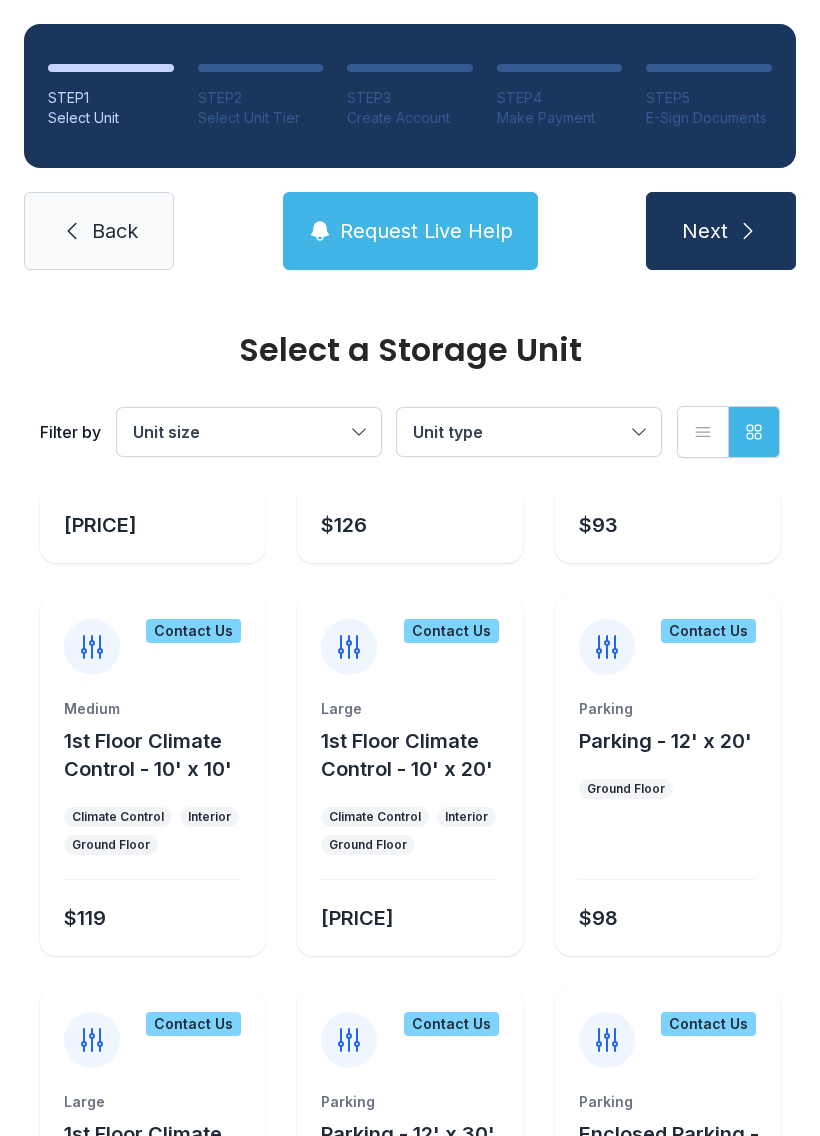 click on "Contact Us Medium 1st Floor Climate Control - 10' x 10' Climate Control Interior Ground Floor [PRICE]" at bounding box center (152, 775) 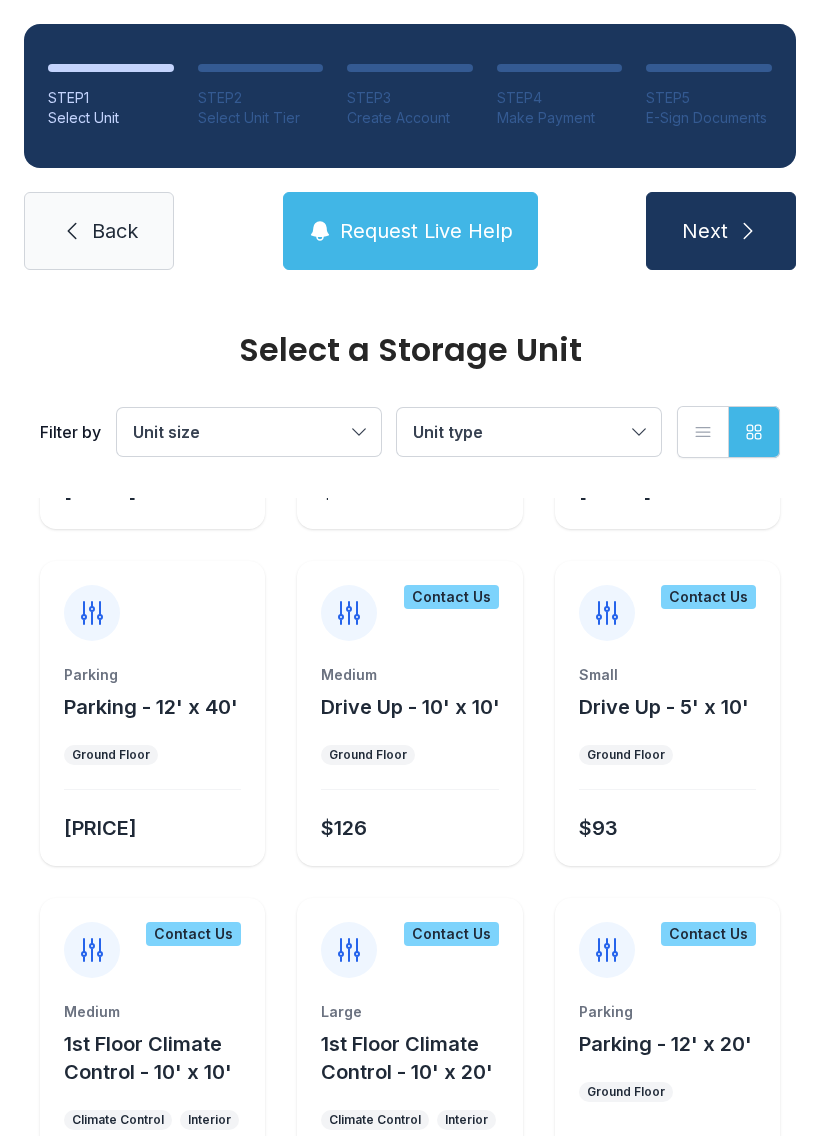 scroll, scrollTop: 1018, scrollLeft: 0, axis: vertical 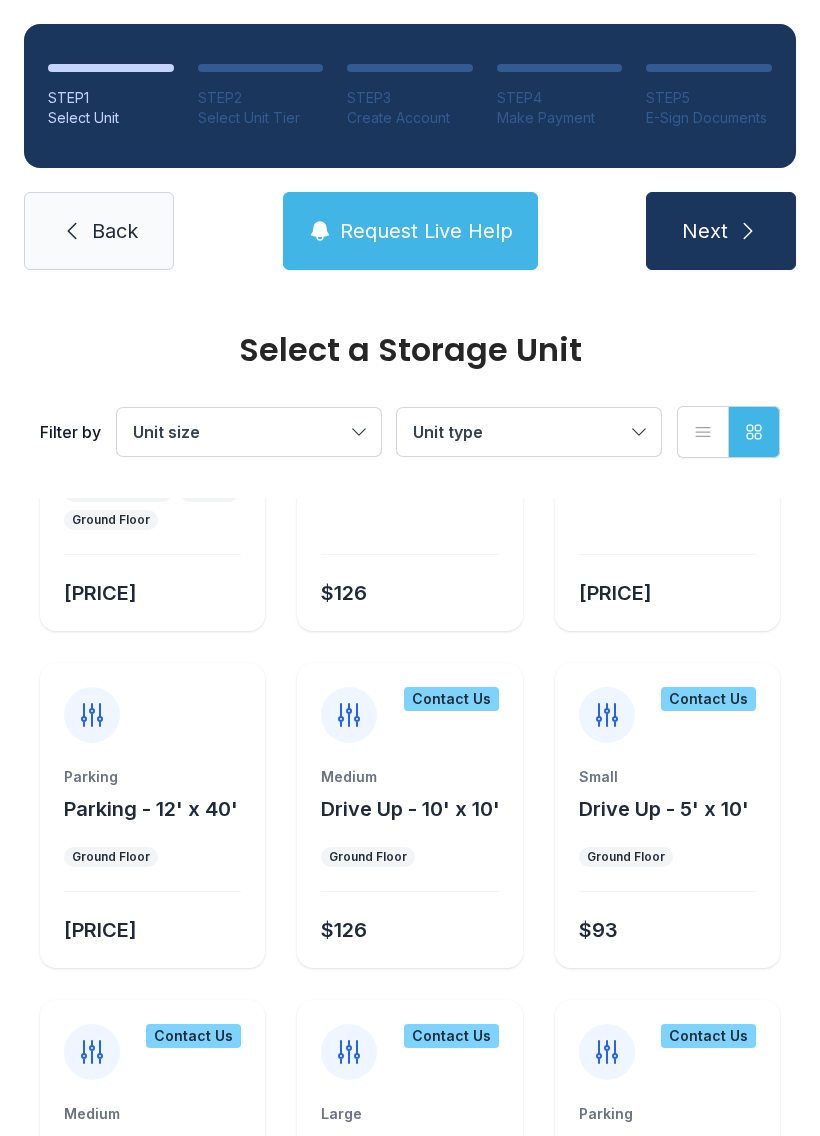 click at bounding box center [152, 703] 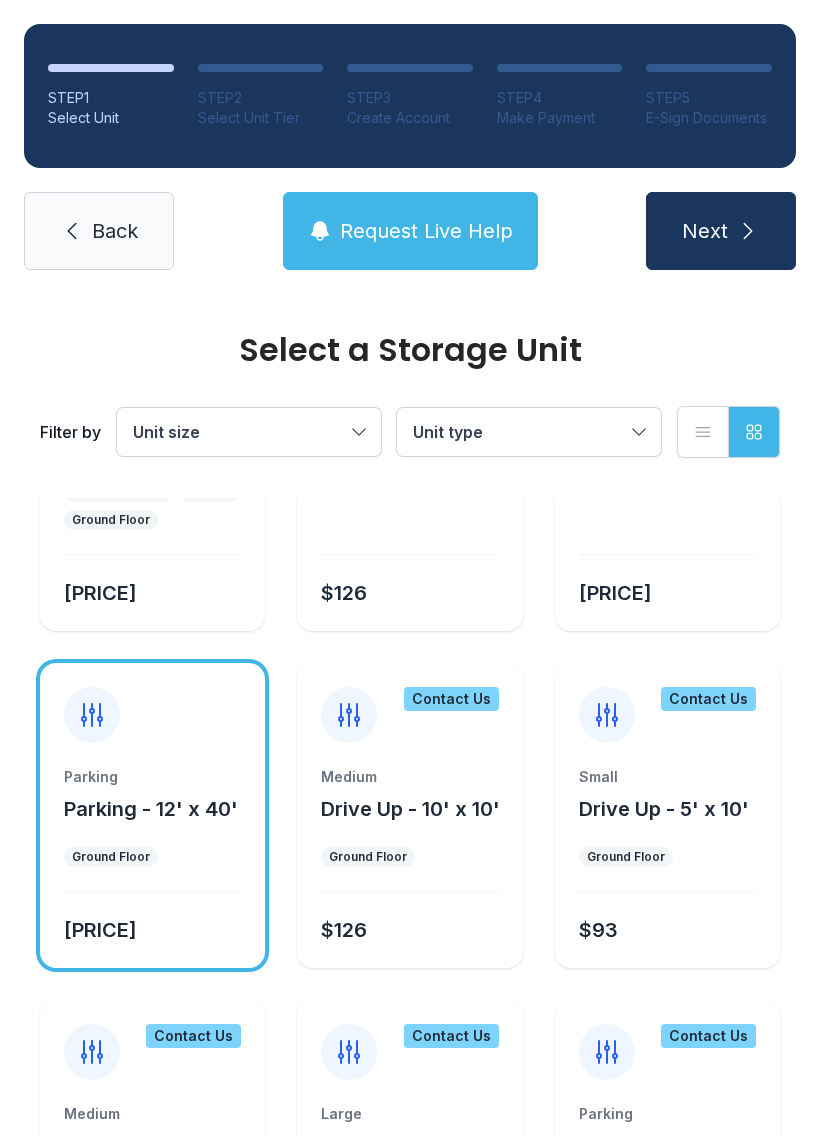 click at bounding box center [152, 703] 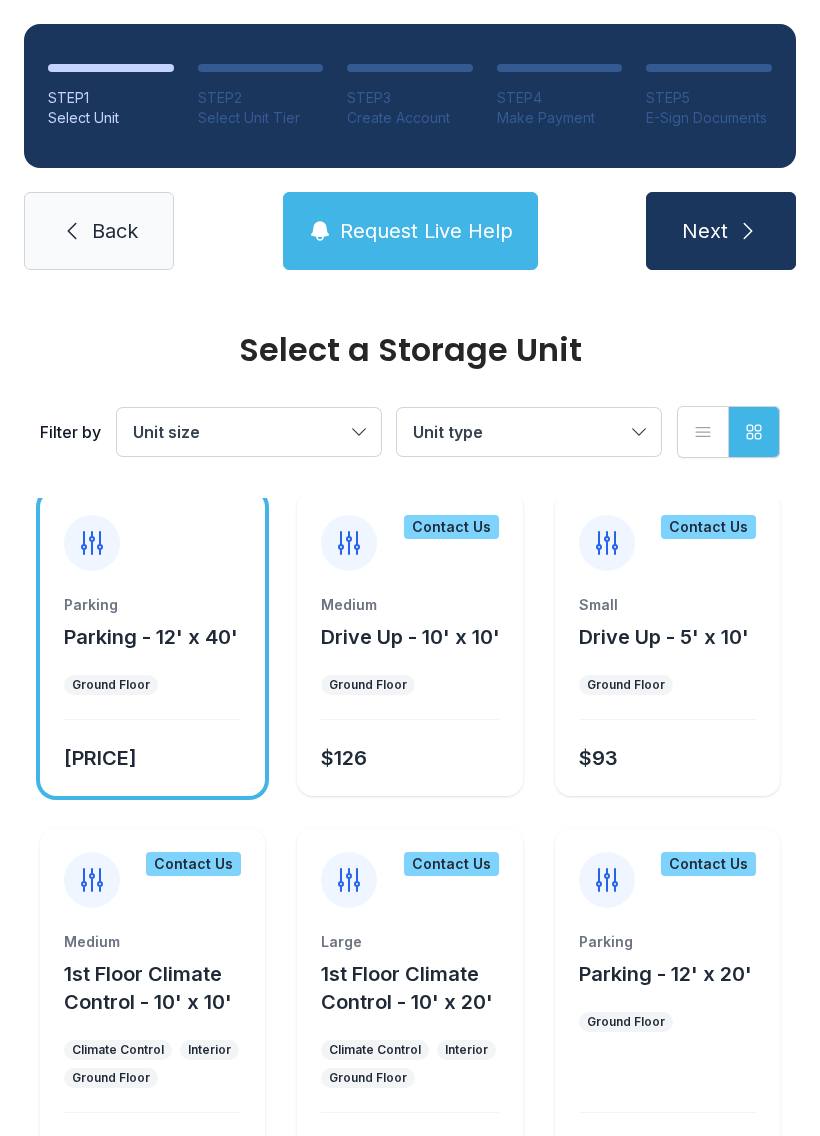 scroll, scrollTop: 1191, scrollLeft: 0, axis: vertical 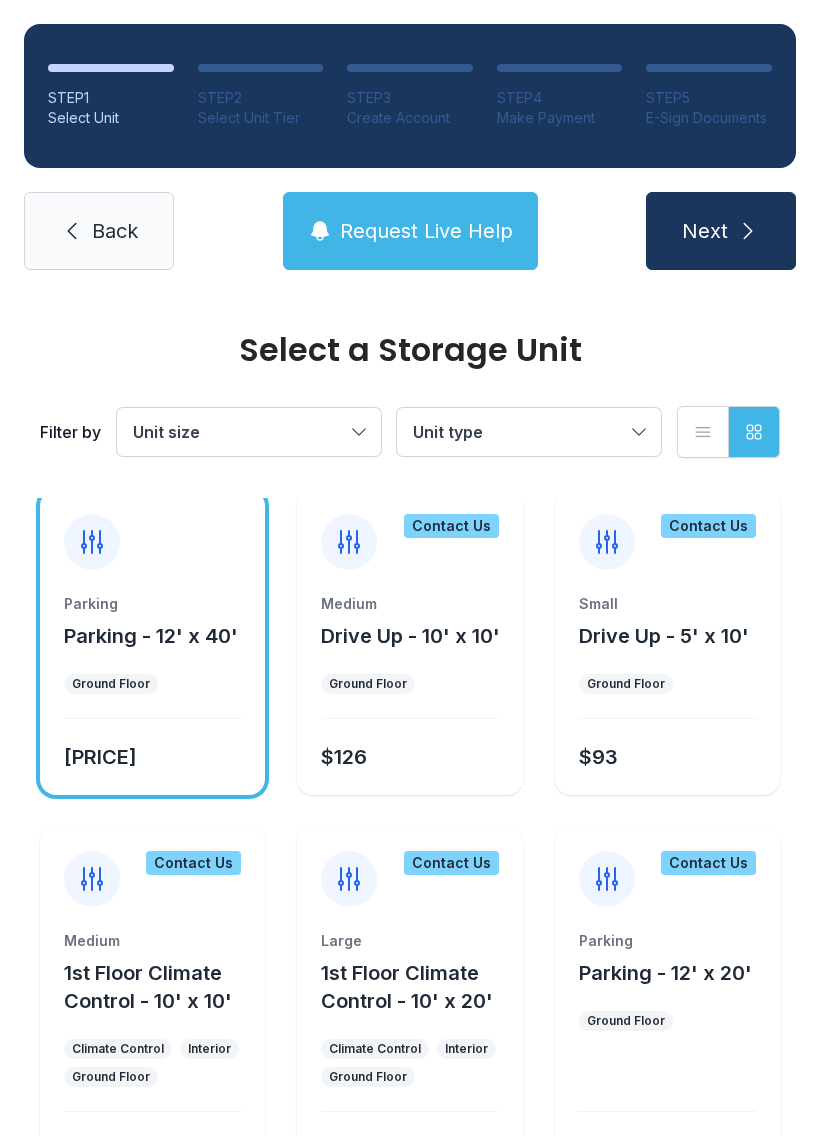 click on "Medium" at bounding box center (152, 941) 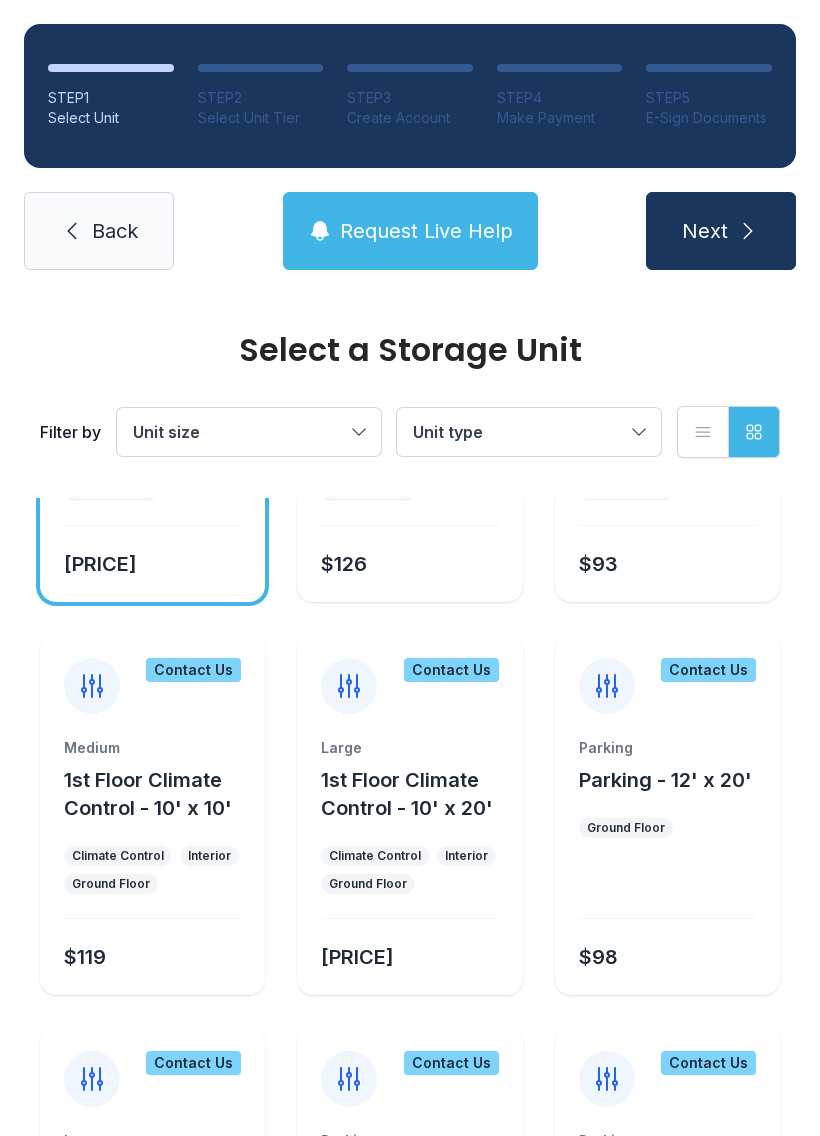 scroll, scrollTop: 1389, scrollLeft: 0, axis: vertical 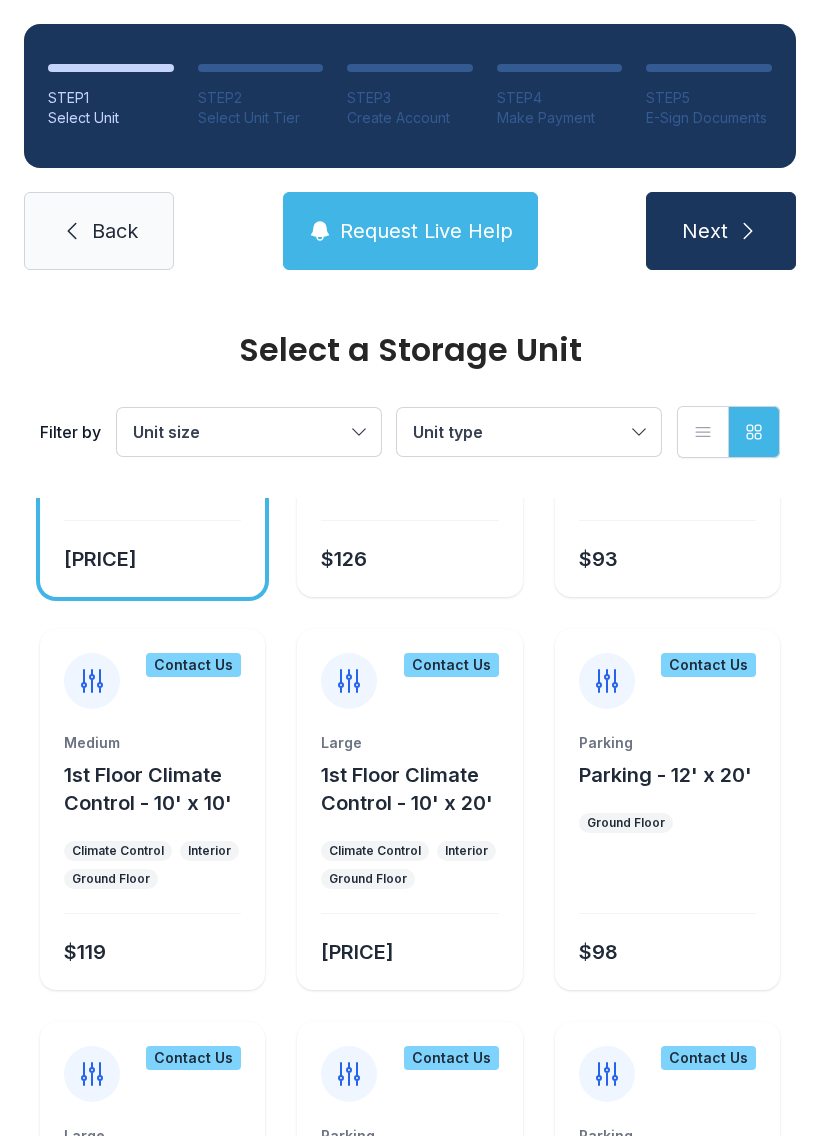 click on "Medium" at bounding box center [152, 743] 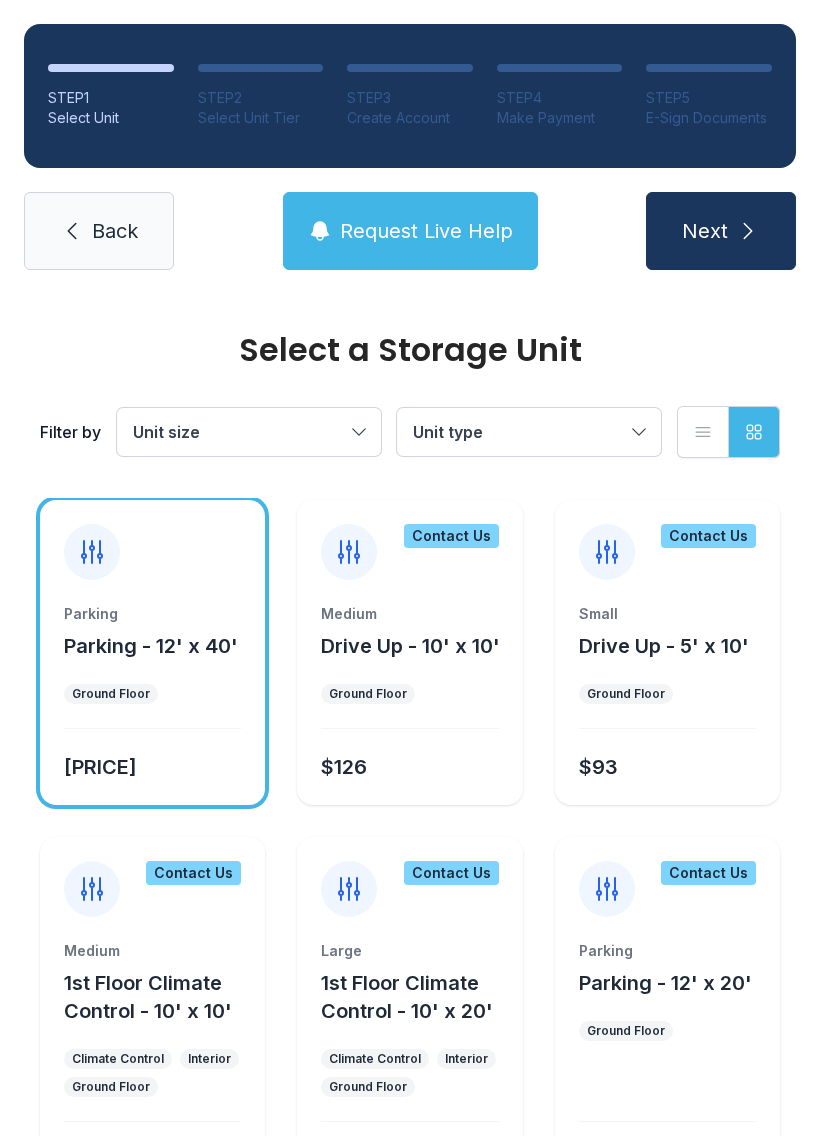 scroll, scrollTop: 1192, scrollLeft: 0, axis: vertical 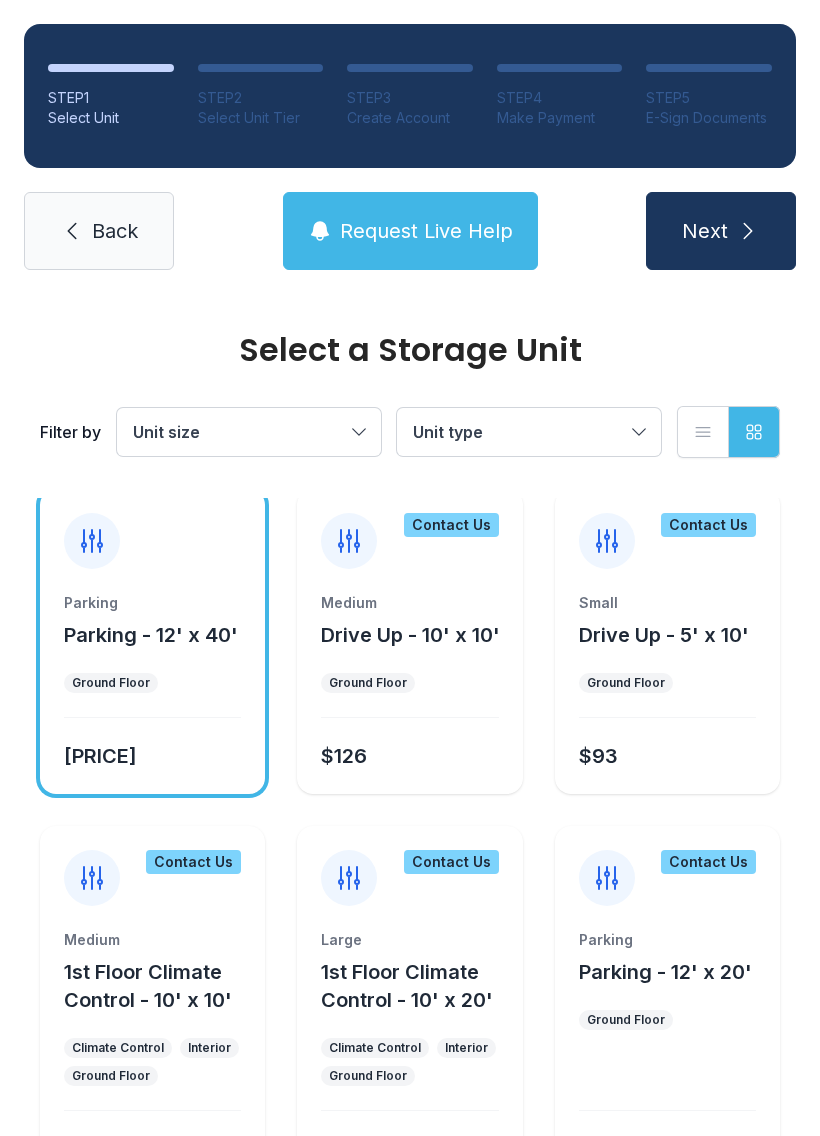 click on "Contact Us" at bounding box center [152, 866] 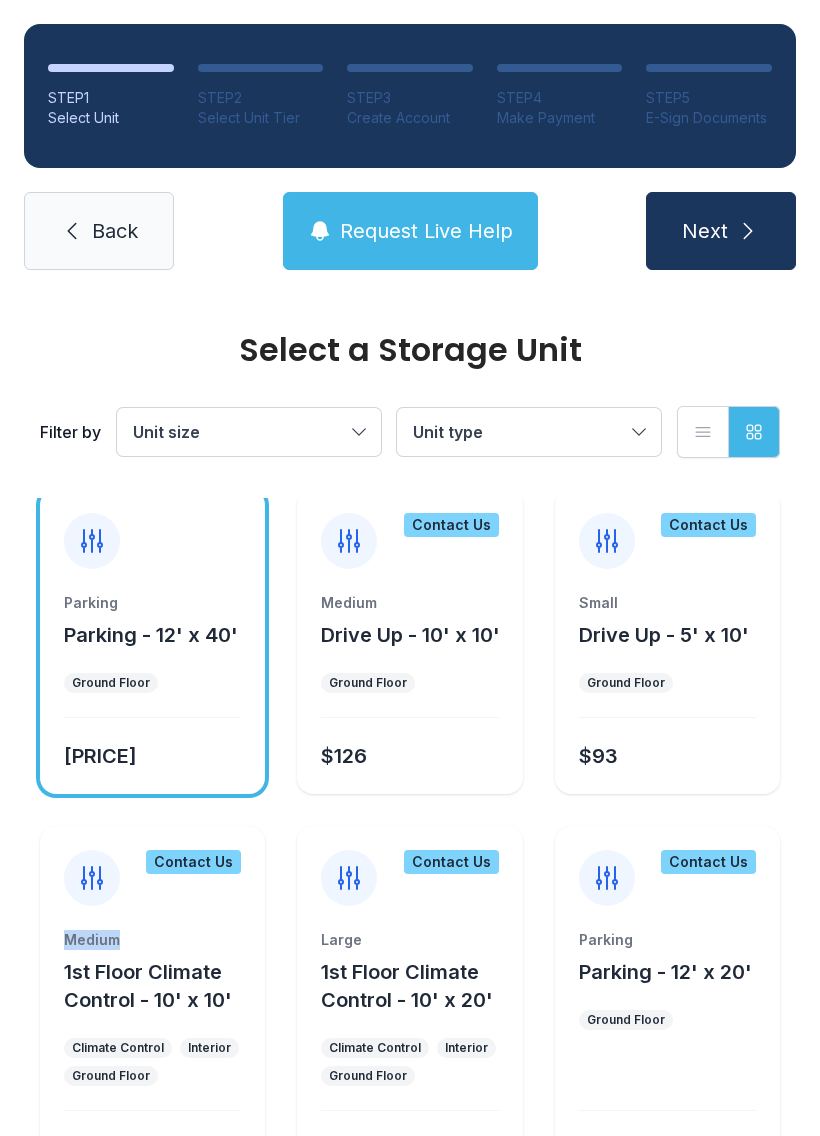 click on "Medium" at bounding box center [152, 940] 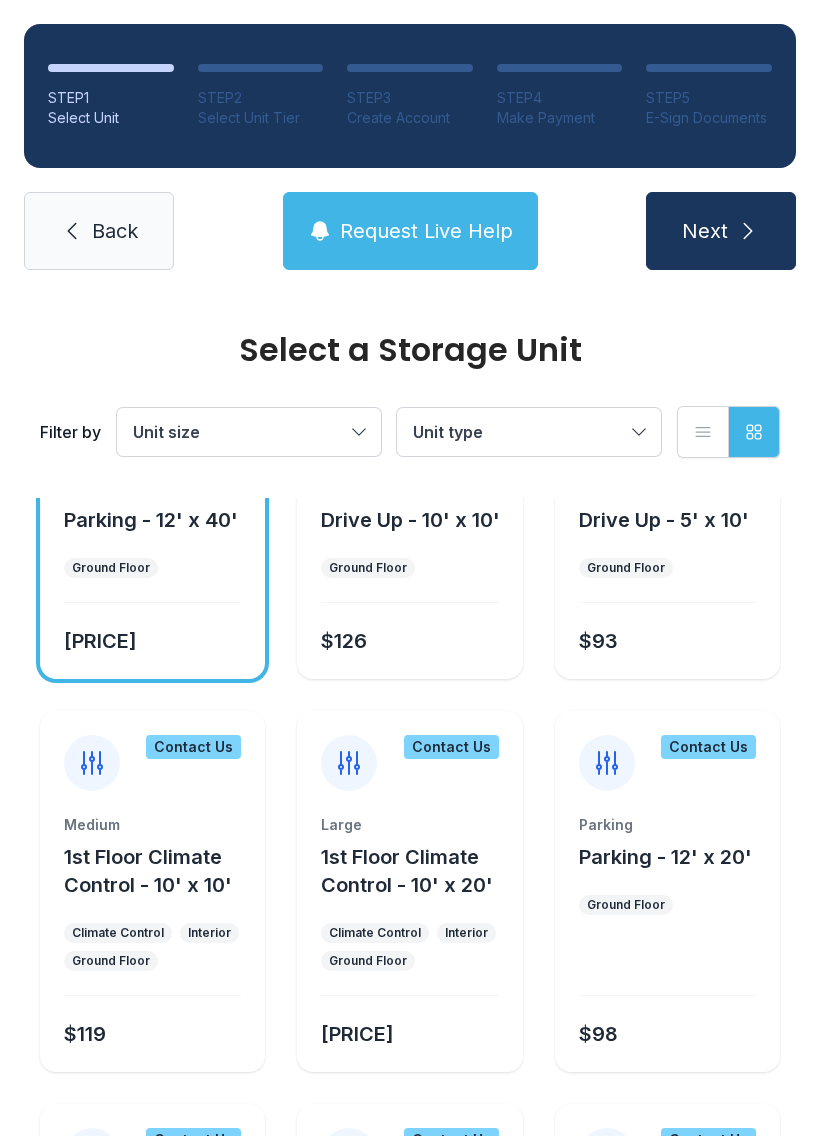scroll, scrollTop: 1308, scrollLeft: 0, axis: vertical 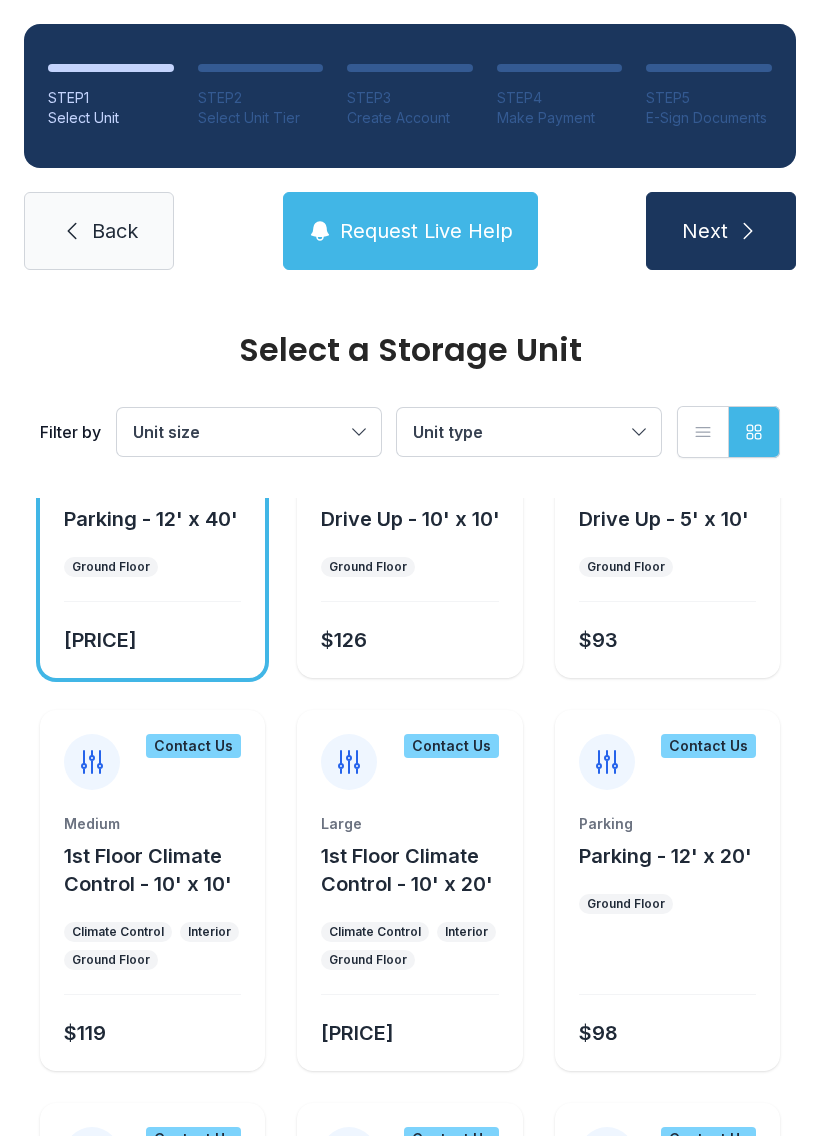 click on "Request Live Help" at bounding box center (426, 231) 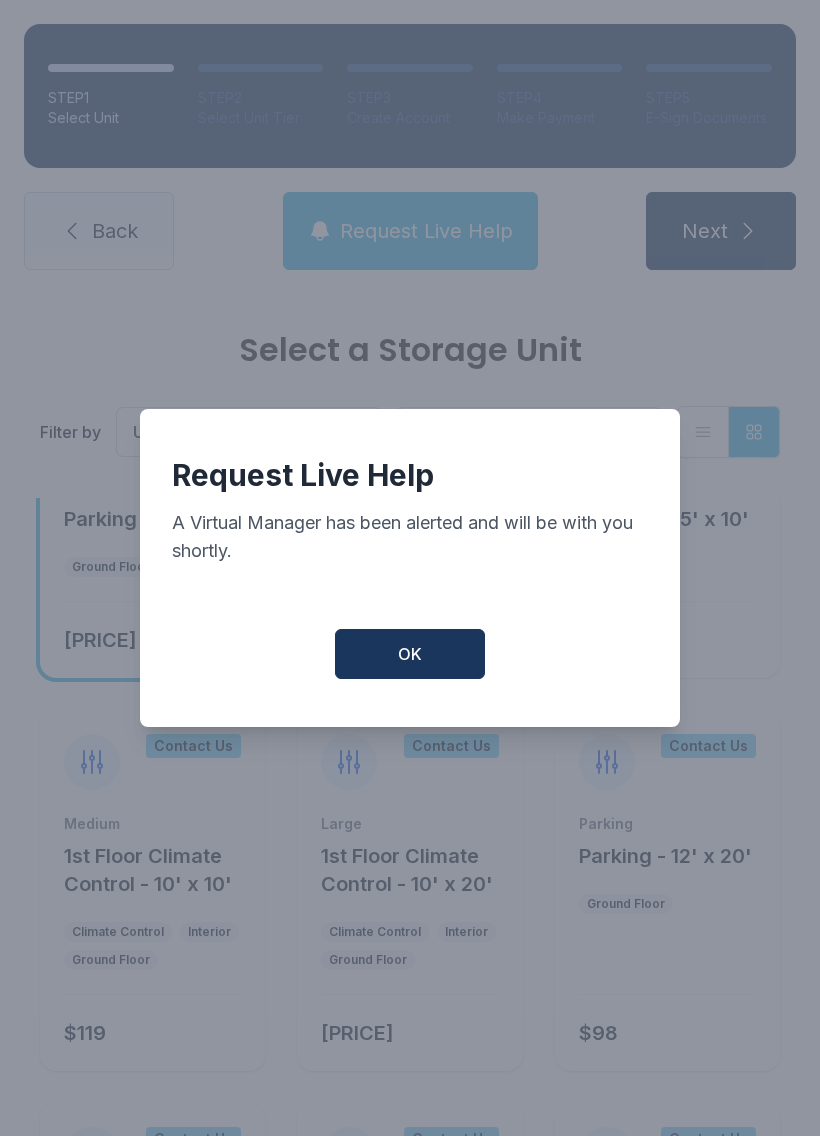 click on "OK" at bounding box center [410, 654] 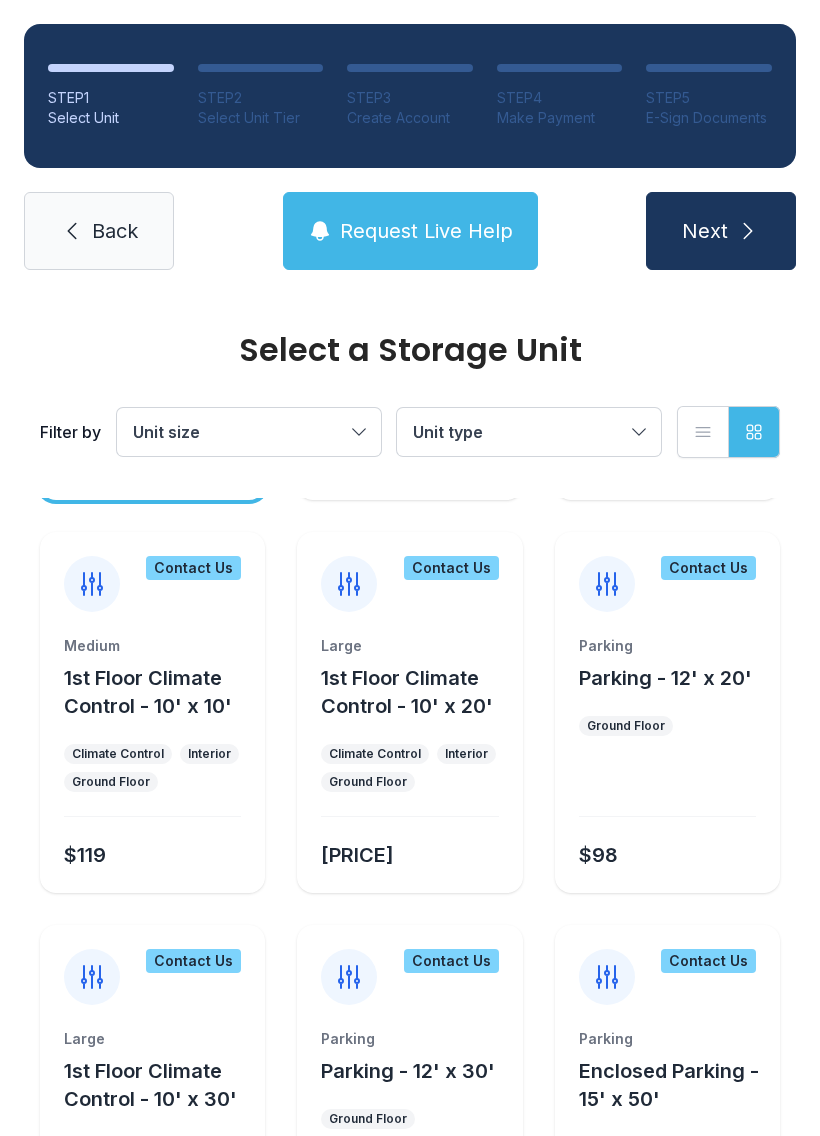 scroll, scrollTop: 1484, scrollLeft: 0, axis: vertical 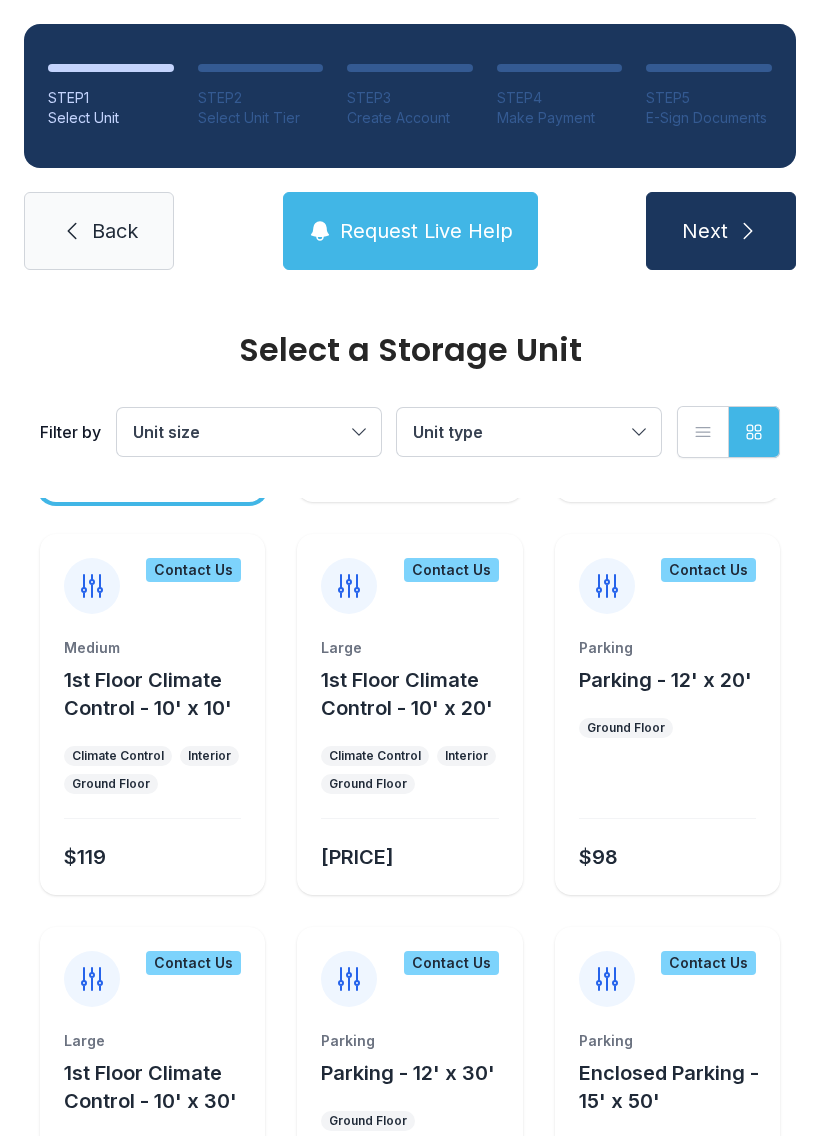 click on "Medium" at bounding box center [152, 648] 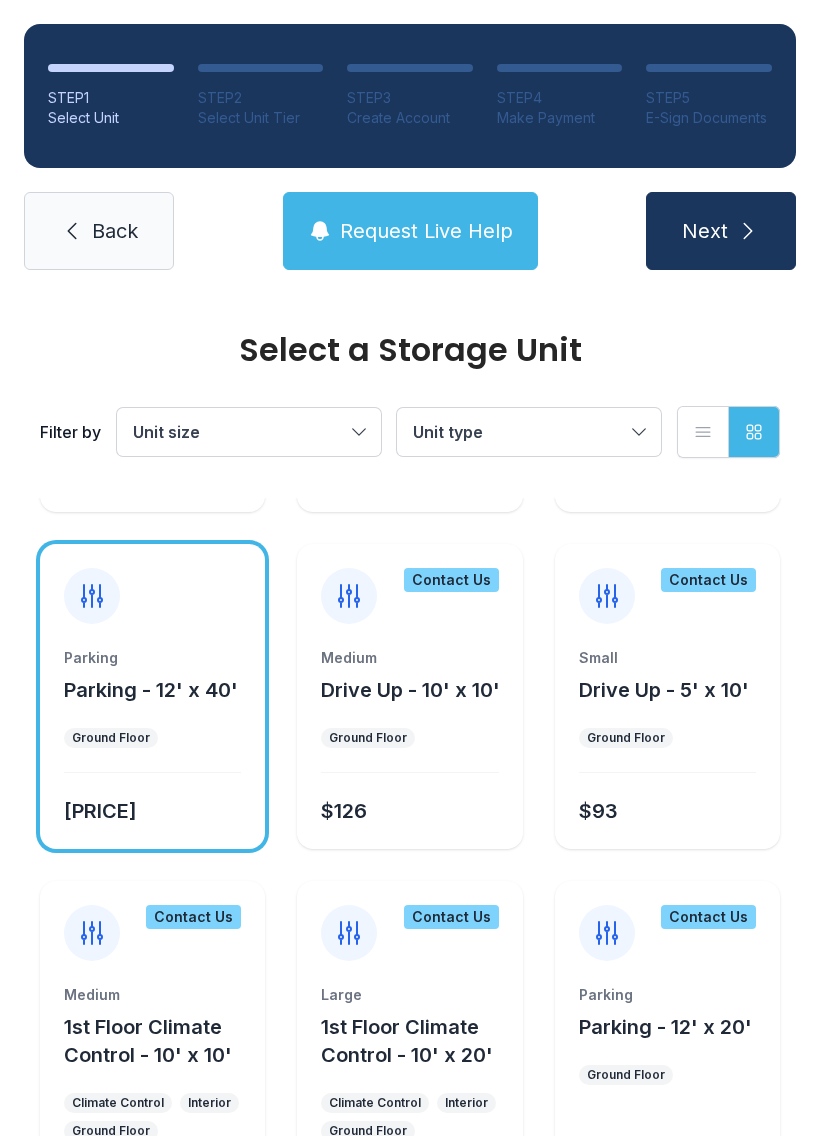 scroll, scrollTop: 1131, scrollLeft: 0, axis: vertical 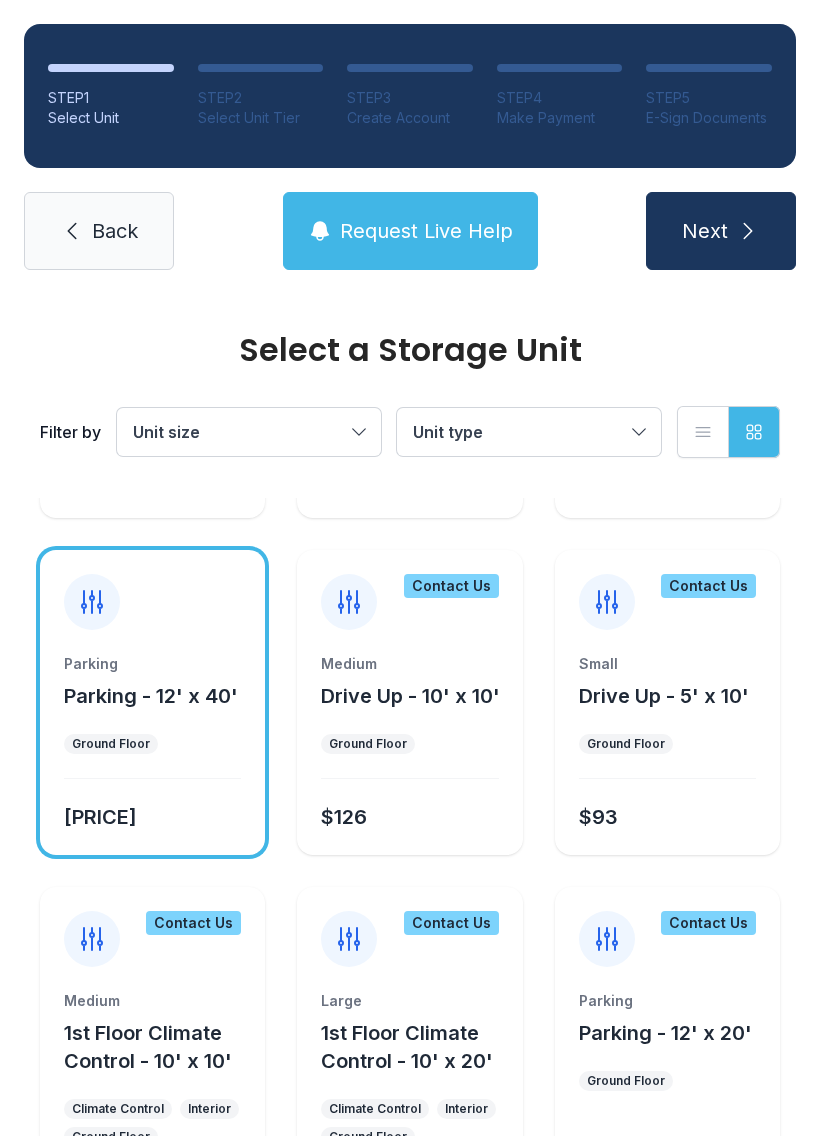 click on "Medium Drive Up - 10' x 10' Ground Floor [PRICE]" at bounding box center [409, 754] 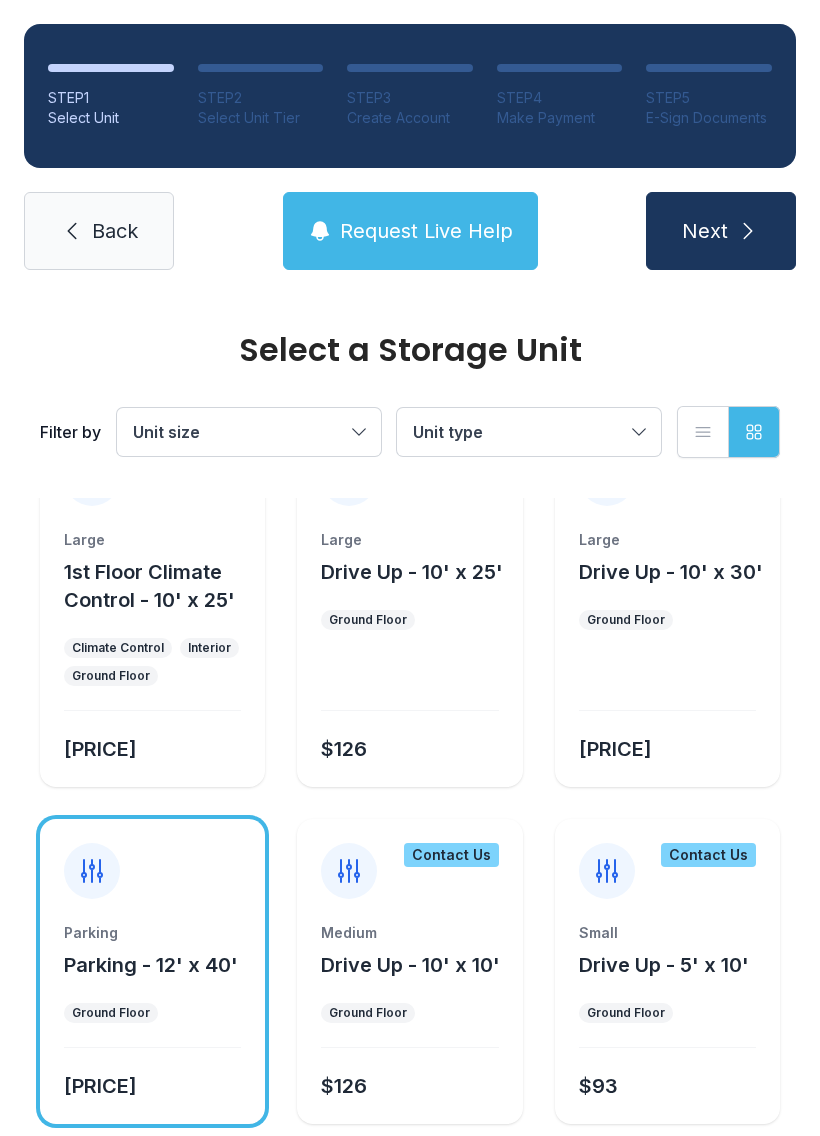 scroll, scrollTop: 857, scrollLeft: 0, axis: vertical 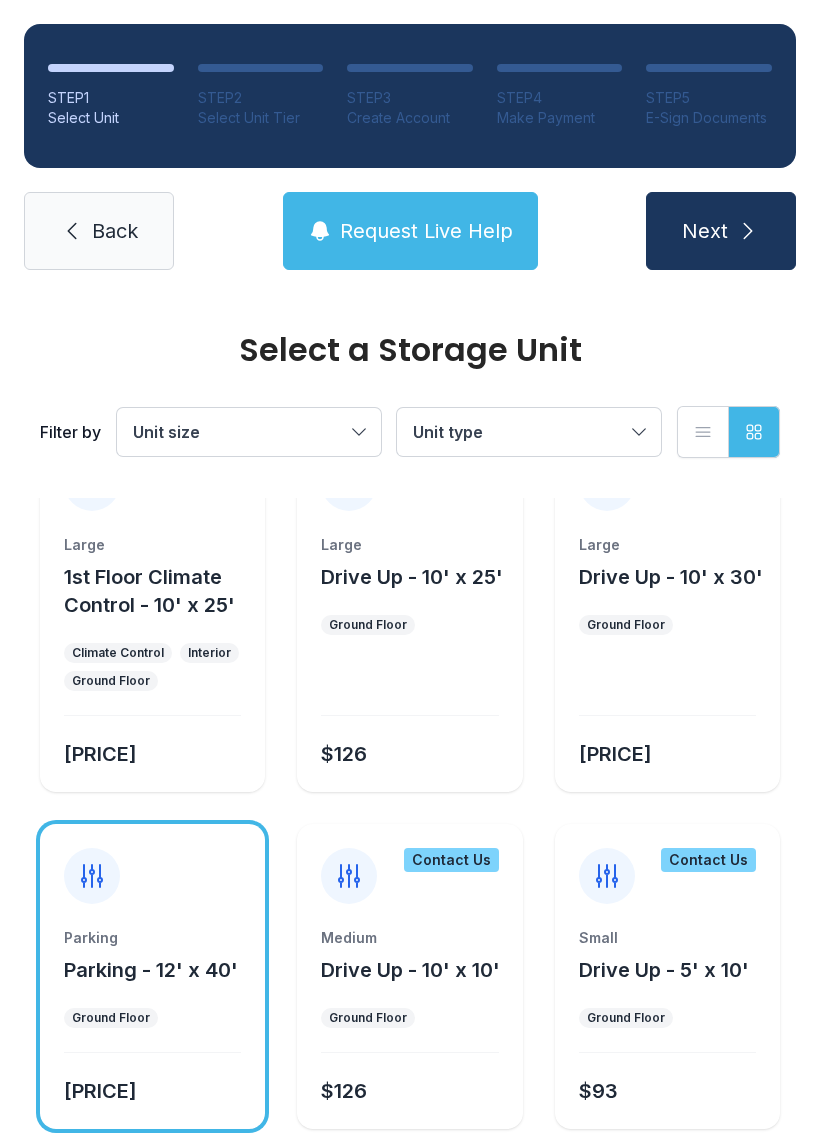 click on "Medium Drive Up - 10' x 10' Ground Floor [PRICE]" at bounding box center [409, 1028] 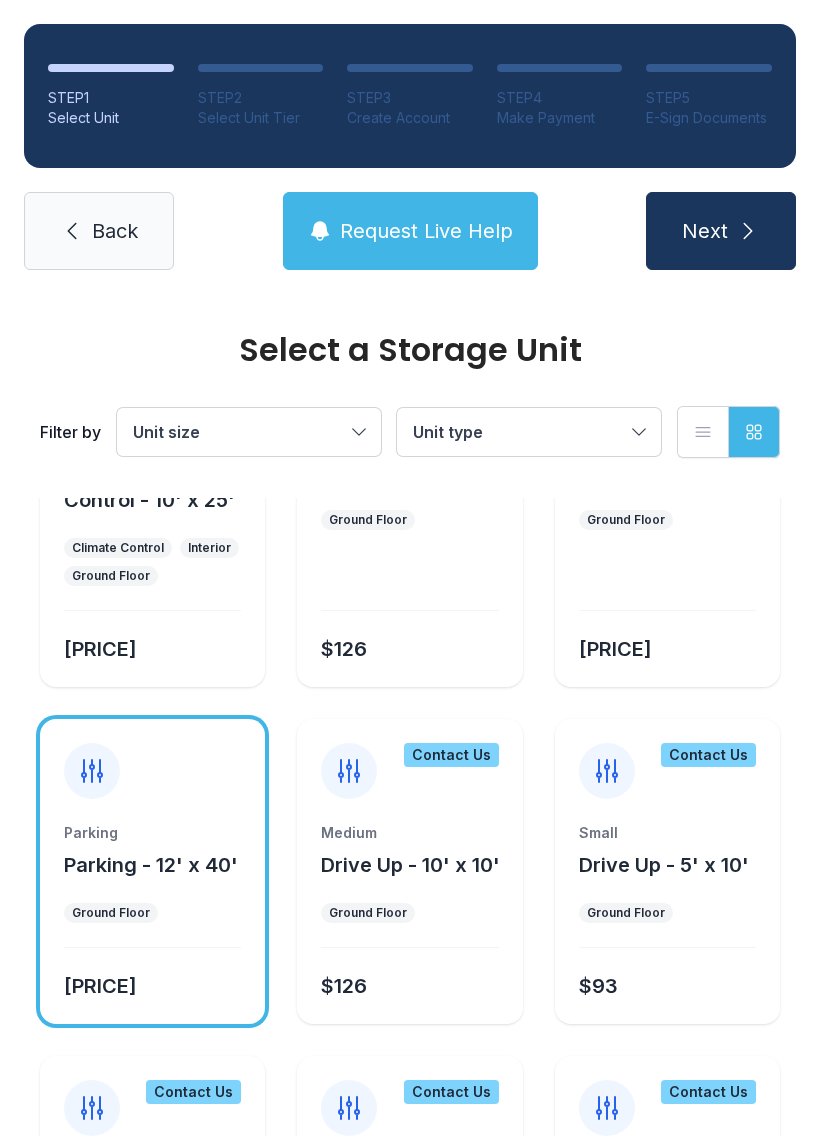 scroll, scrollTop: 970, scrollLeft: 0, axis: vertical 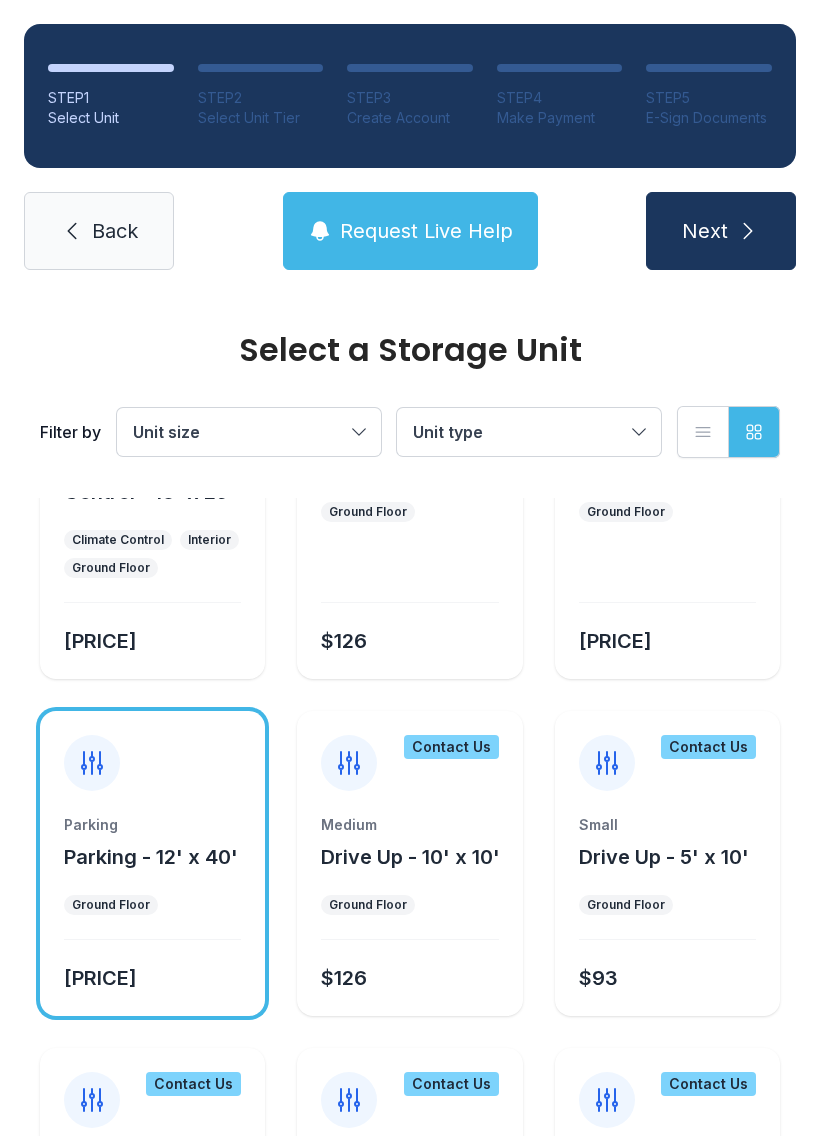 click on "Medium" at bounding box center (409, 825) 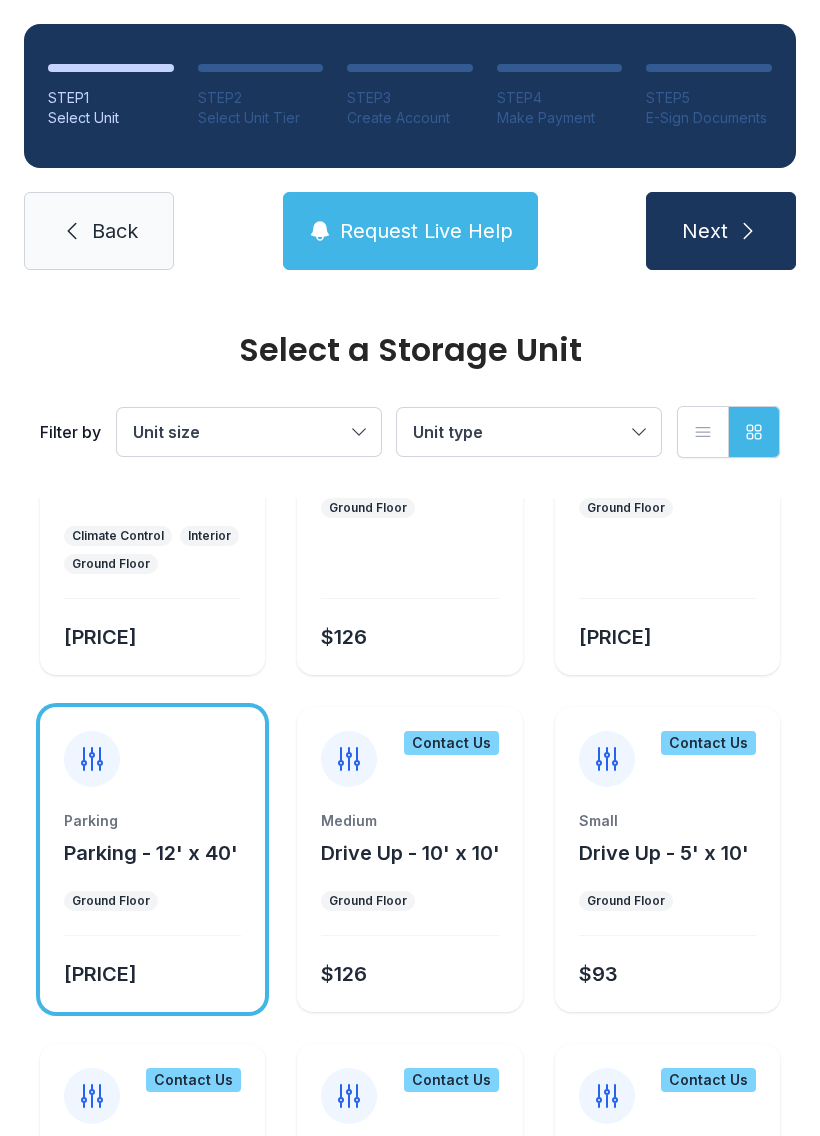 scroll, scrollTop: 976, scrollLeft: 0, axis: vertical 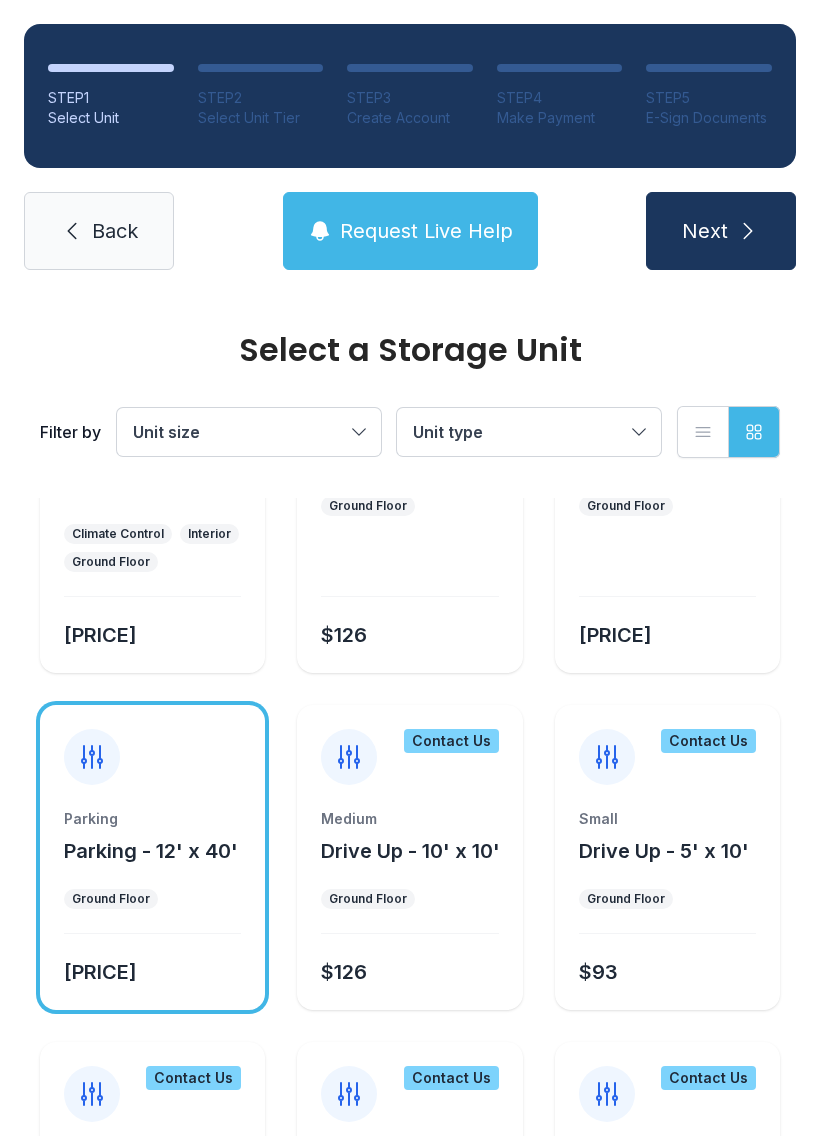click on "Medium" at bounding box center [409, 819] 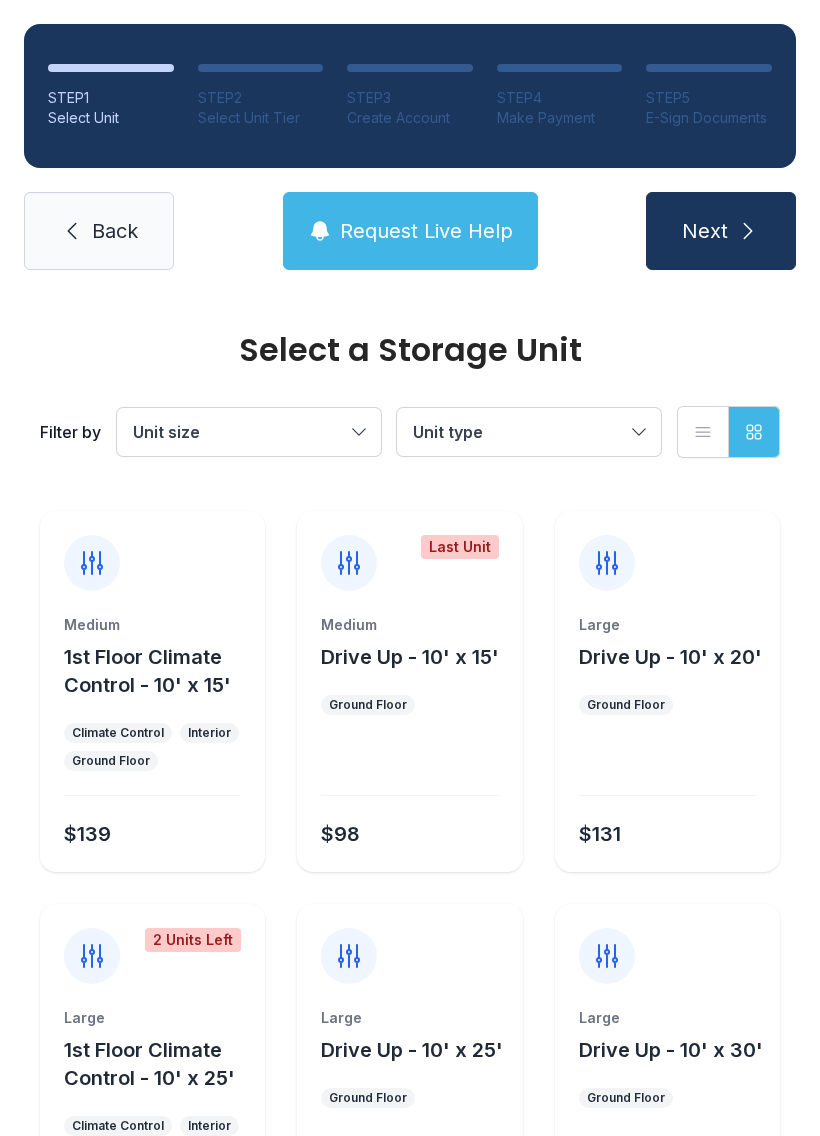 scroll, scrollTop: 367, scrollLeft: 0, axis: vertical 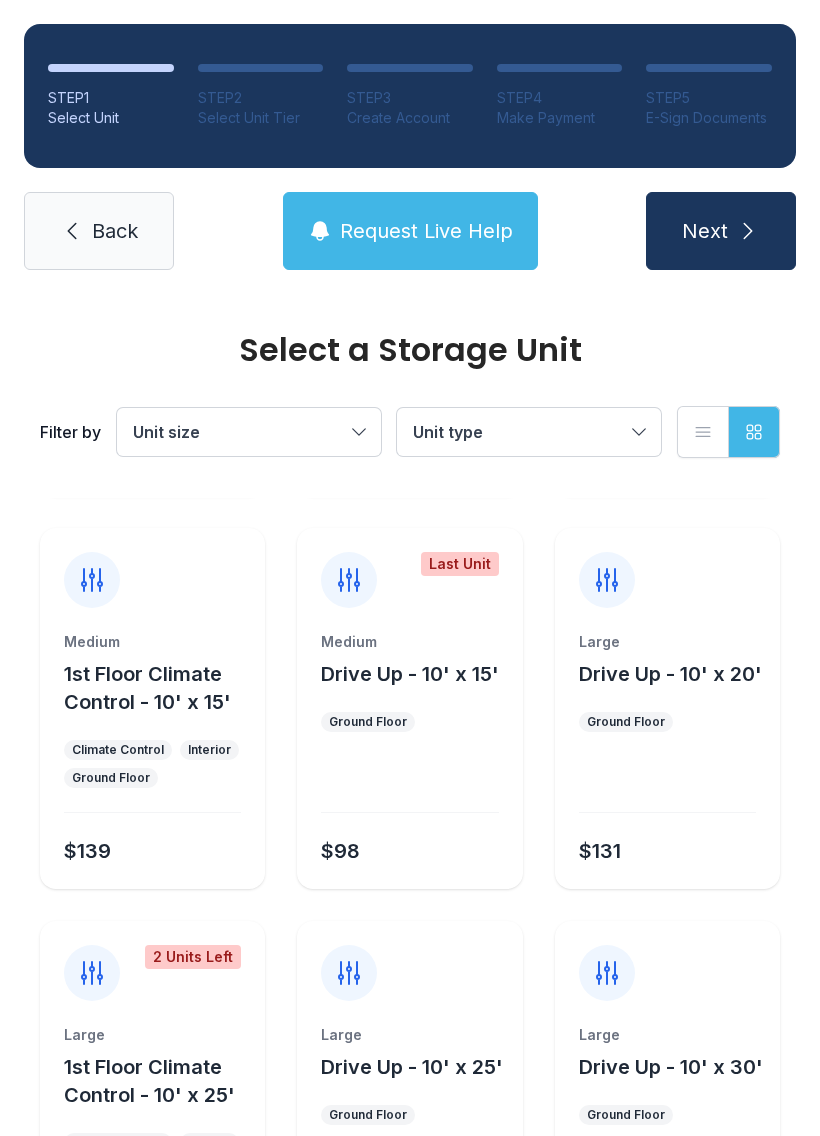 click on "Medium 1st Floor Climate Control - 10' x 15'" at bounding box center [152, 674] 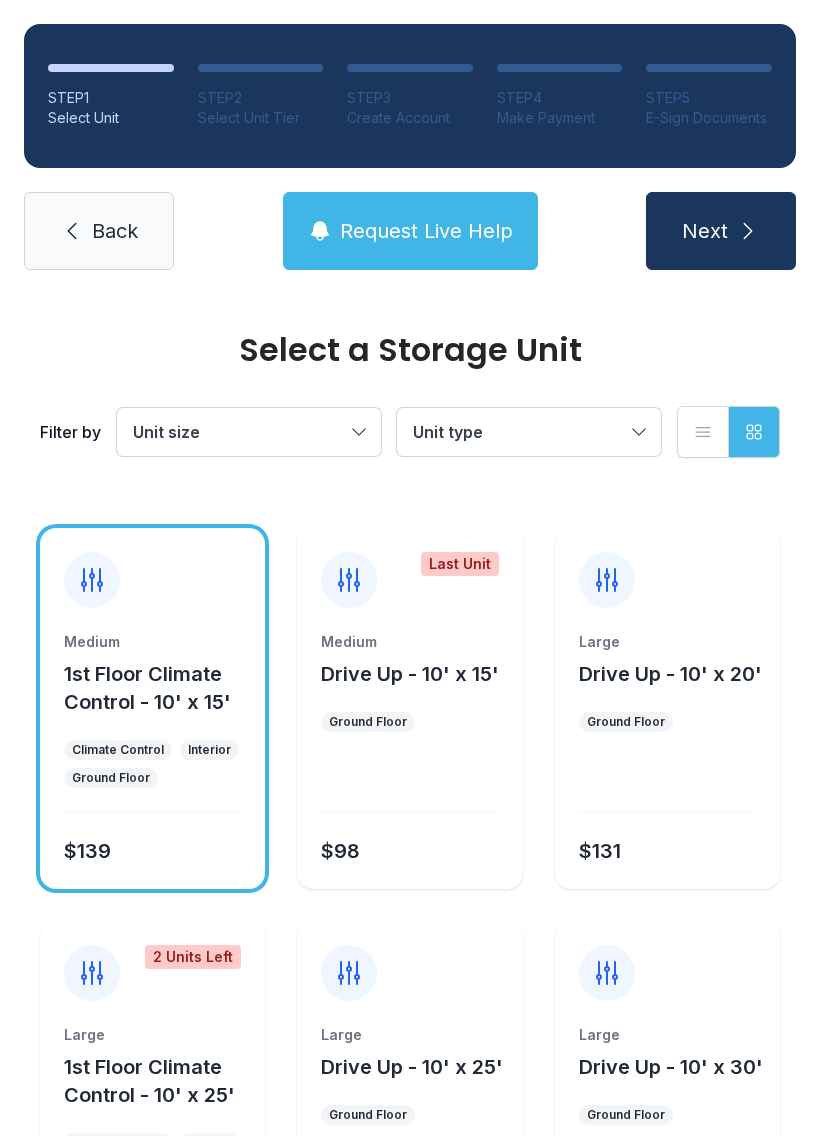 click on "Medium Drive Up - 10' x 15' Ground Floor [PRICE]" at bounding box center [409, 760] 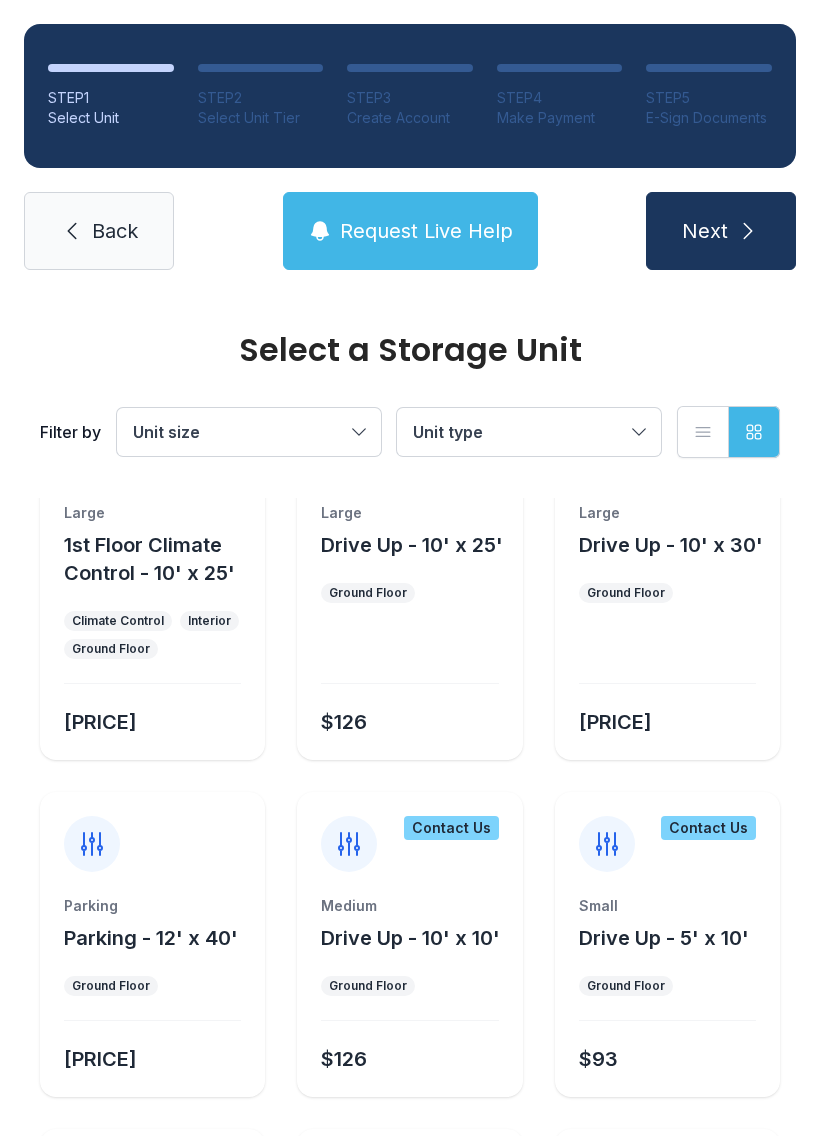 scroll, scrollTop: 894, scrollLeft: 0, axis: vertical 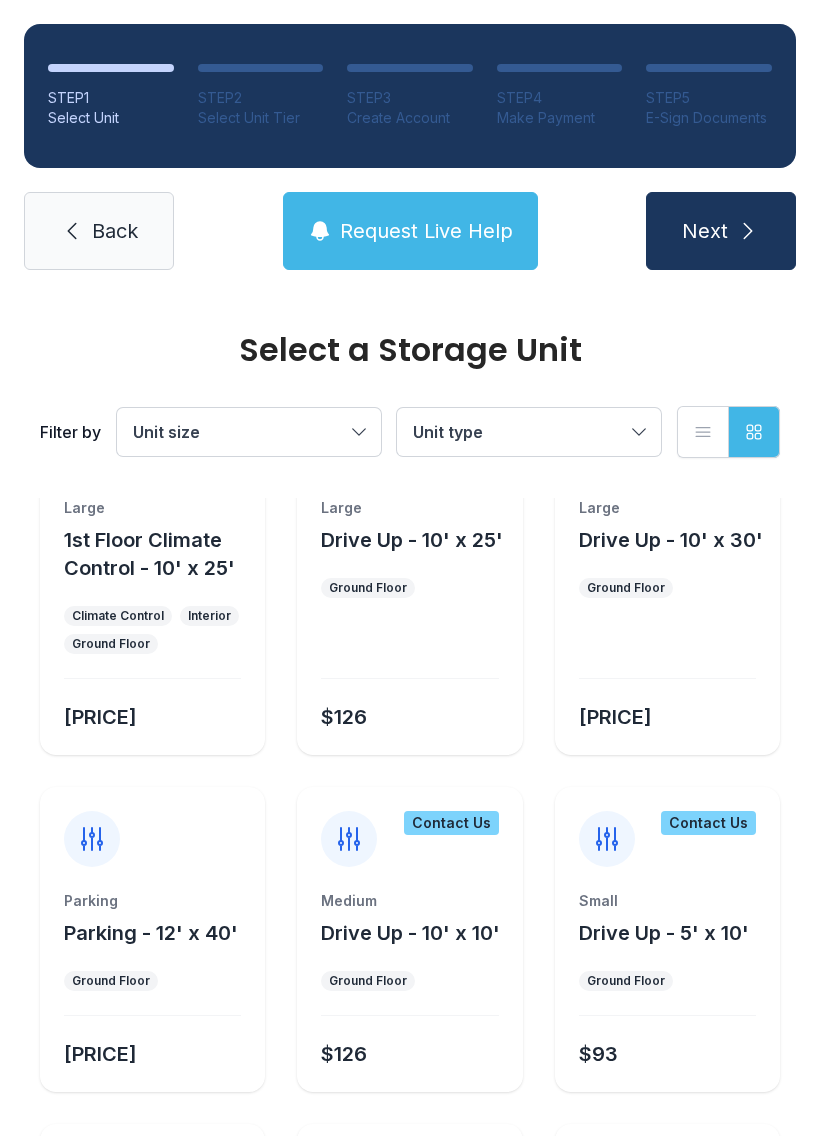 click on "Medium Drive Up - 10' x 10'" at bounding box center [409, 919] 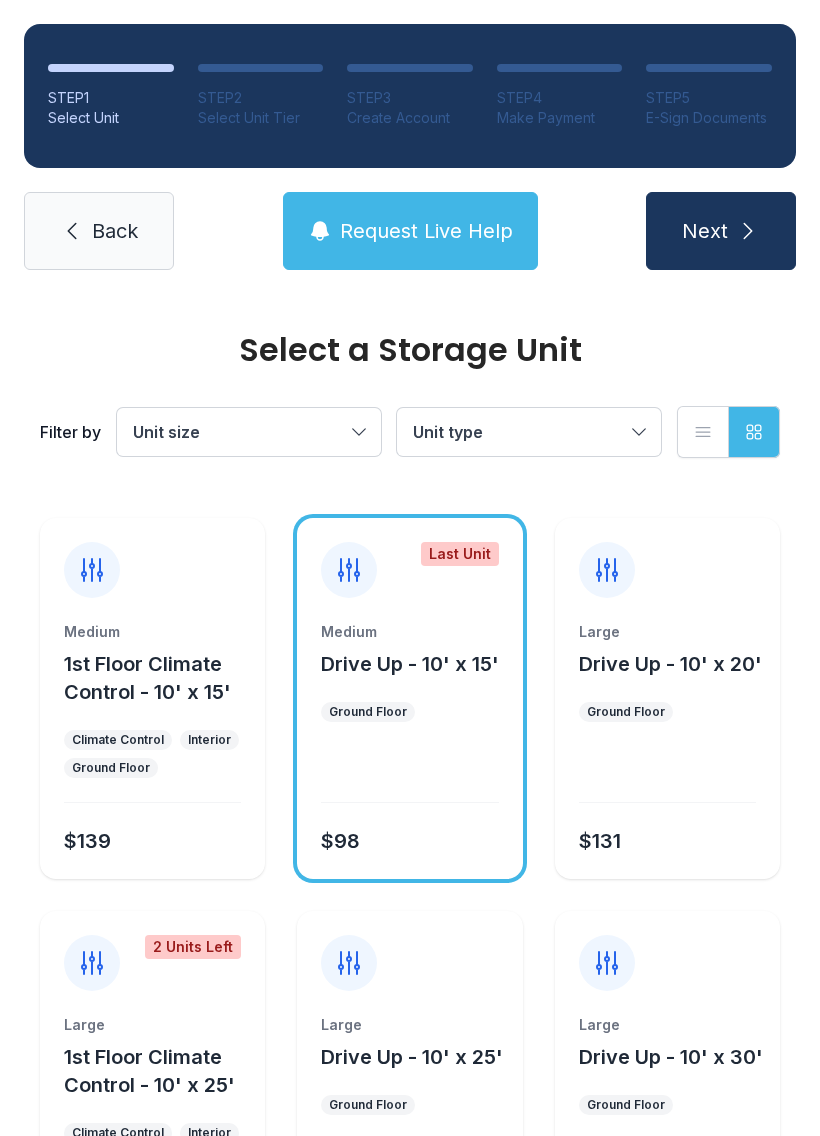 scroll, scrollTop: 375, scrollLeft: 0, axis: vertical 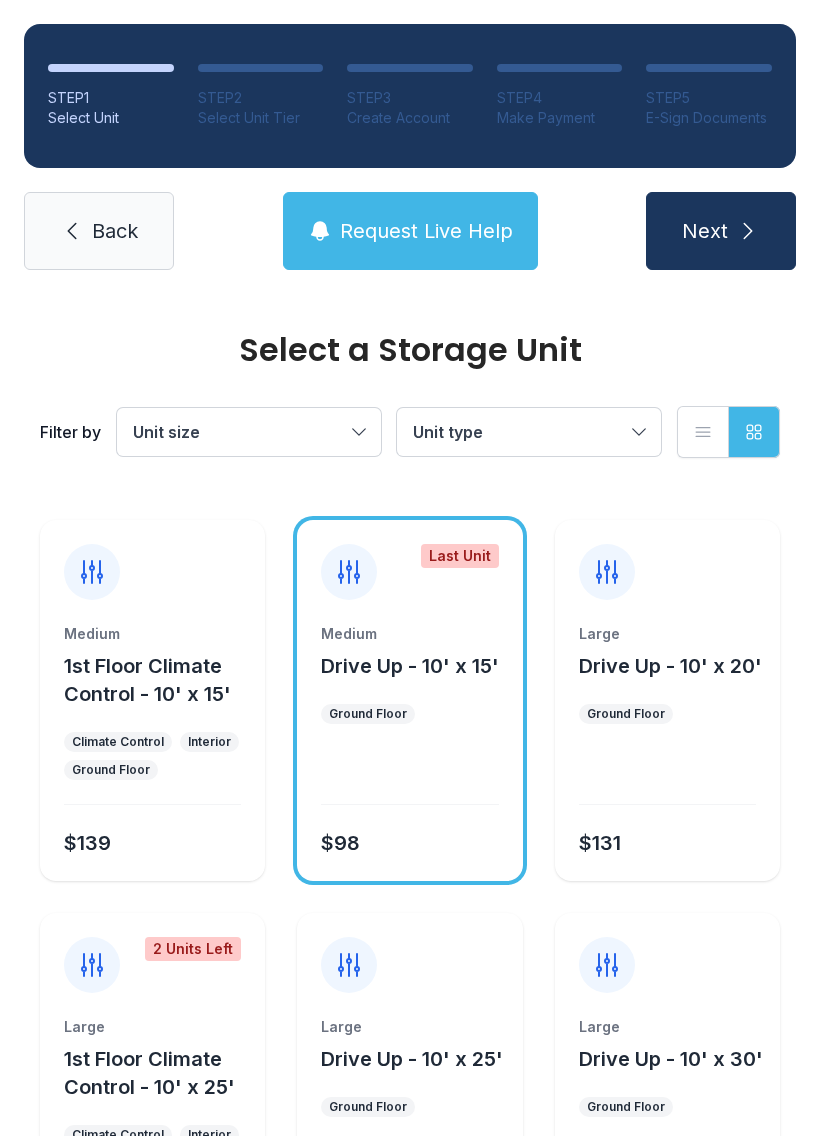 click on "Back" at bounding box center [99, 231] 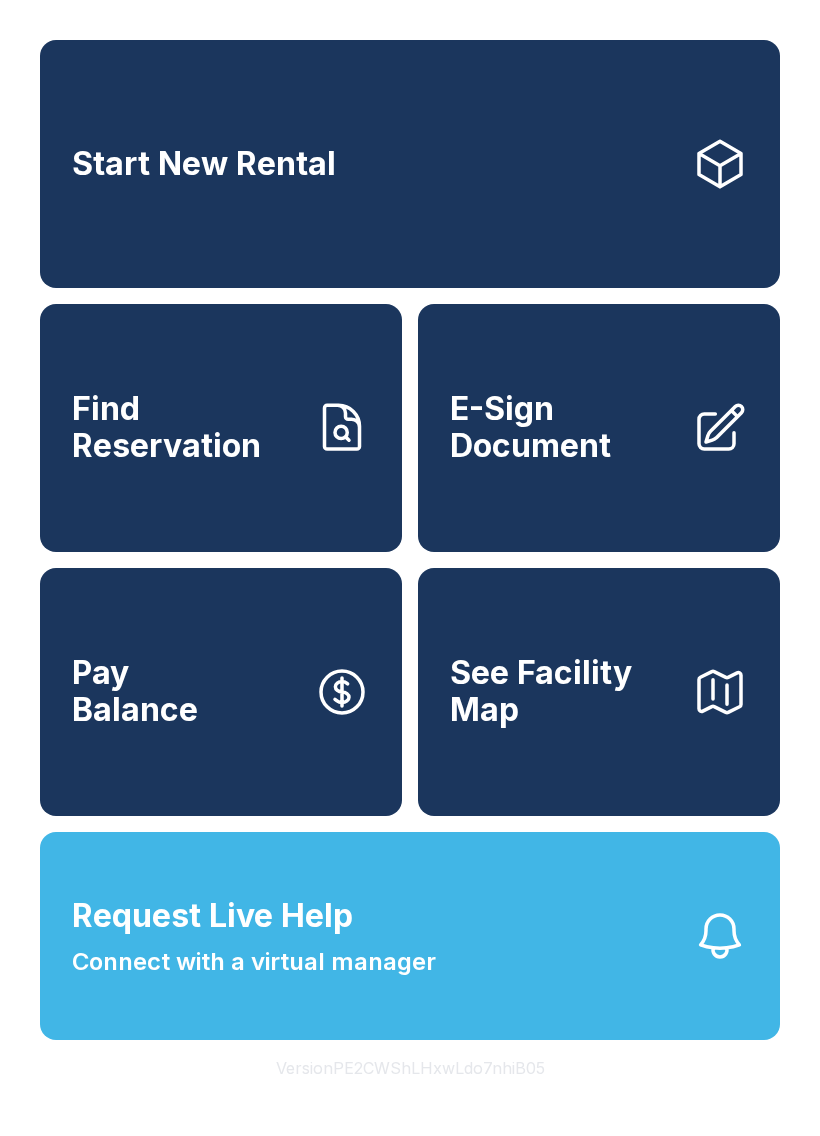 click on "Start New Rental" at bounding box center (410, 164) 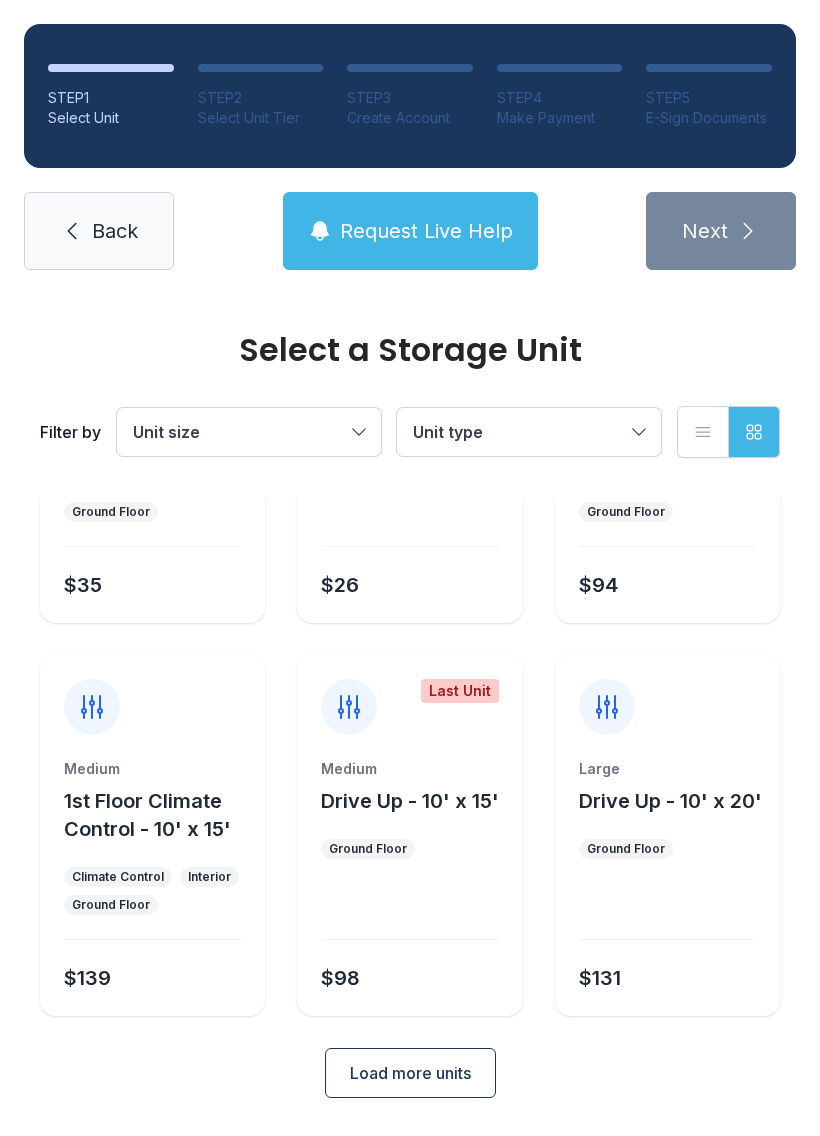 scroll, scrollTop: 238, scrollLeft: 0, axis: vertical 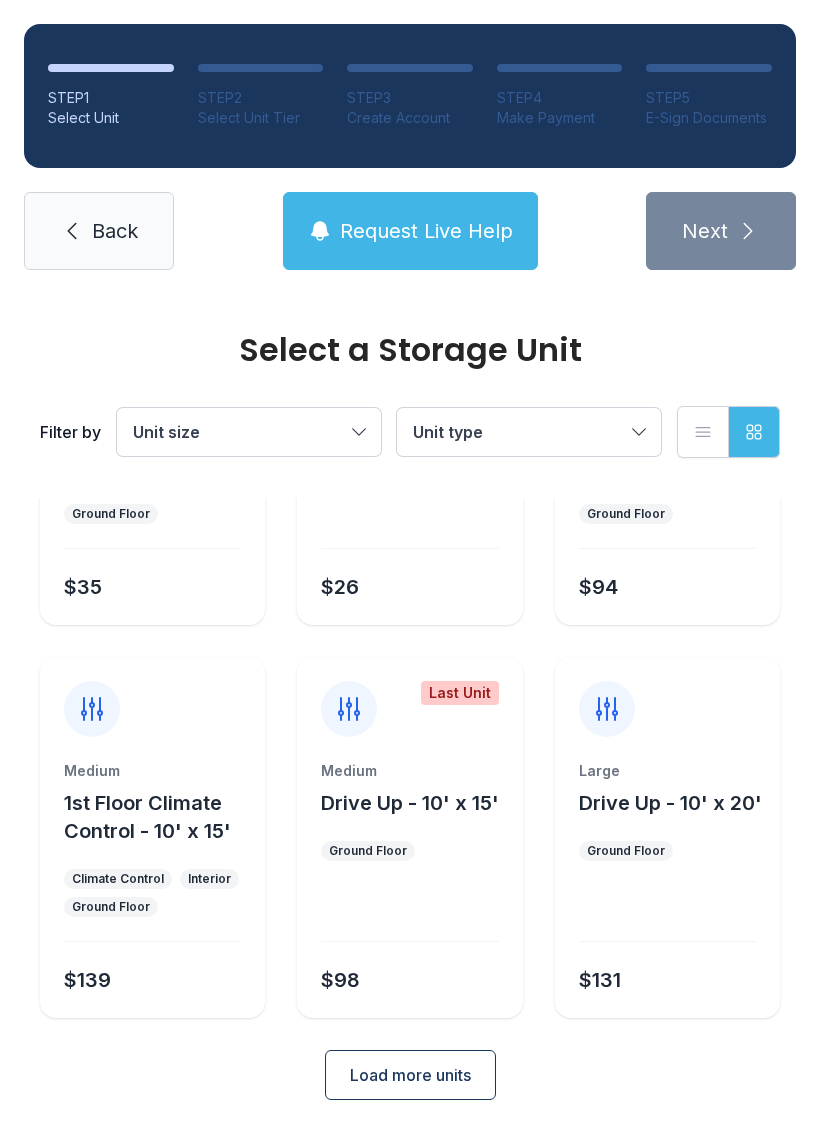 click on "Load more units" at bounding box center (410, 1075) 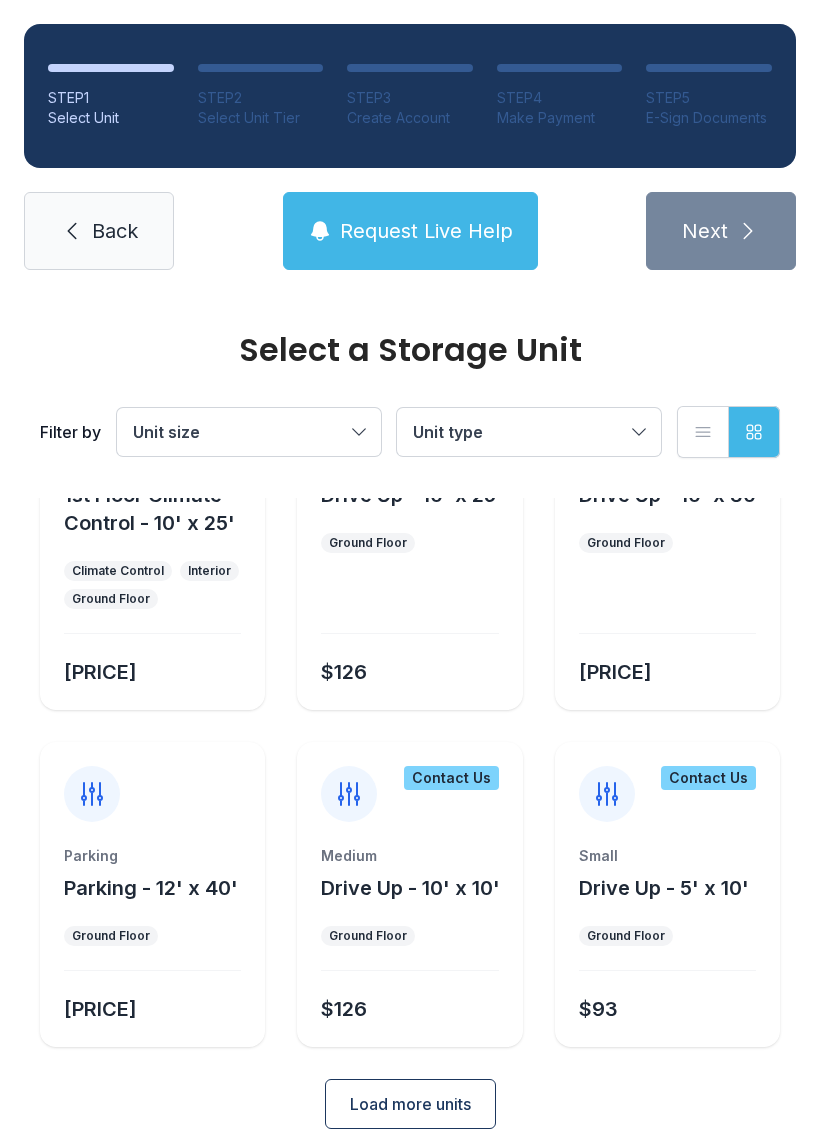 scroll, scrollTop: 938, scrollLeft: 0, axis: vertical 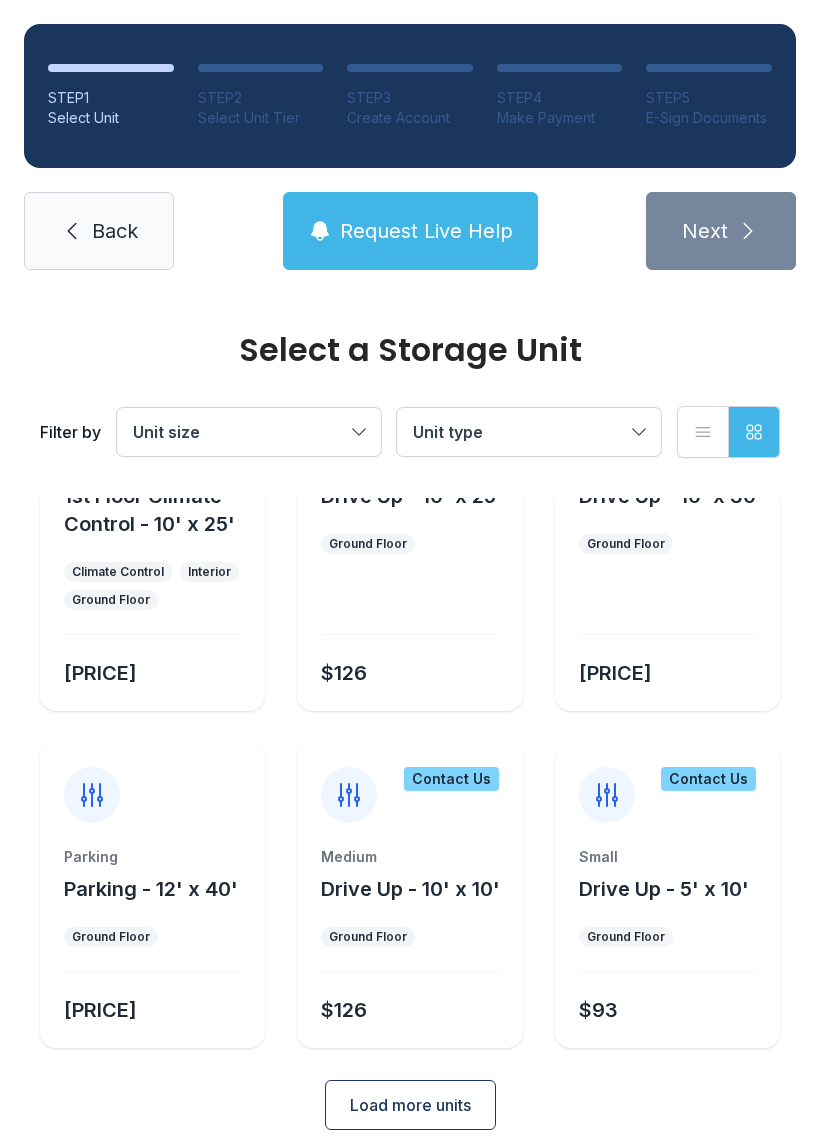 click on "Medium Drive Up - 10' x 10'" at bounding box center [409, 875] 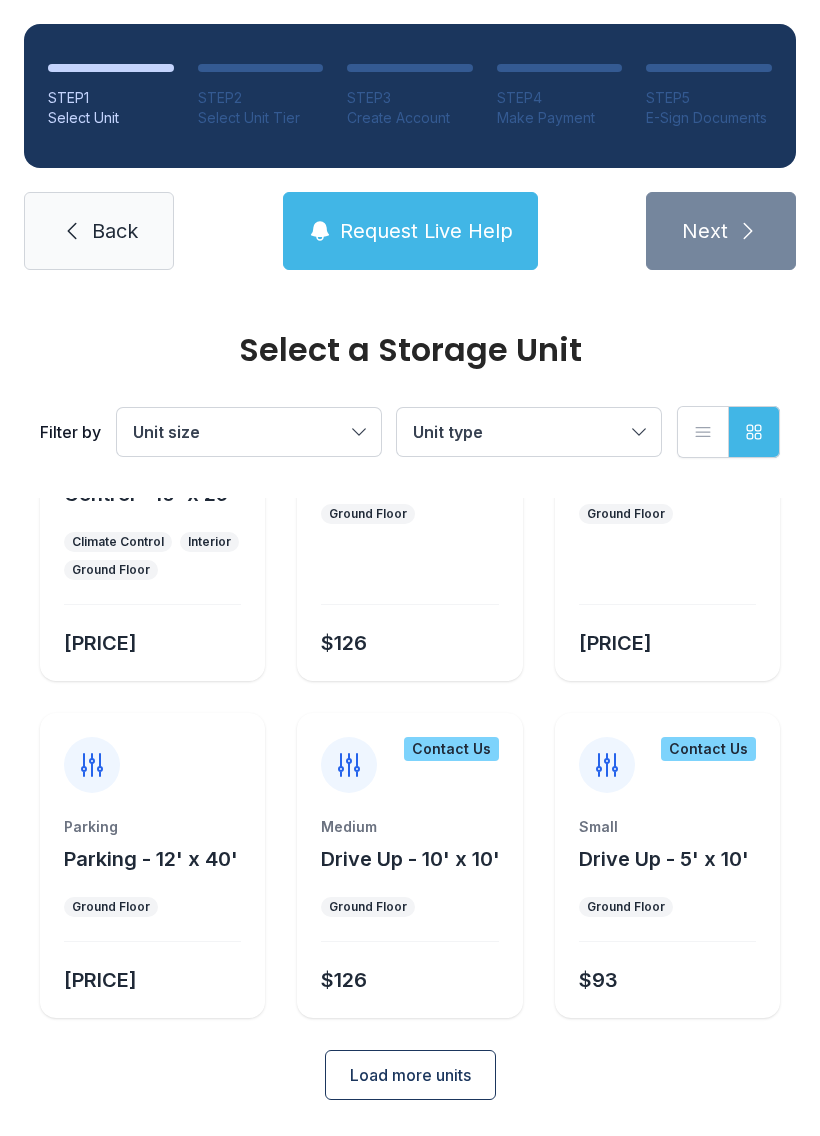 click on "Medium Drive Up - 10' x 10' Ground Floor [PRICE]" at bounding box center (409, 917) 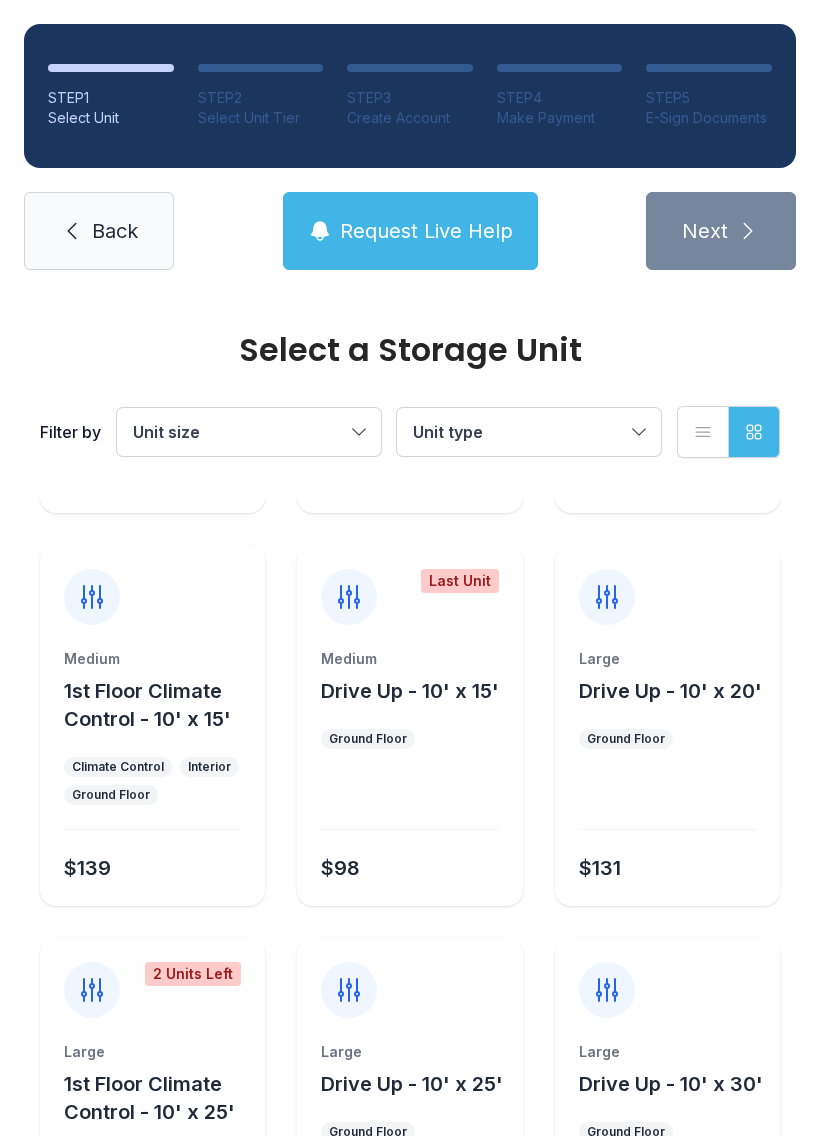 scroll, scrollTop: 349, scrollLeft: 0, axis: vertical 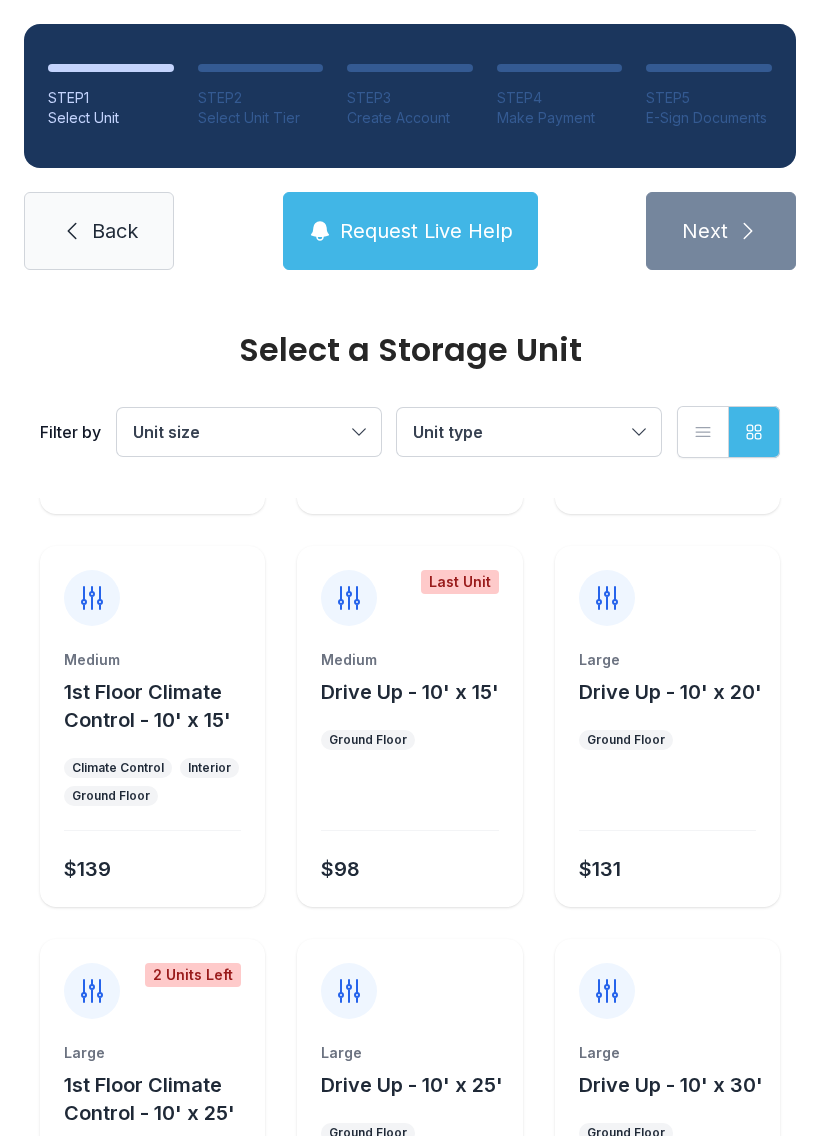 click on "Ground Floor" at bounding box center (409, 740) 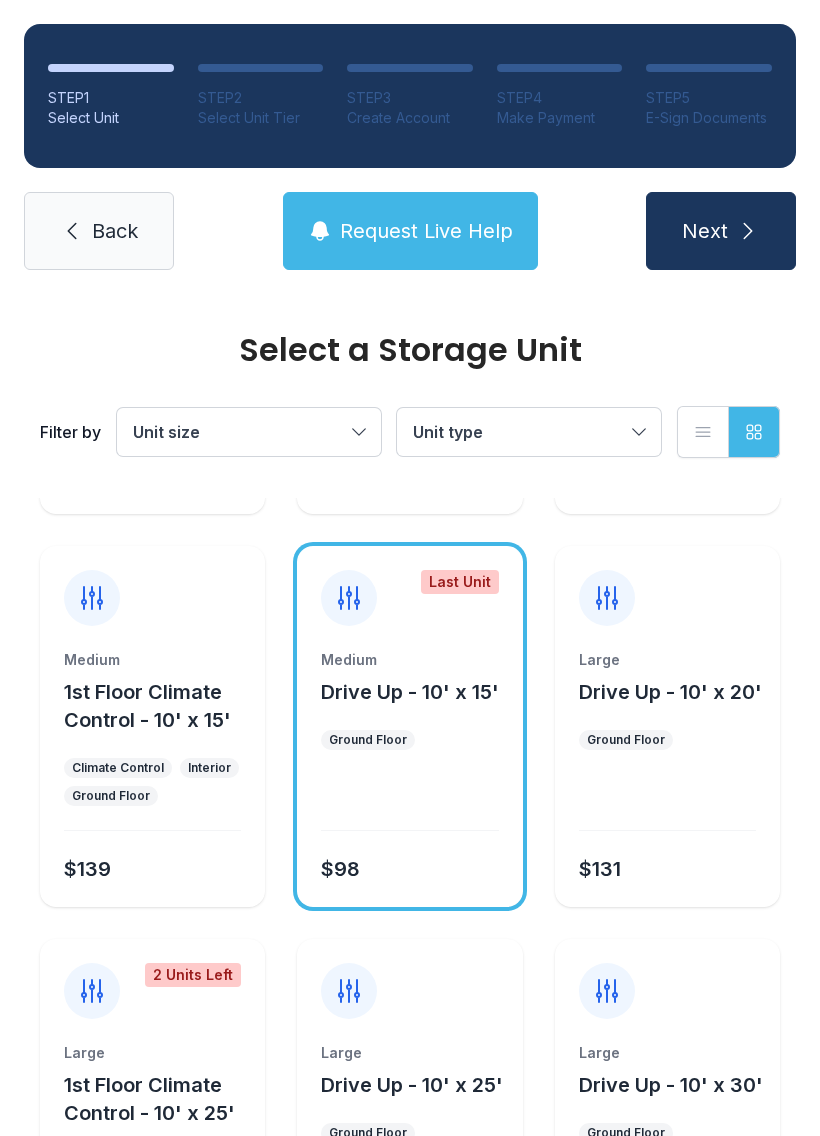 click on "Medium" at bounding box center (152, 660) 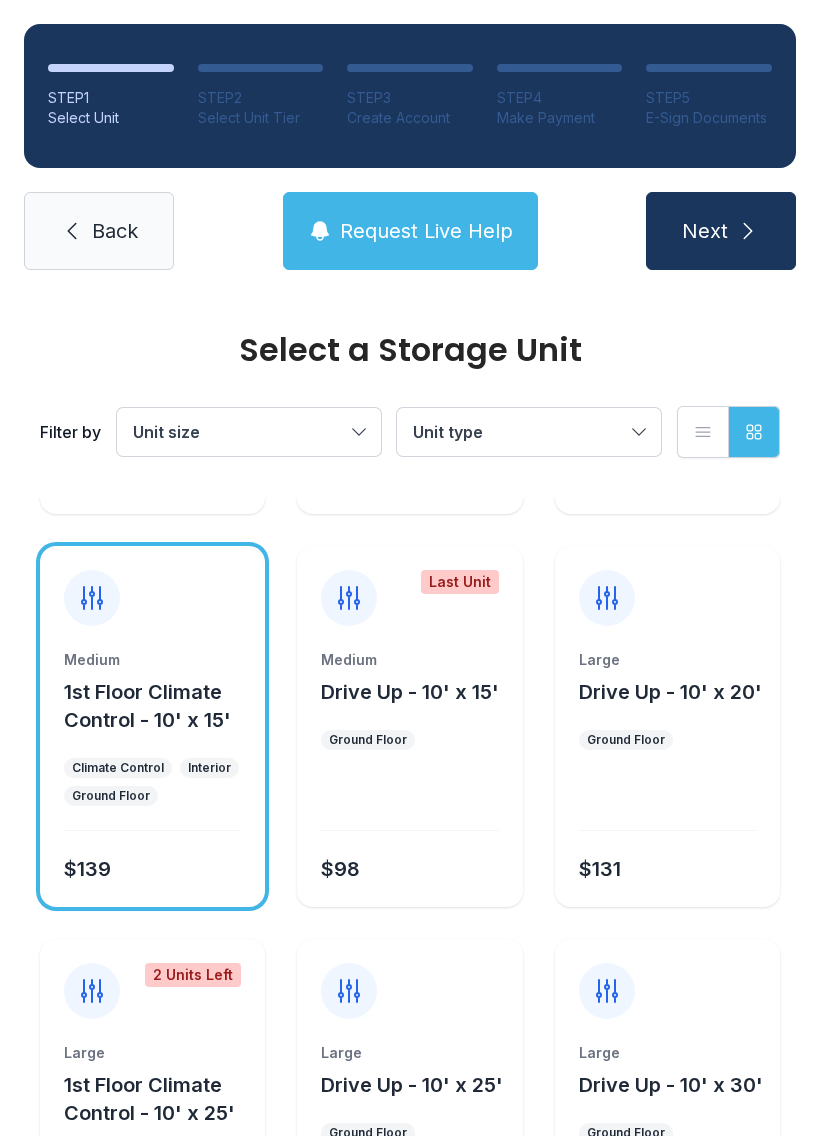 click on "Next" at bounding box center (721, 231) 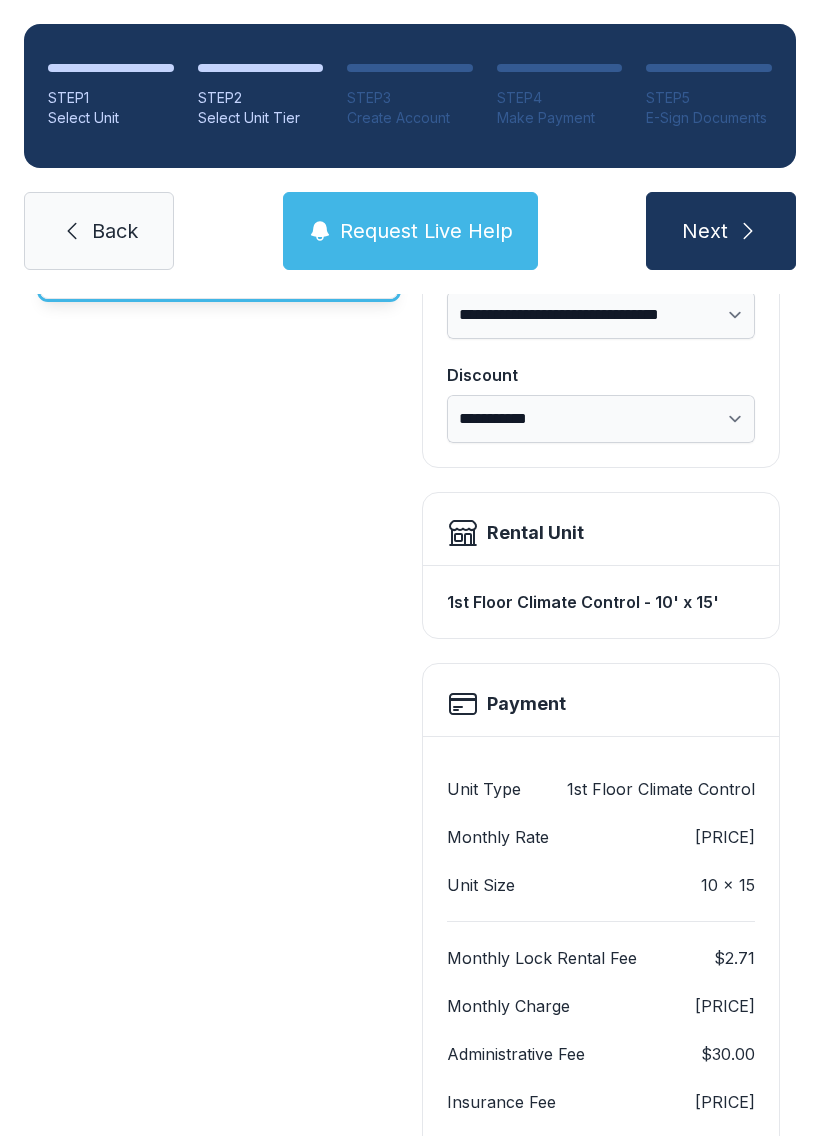 scroll, scrollTop: 0, scrollLeft: 0, axis: both 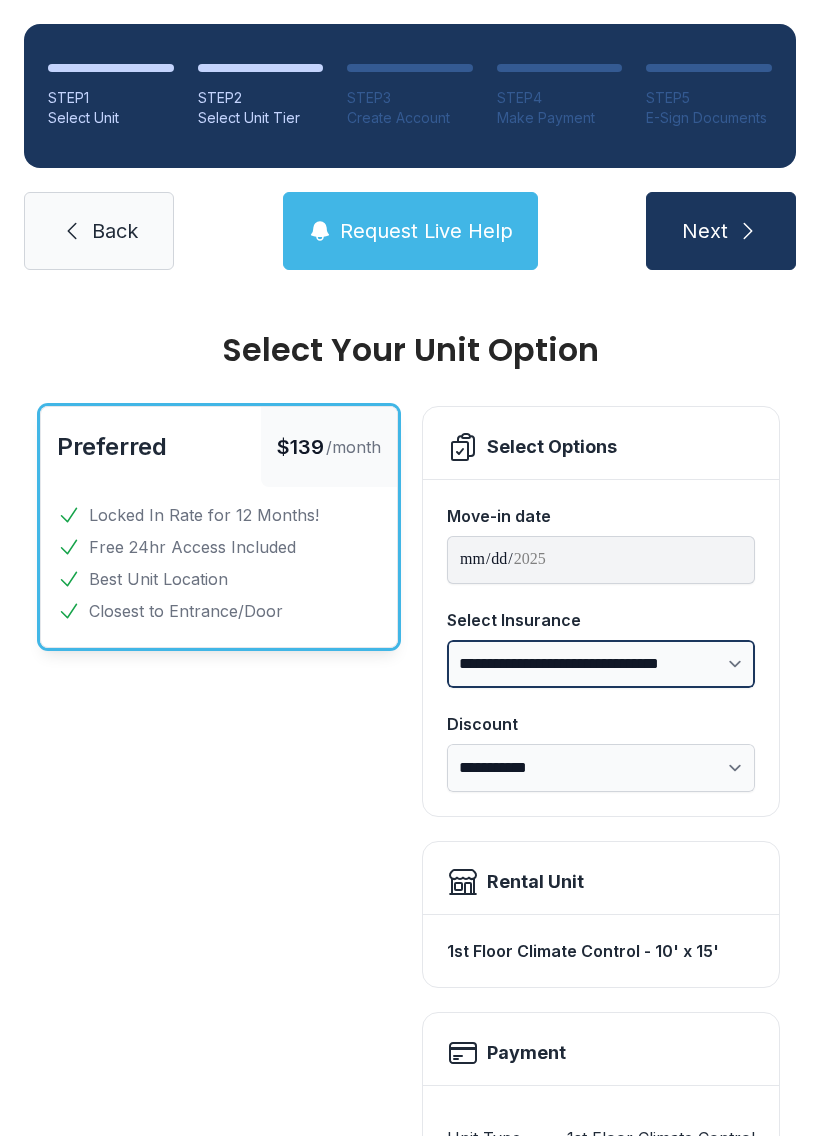 click on "**********" at bounding box center (601, 664) 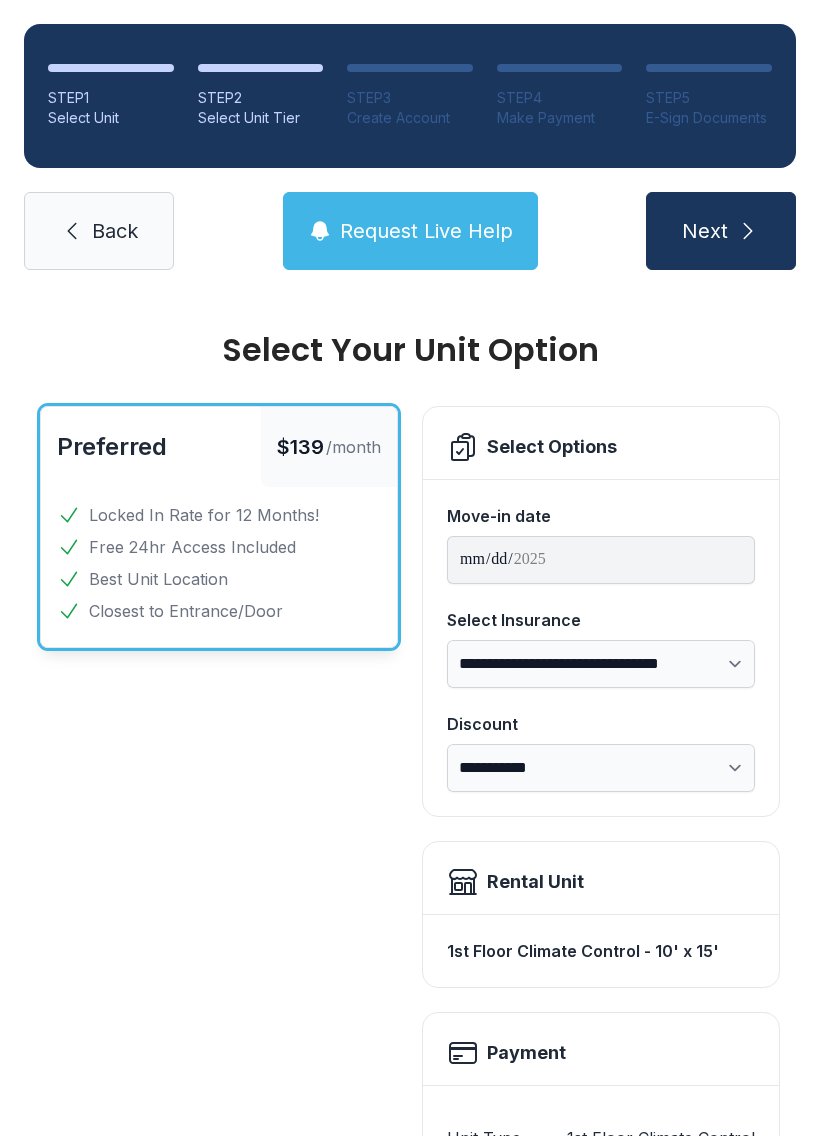click on "**********" at bounding box center (601, 768) 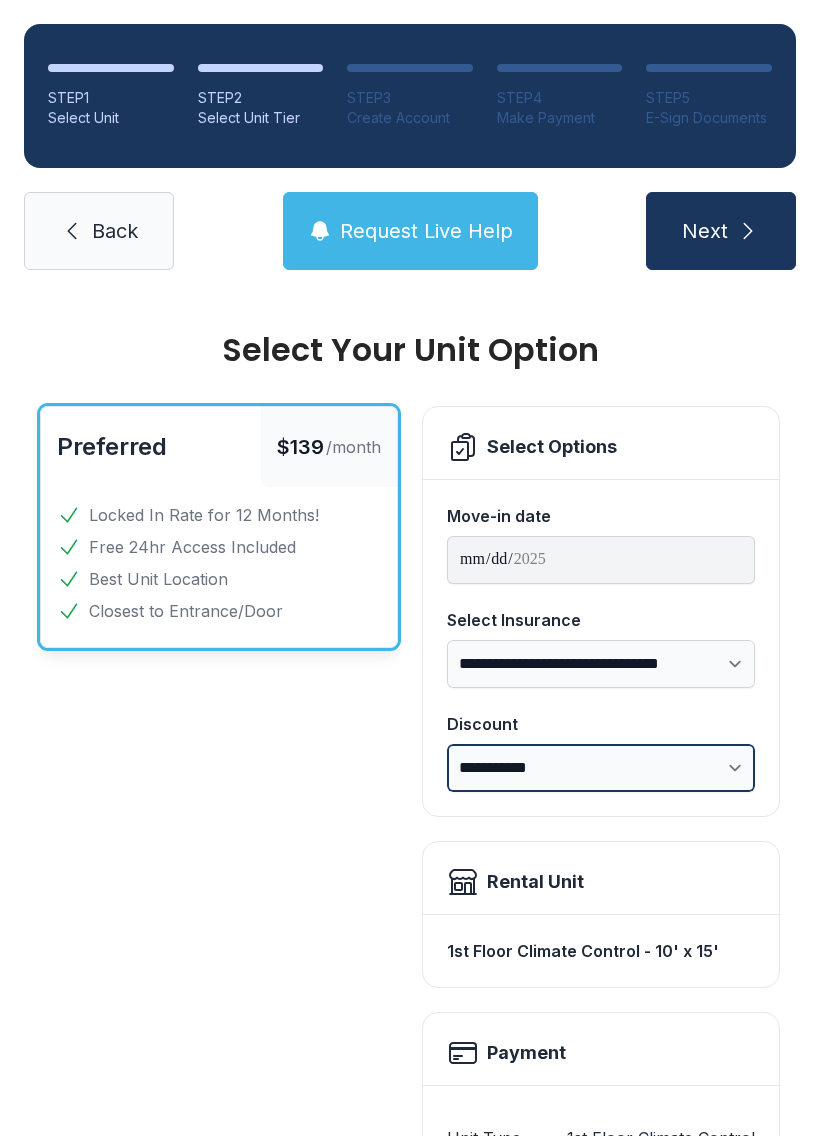 scroll, scrollTop: 0, scrollLeft: 0, axis: both 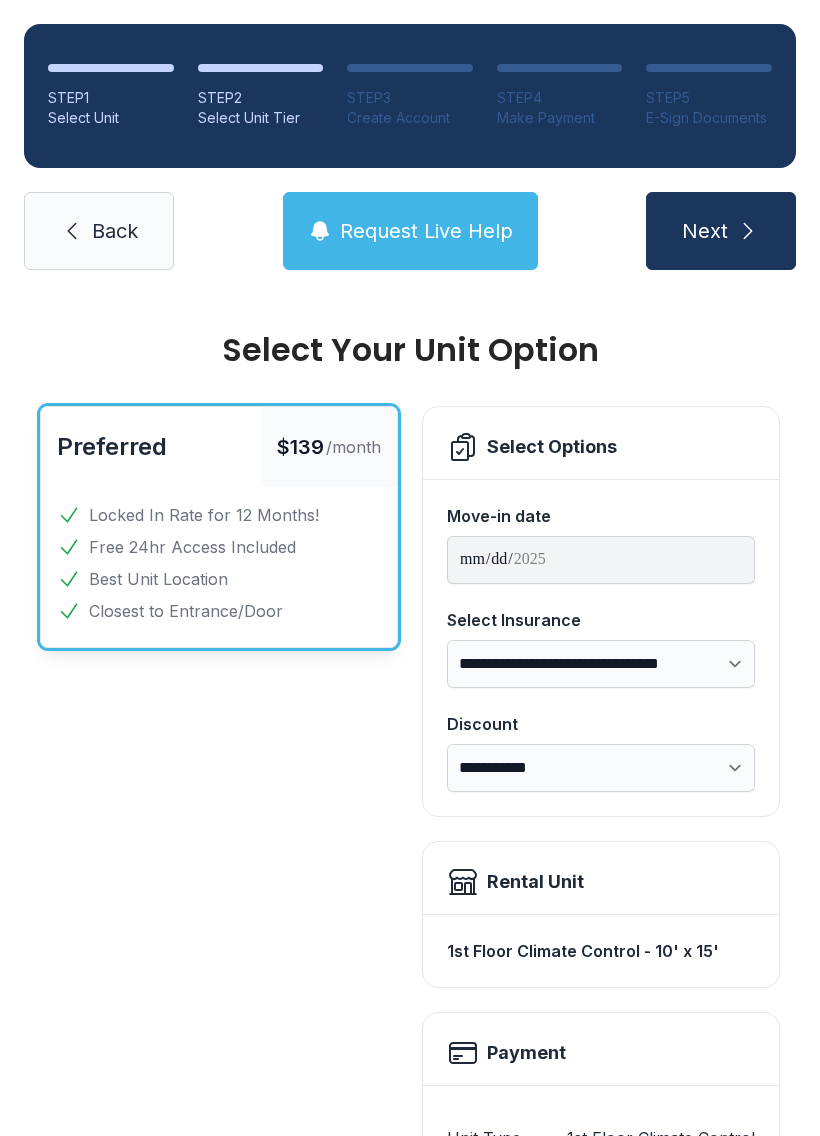 click on "Next" at bounding box center [705, 231] 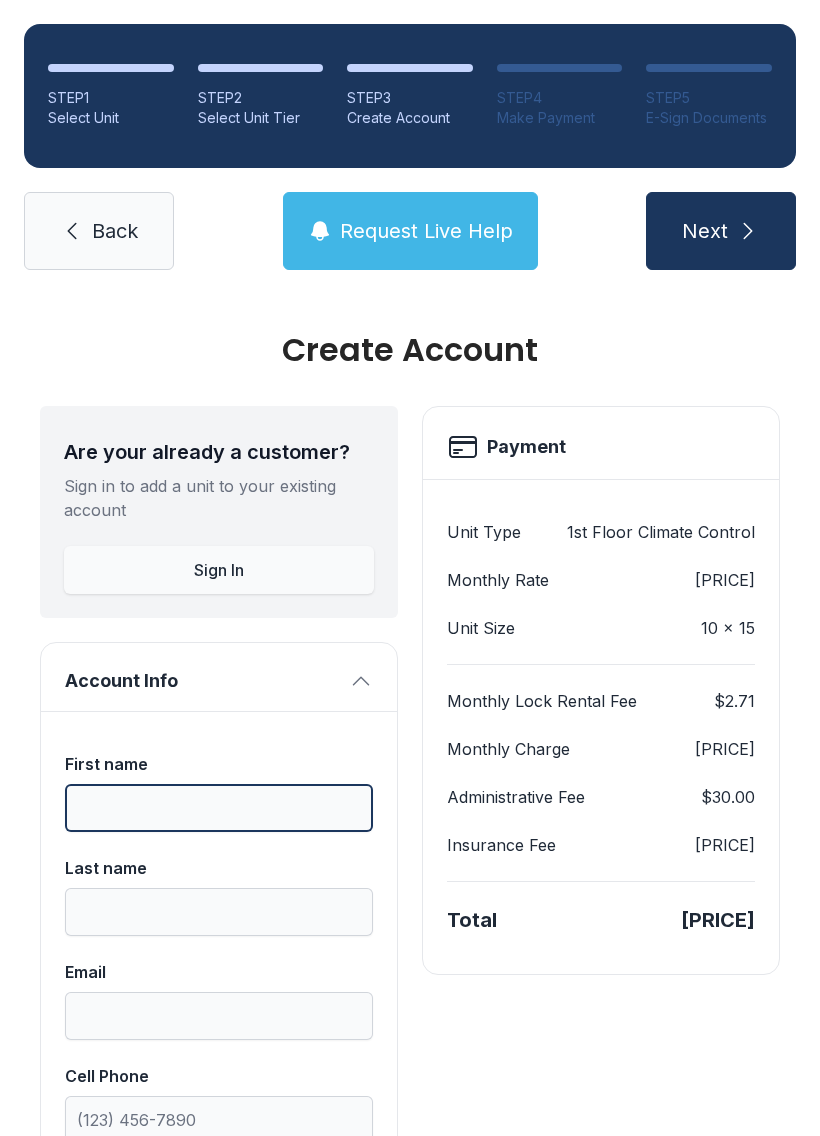 click on "First name" at bounding box center (219, 808) 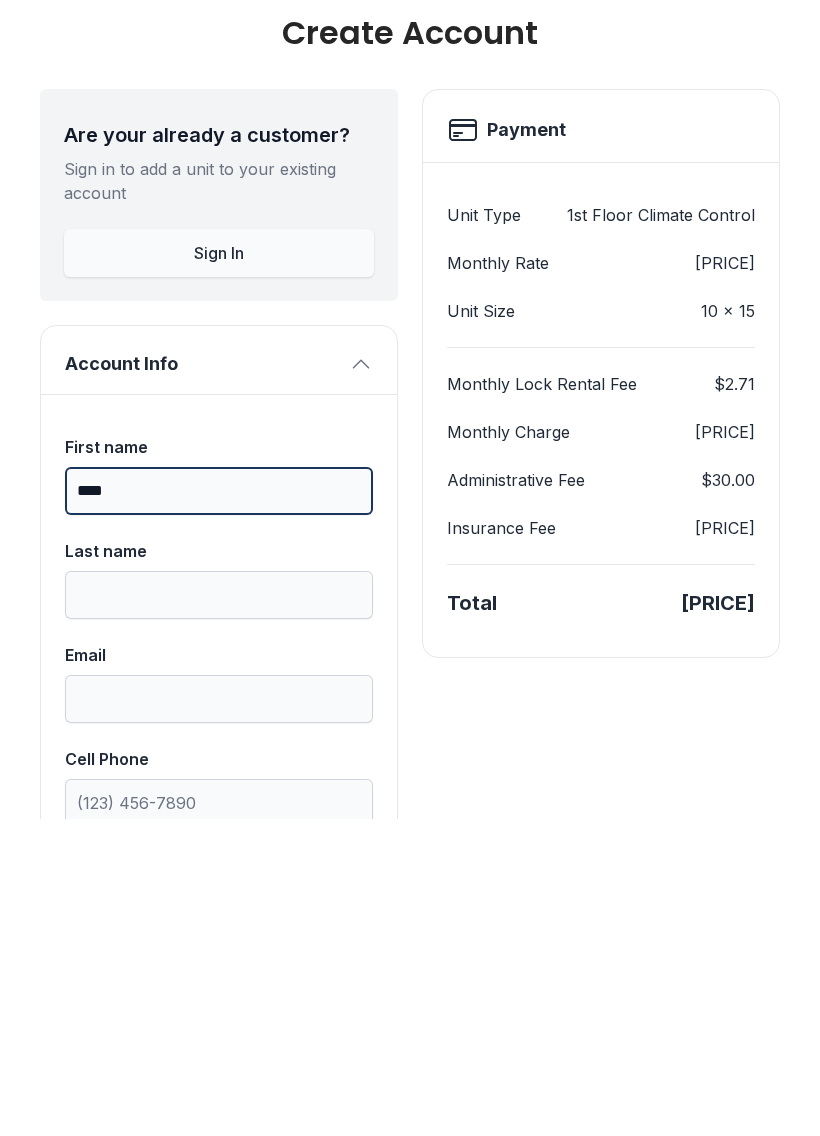 type on "****" 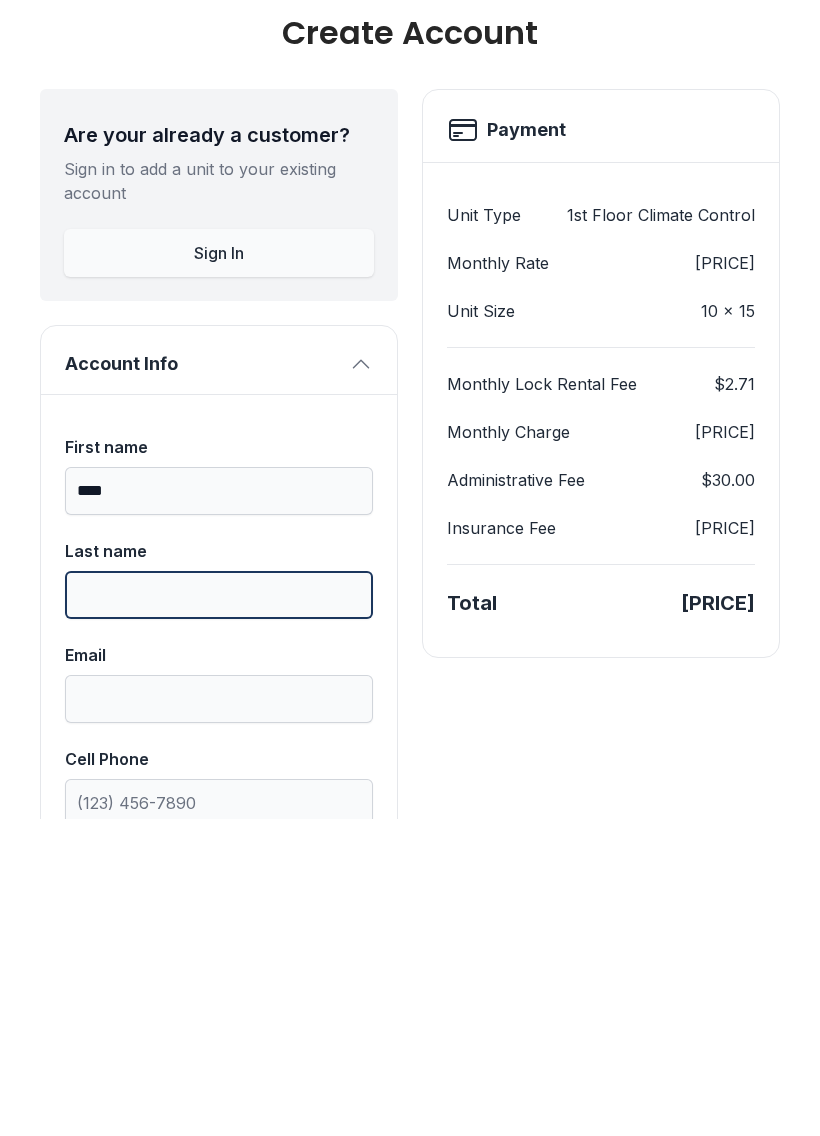 click on "Last name" at bounding box center [219, 912] 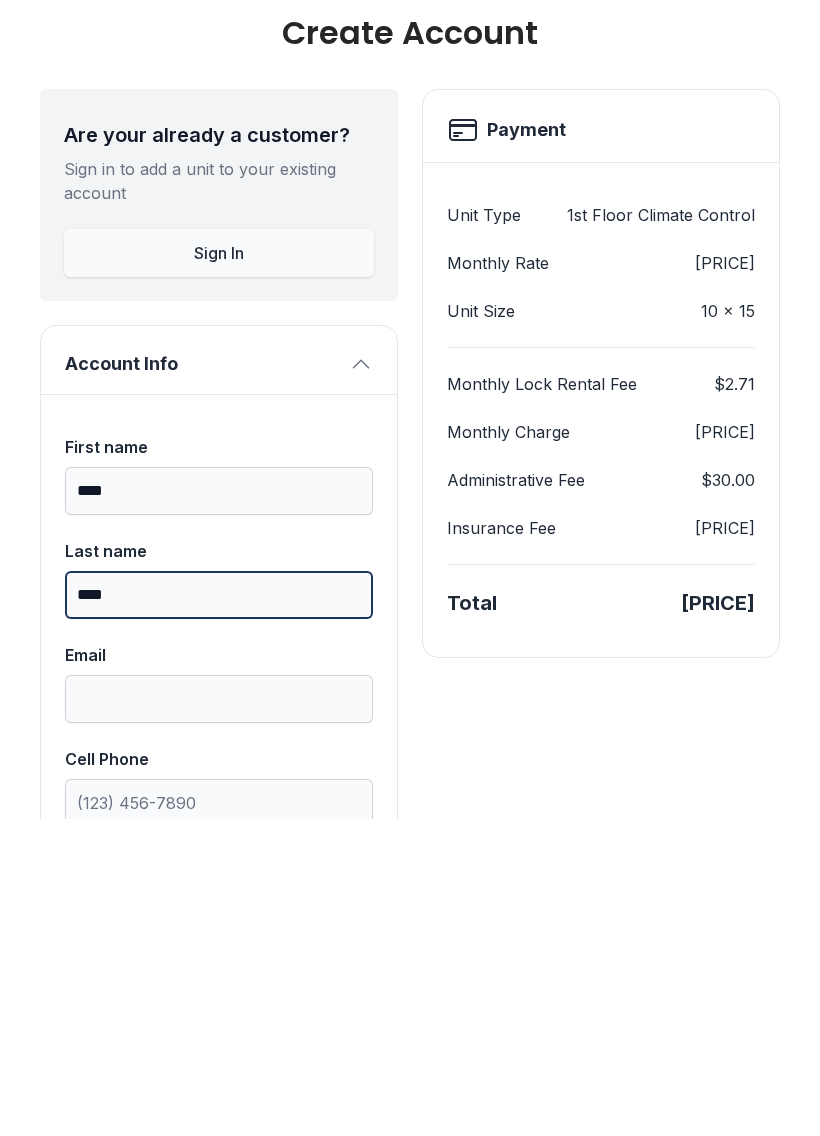 type on "****" 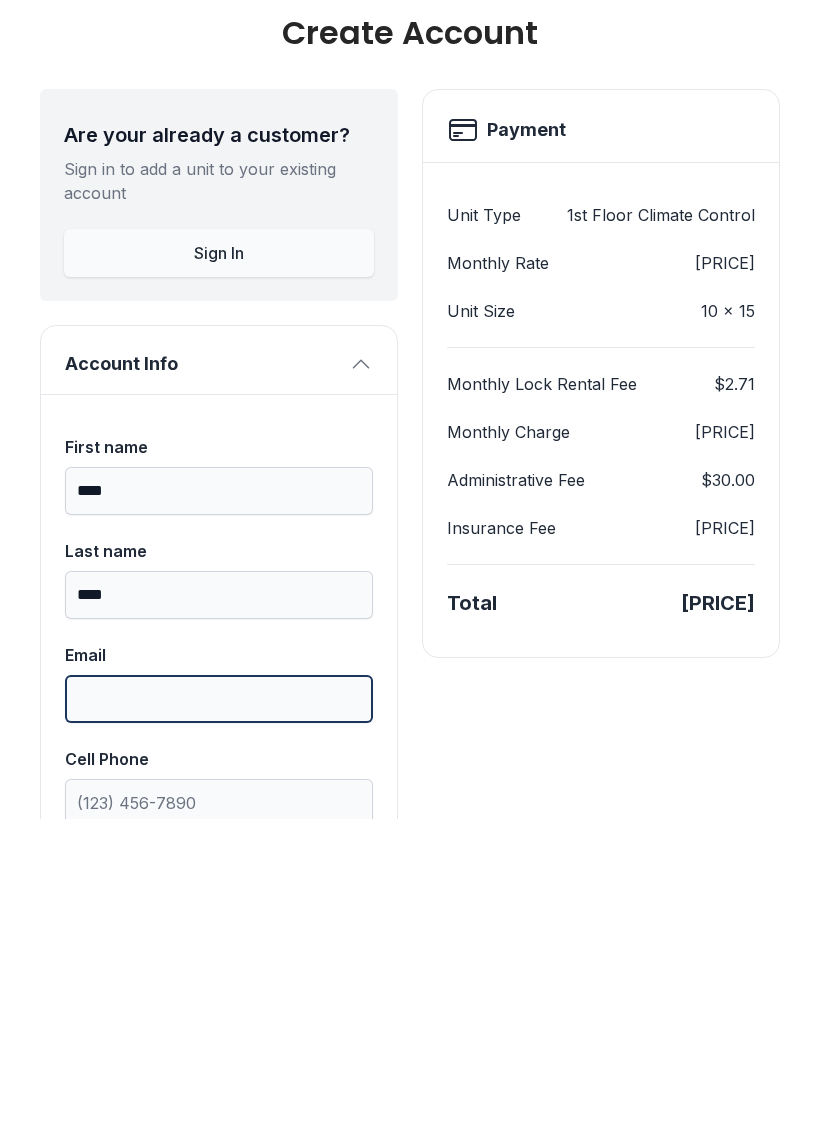 click on "Email" at bounding box center (219, 1016) 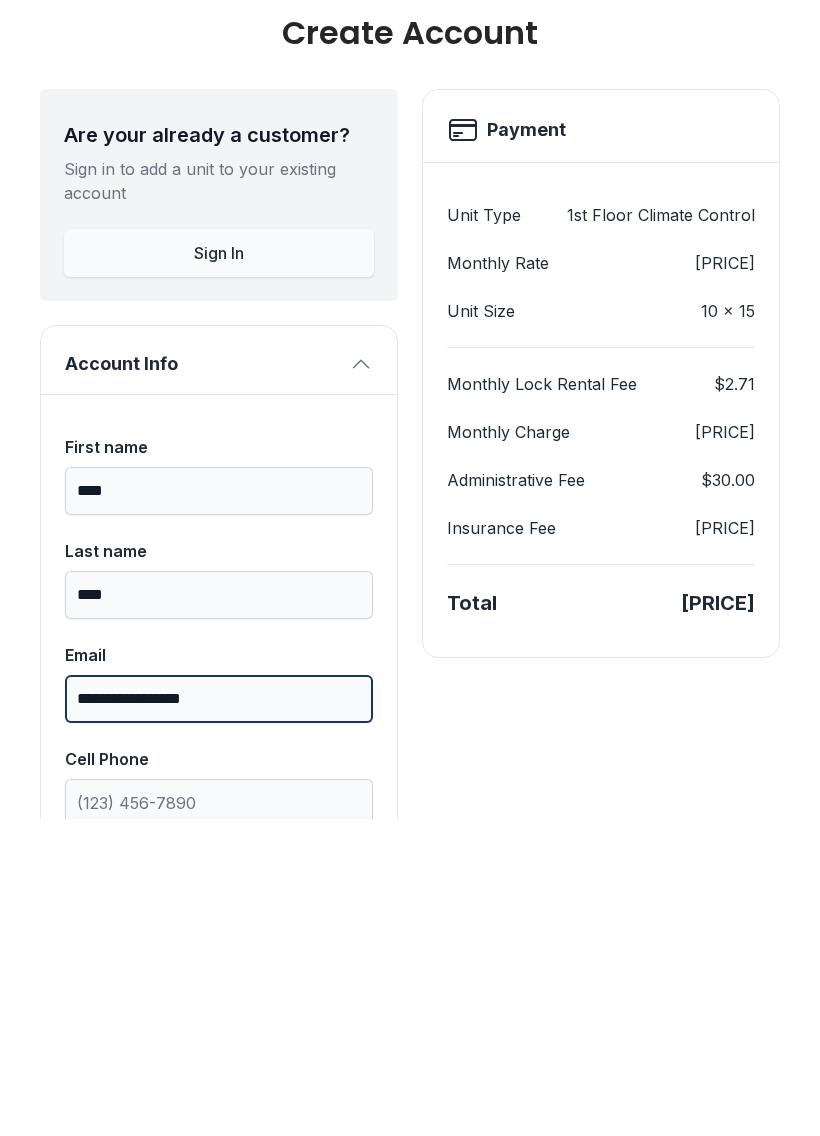 type on "**********" 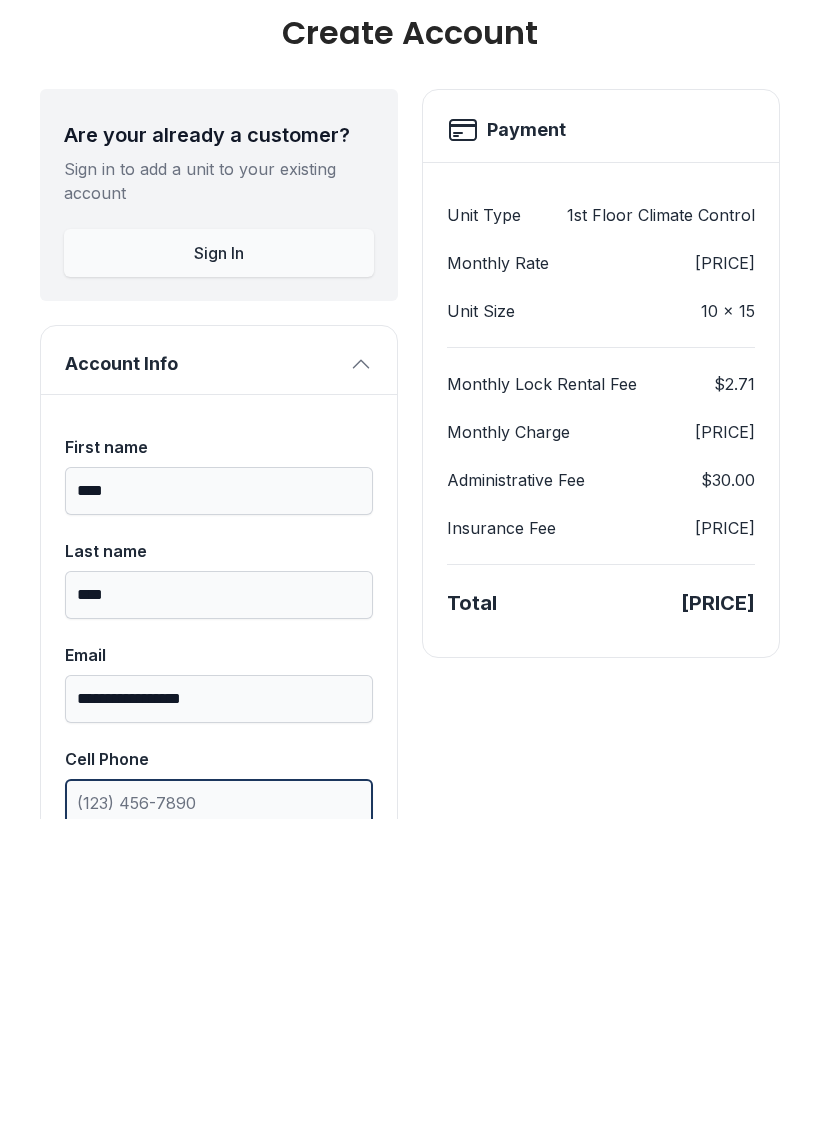 click on "Cell Phone" at bounding box center [219, 1120] 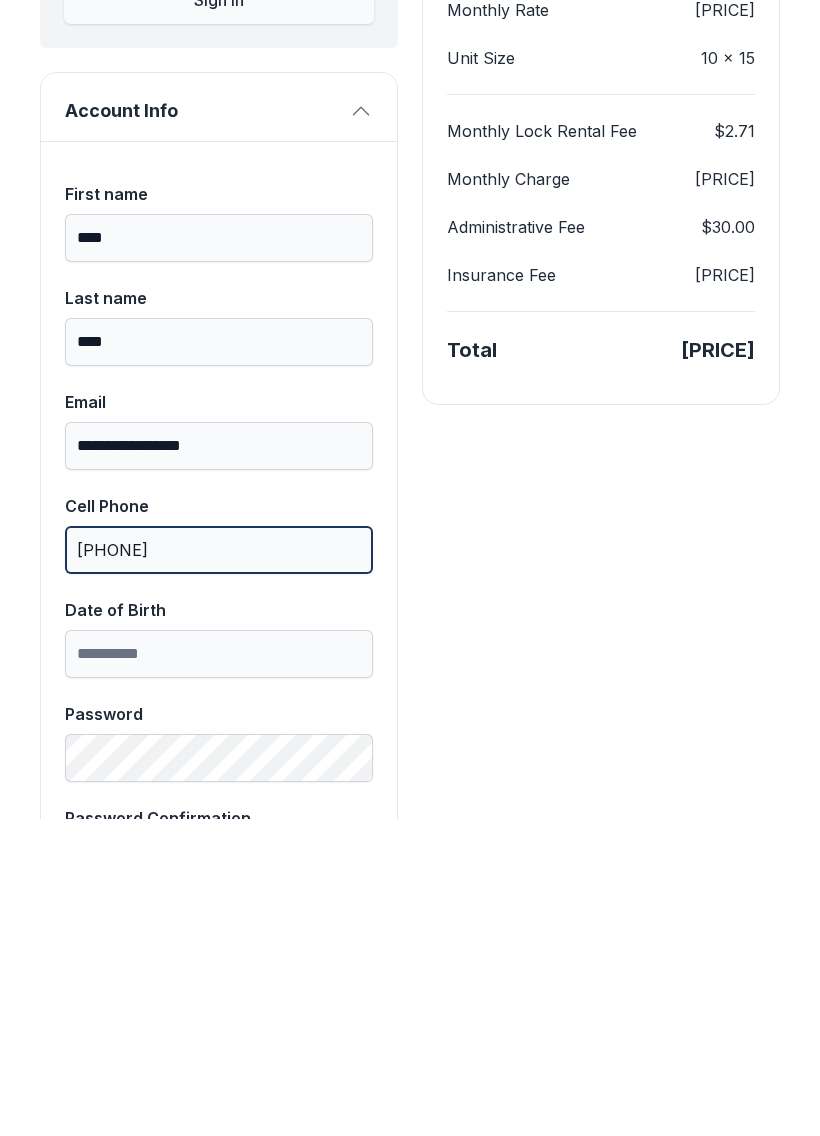 scroll, scrollTop: 272, scrollLeft: 0, axis: vertical 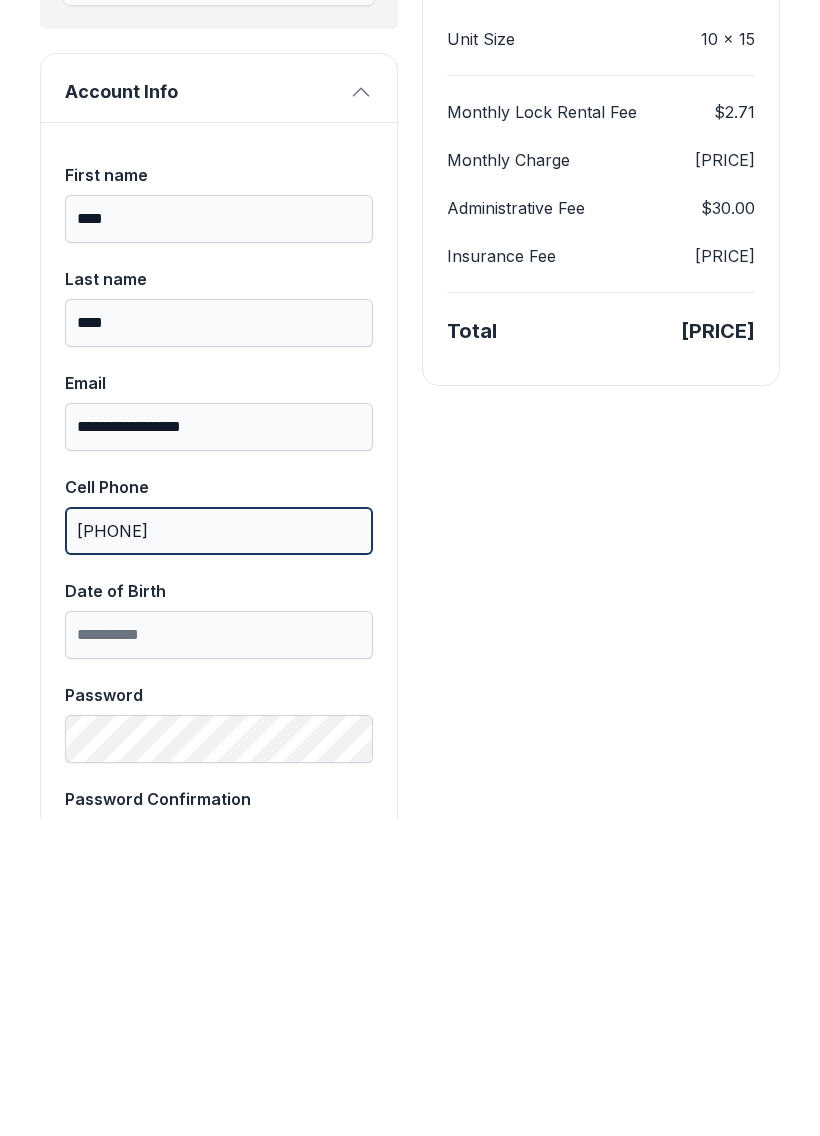 type on "[PHONE]" 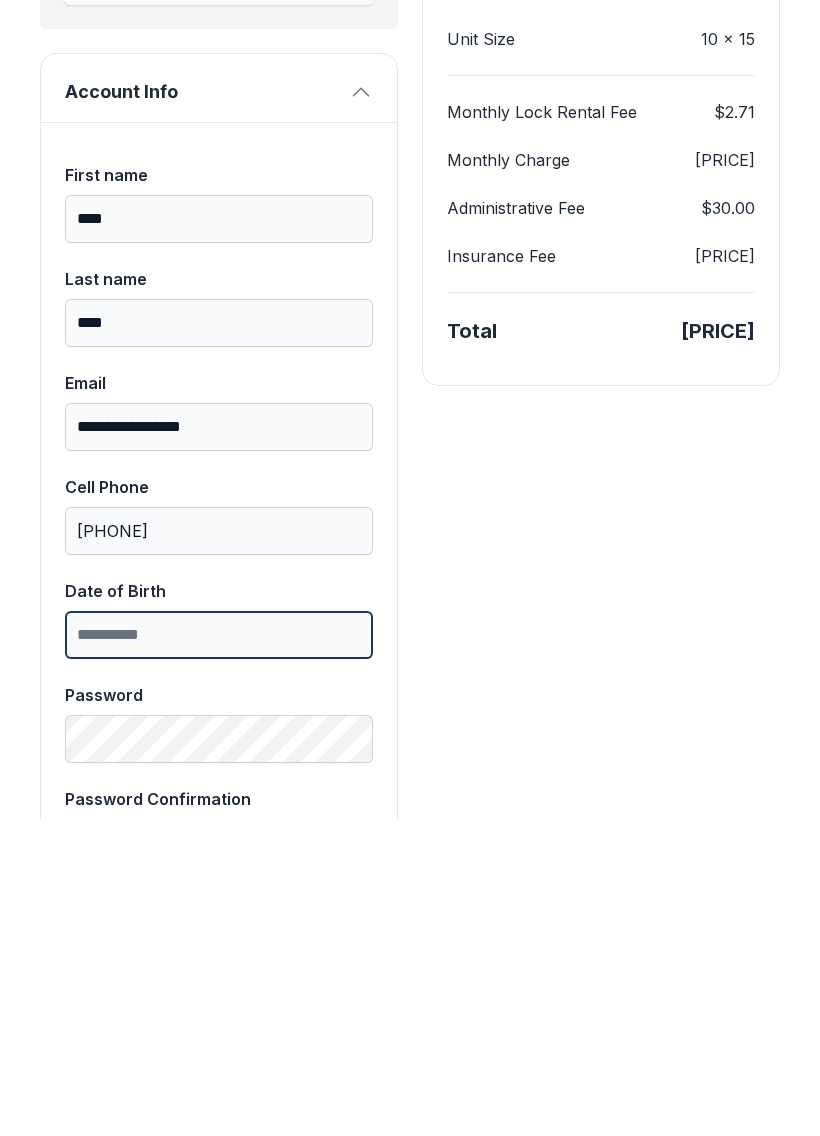 click on "Date of Birth" at bounding box center [219, 952] 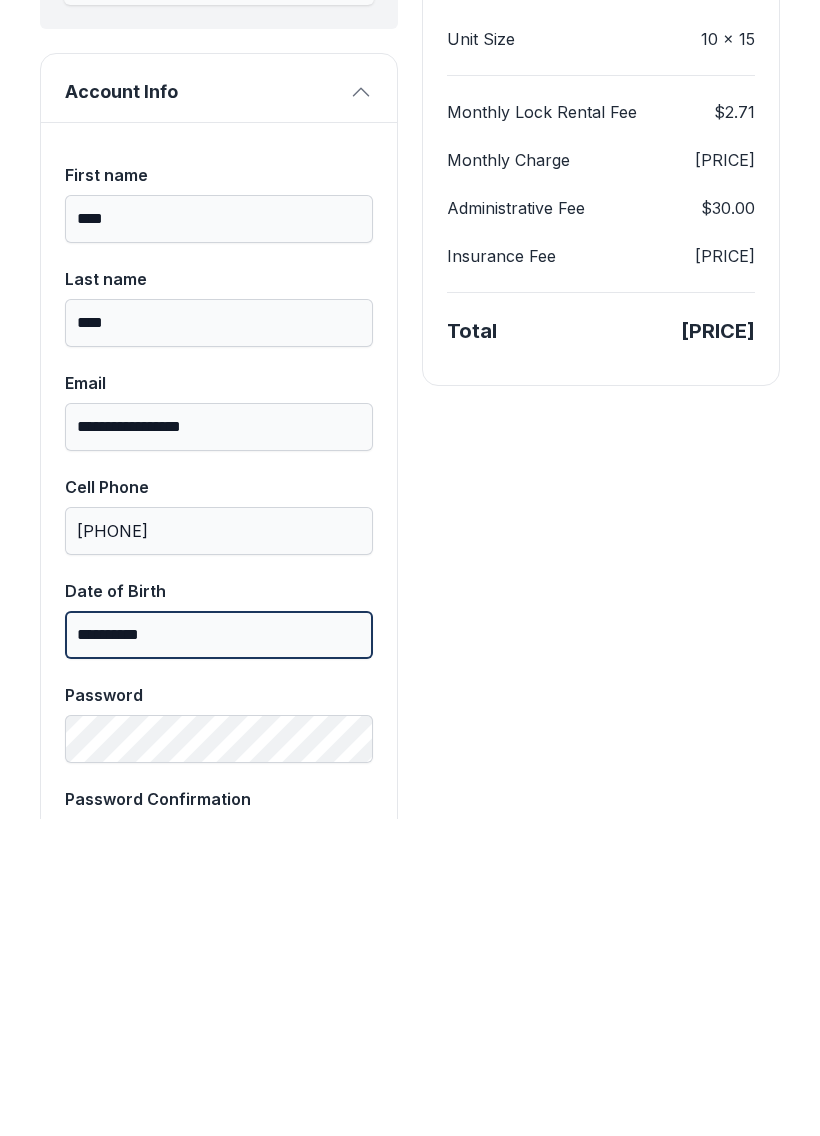 type on "**********" 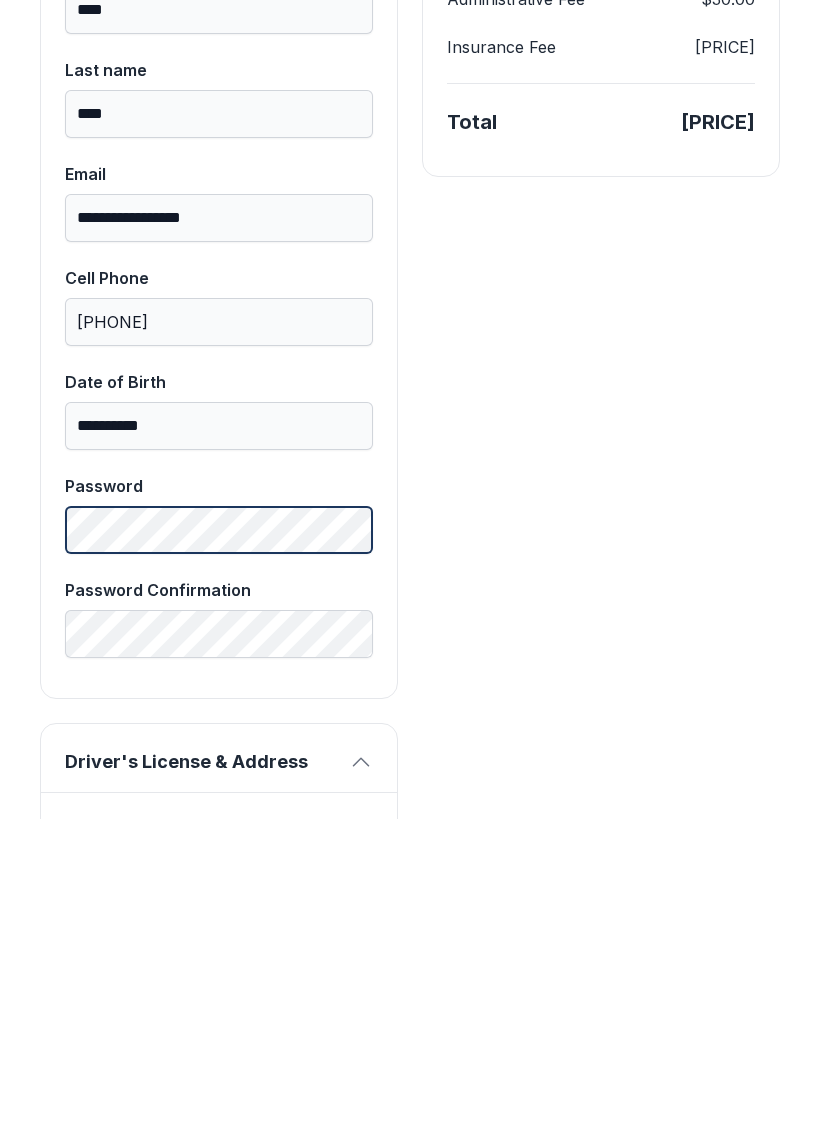 scroll, scrollTop: 510, scrollLeft: 0, axis: vertical 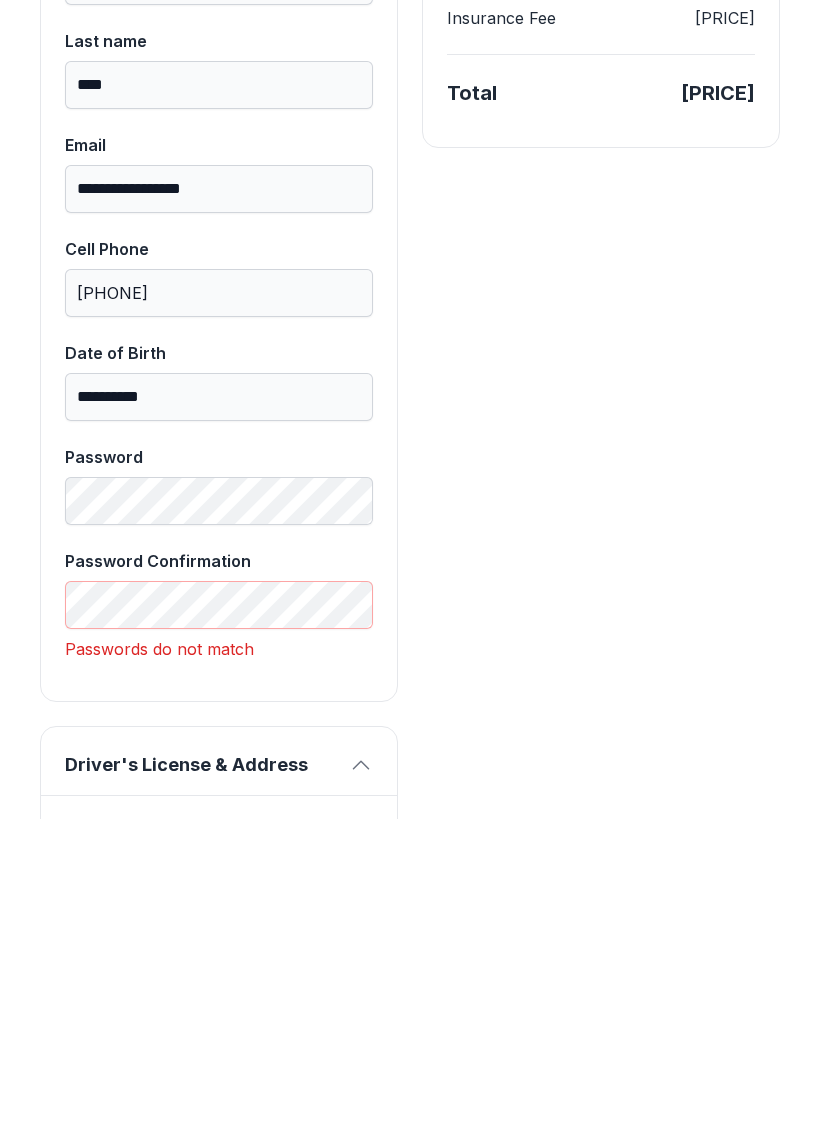 click on "Password" at bounding box center (219, 802) 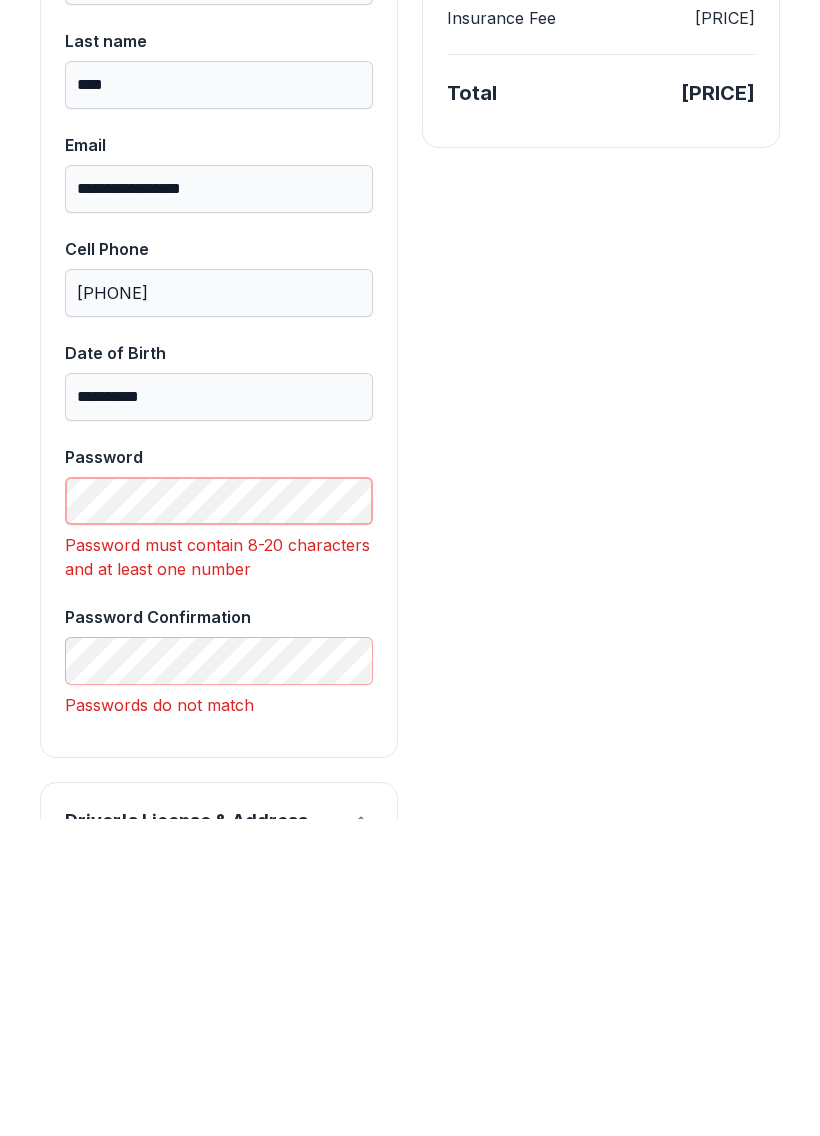 click on "Next" at bounding box center (721, 231) 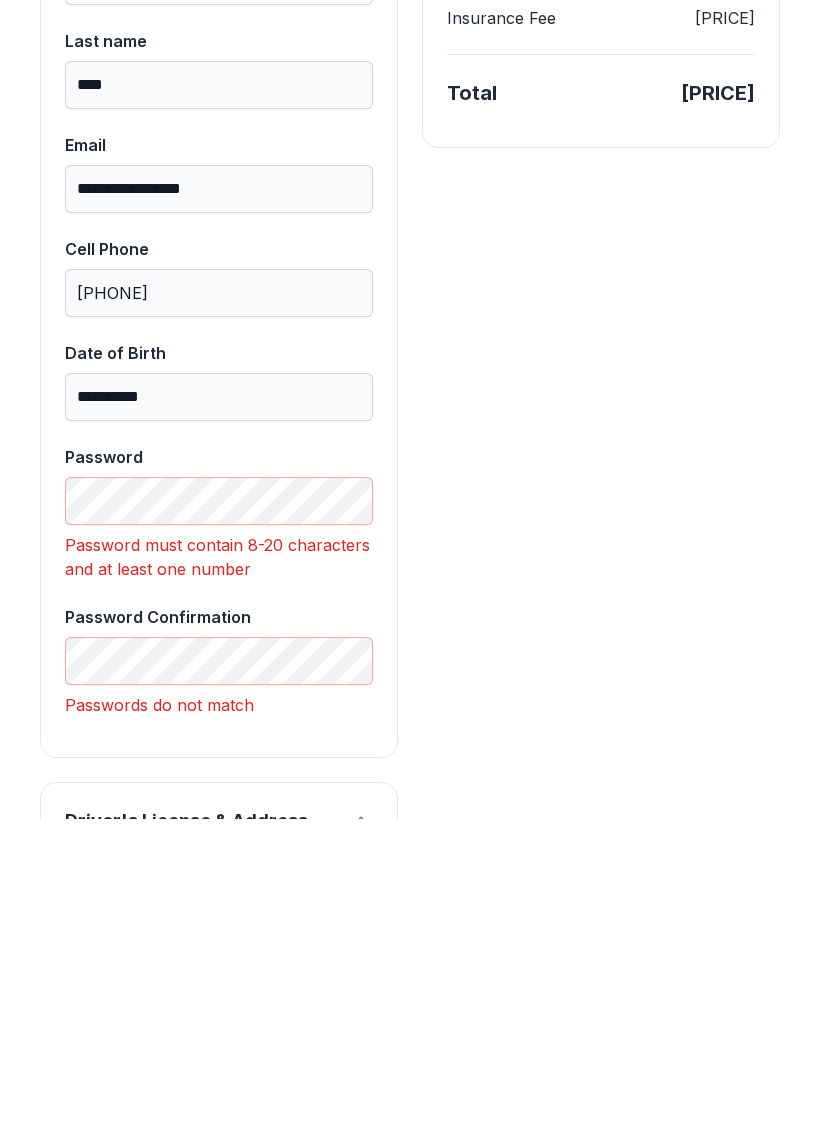 type on "*" 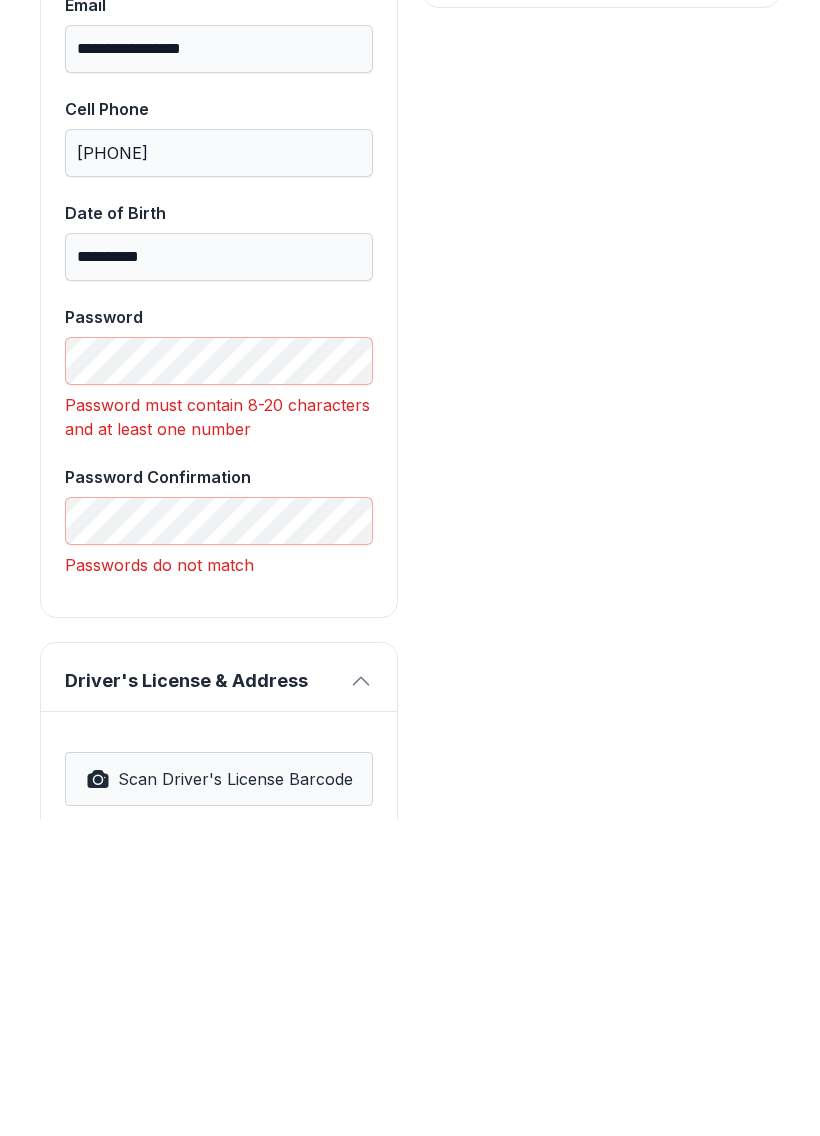 scroll, scrollTop: 636, scrollLeft: 0, axis: vertical 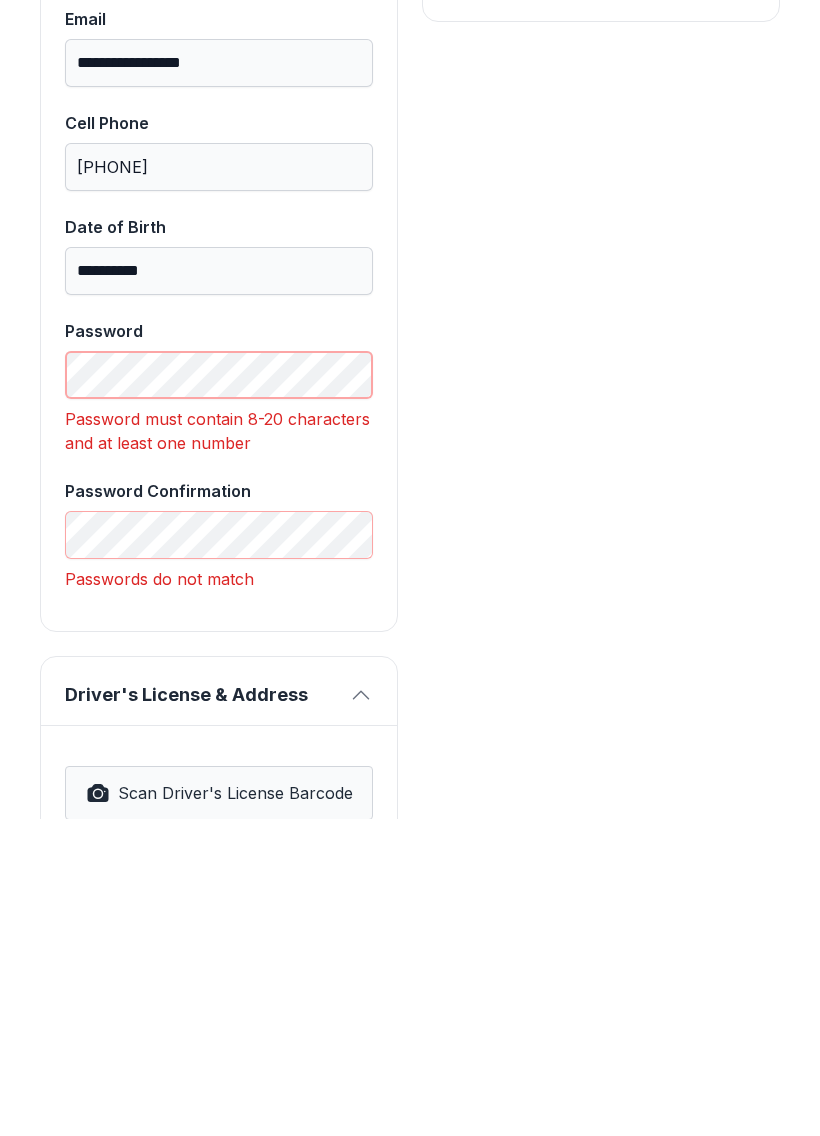 type 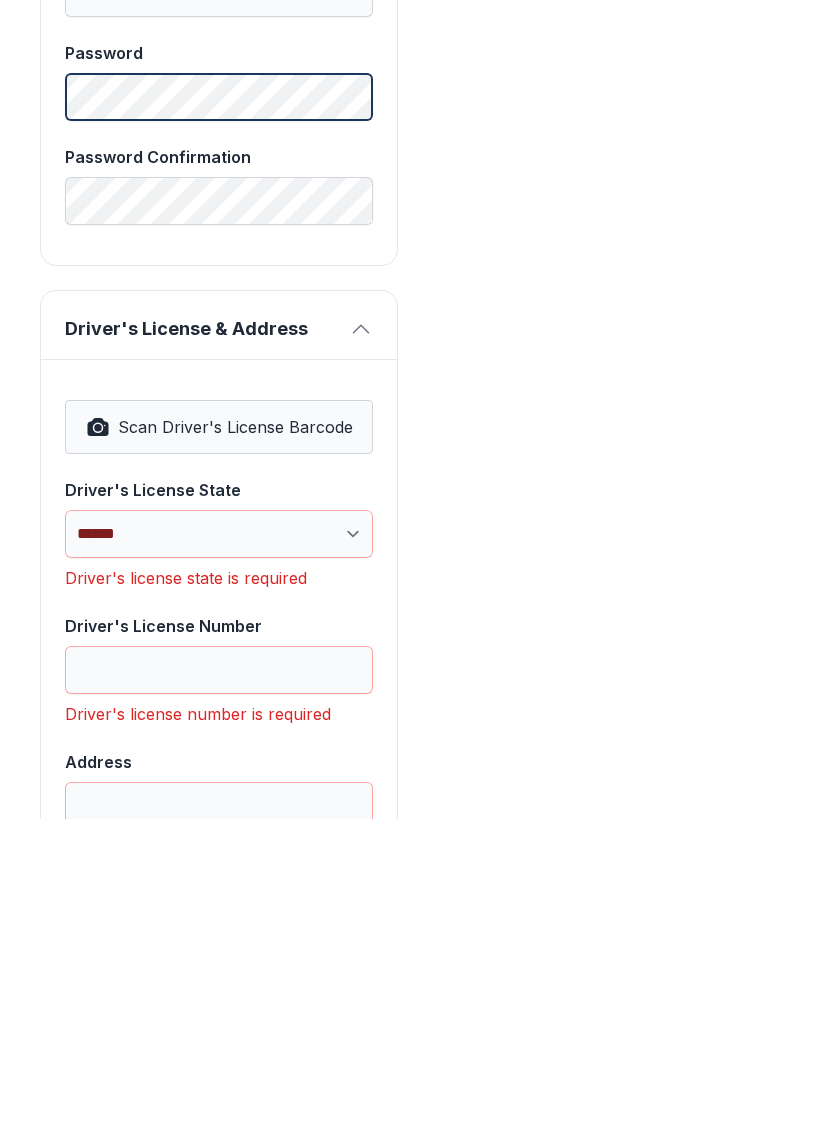 scroll, scrollTop: 920, scrollLeft: 0, axis: vertical 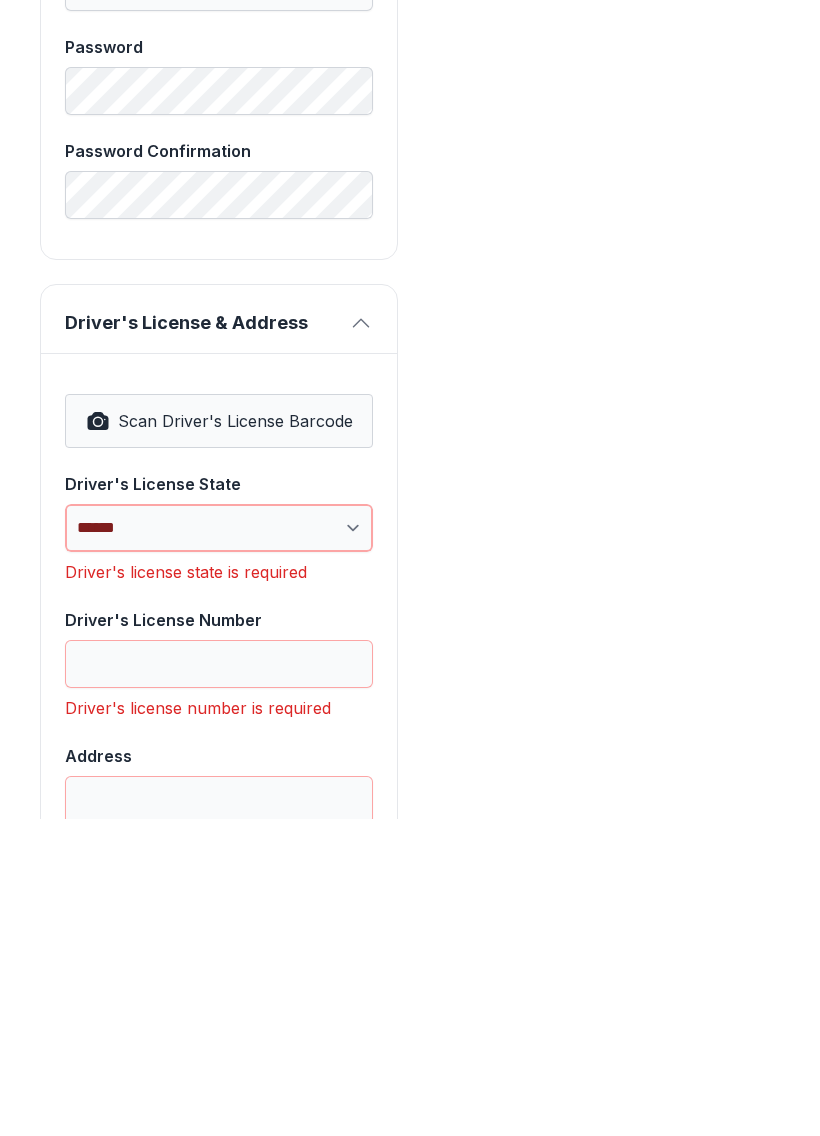 click on "**********" at bounding box center [219, 845] 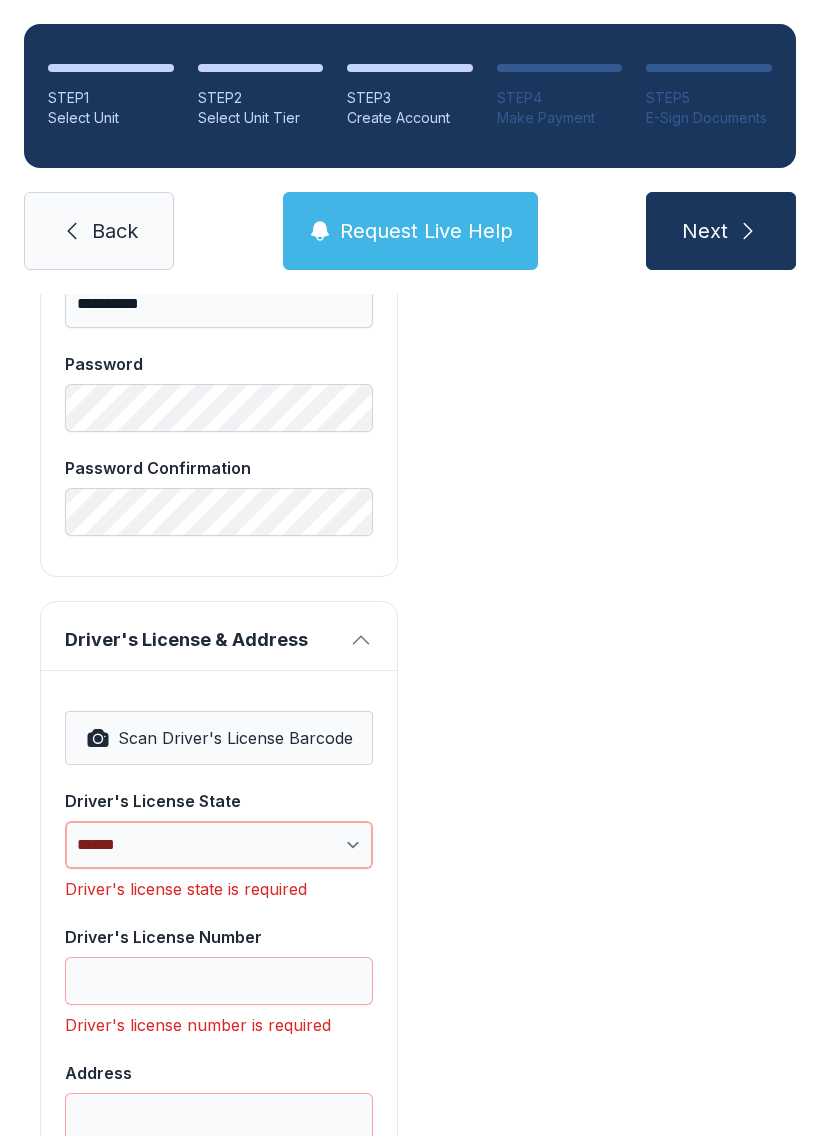 select on "**" 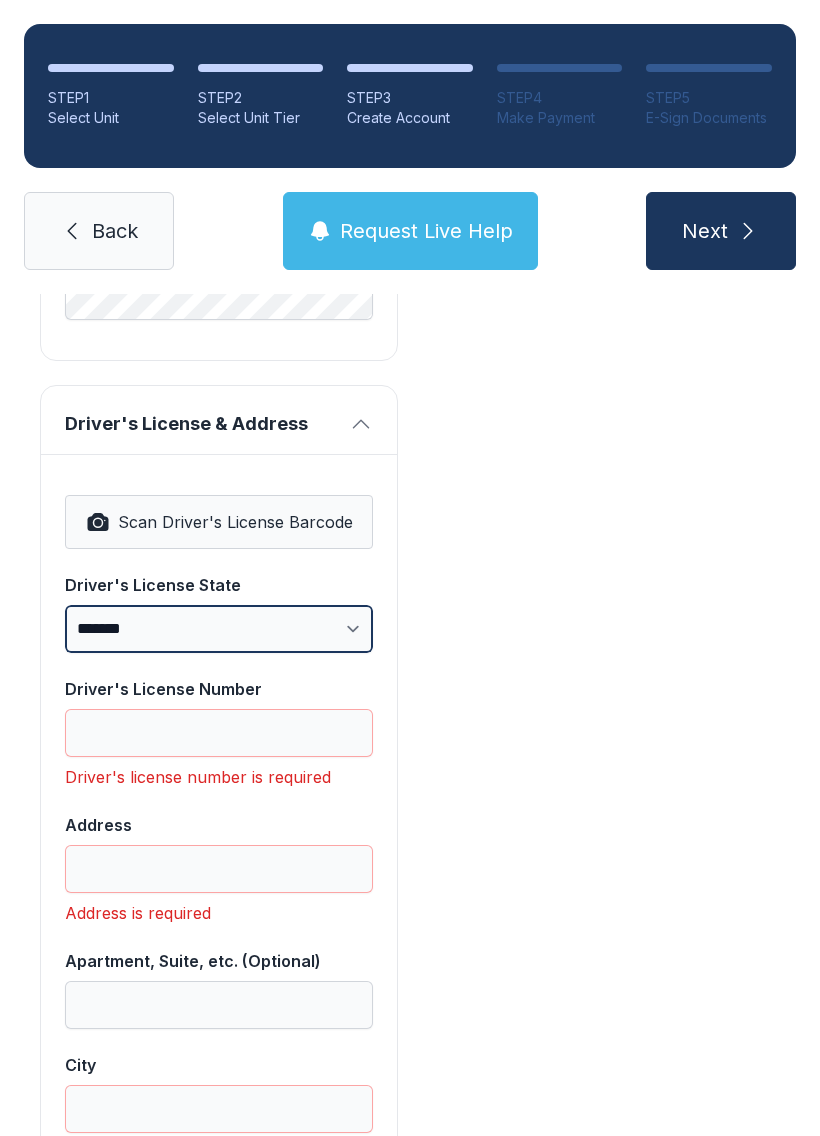 scroll, scrollTop: 1161, scrollLeft: 0, axis: vertical 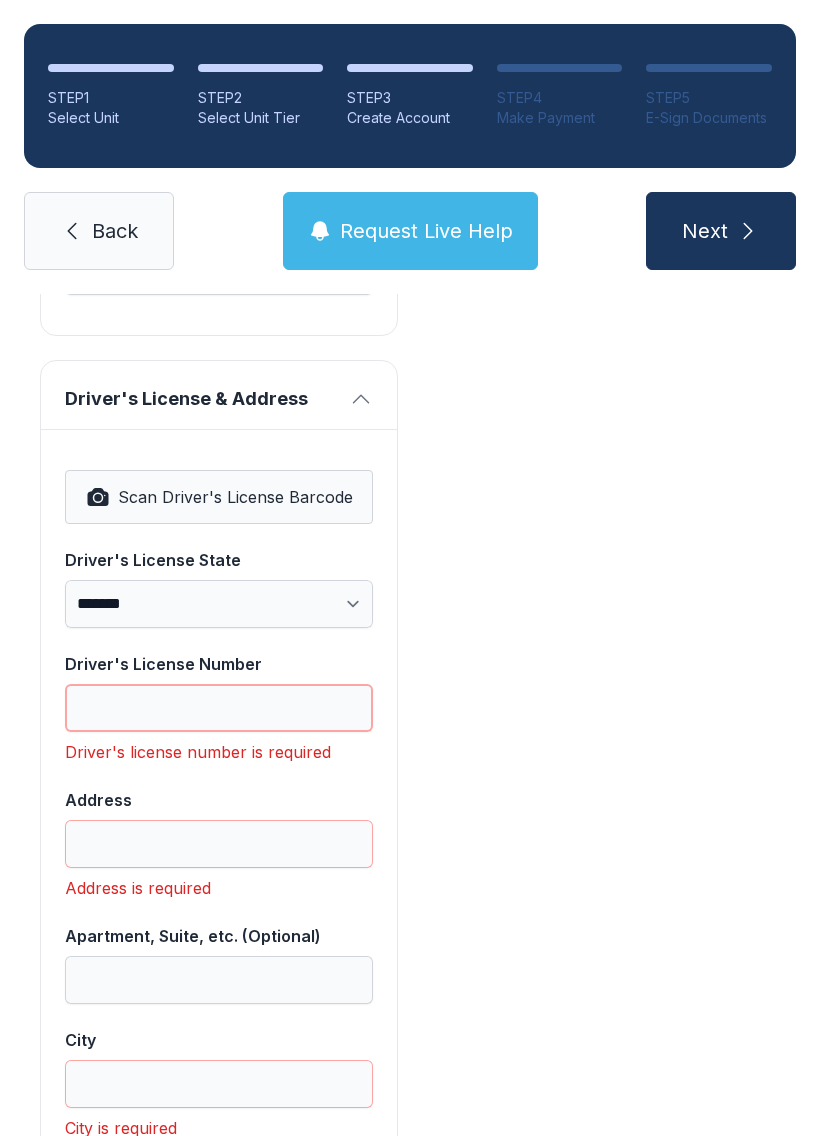click on "Driver's License Number" at bounding box center (219, 708) 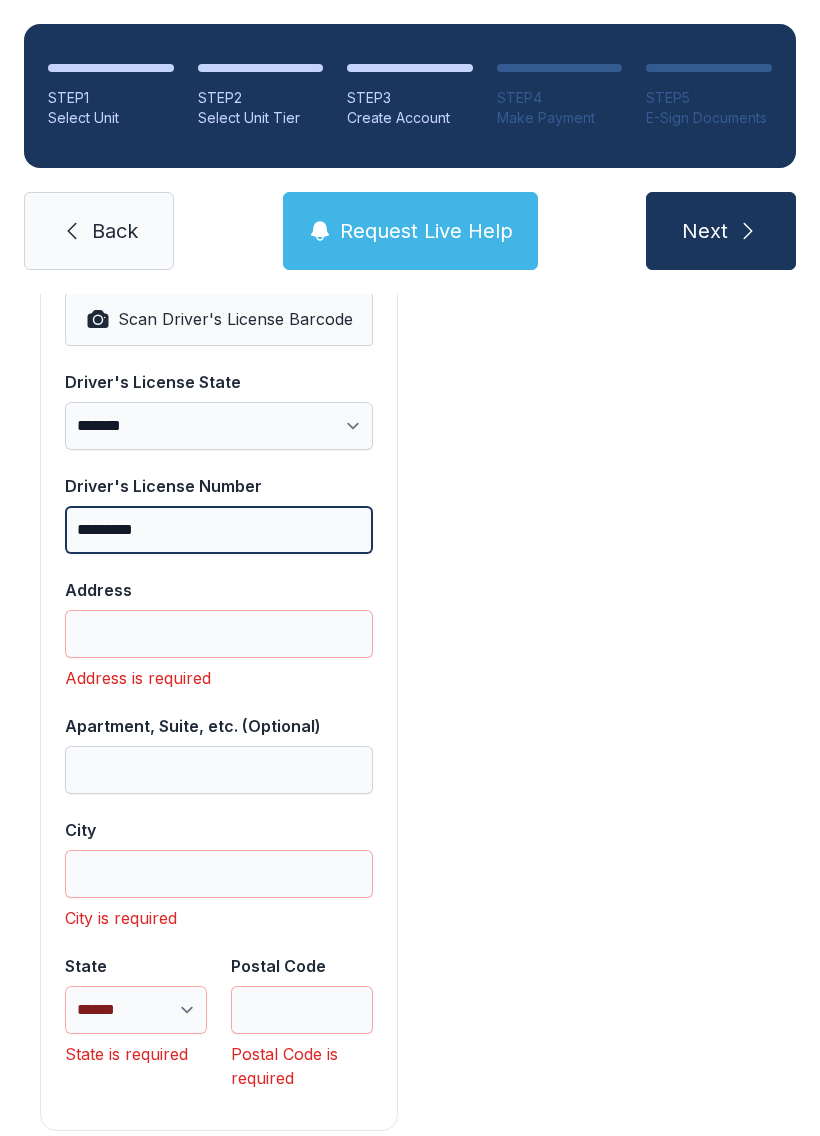 scroll, scrollTop: 1351, scrollLeft: 0, axis: vertical 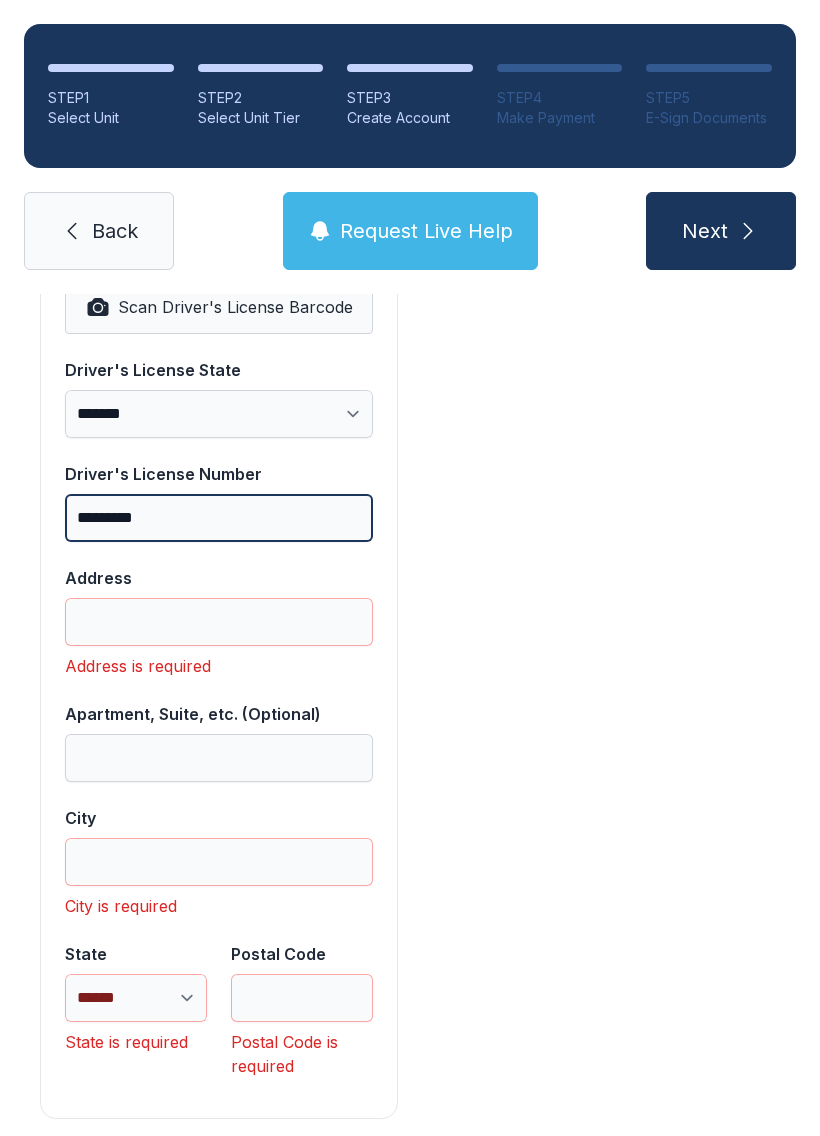 type on "*********" 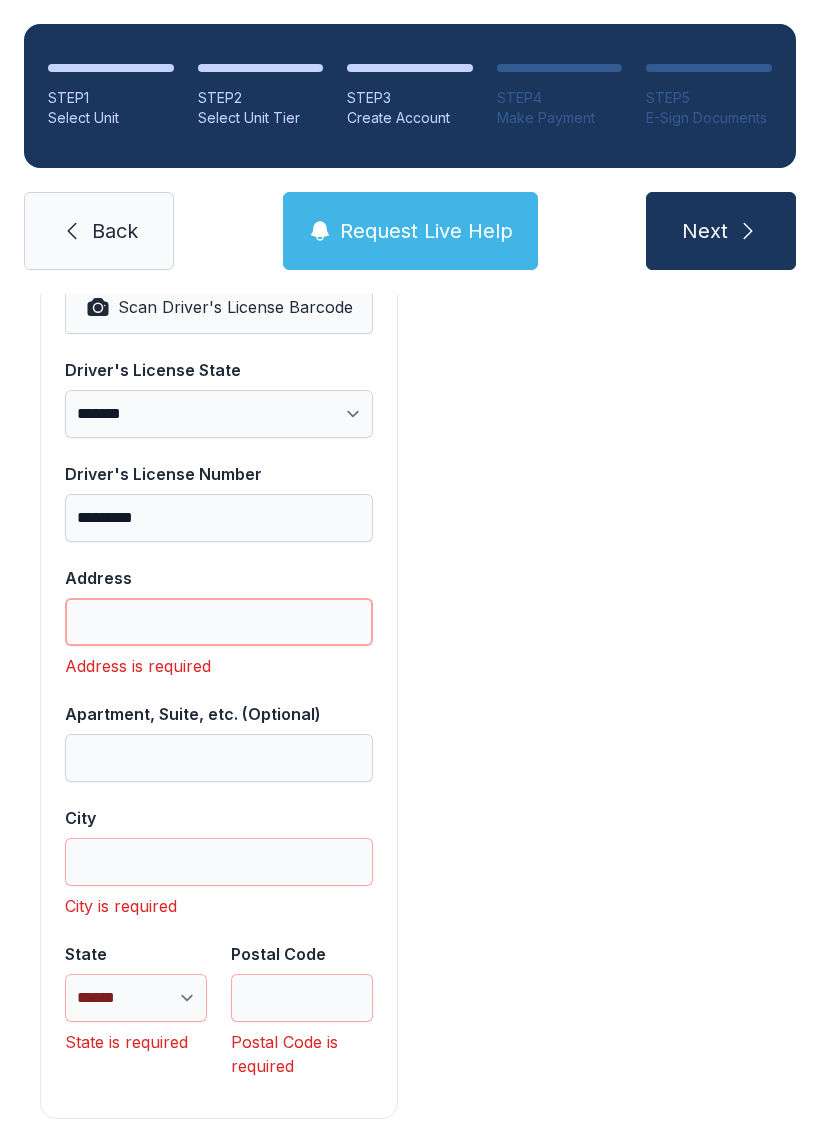 click on "Address" at bounding box center [219, 622] 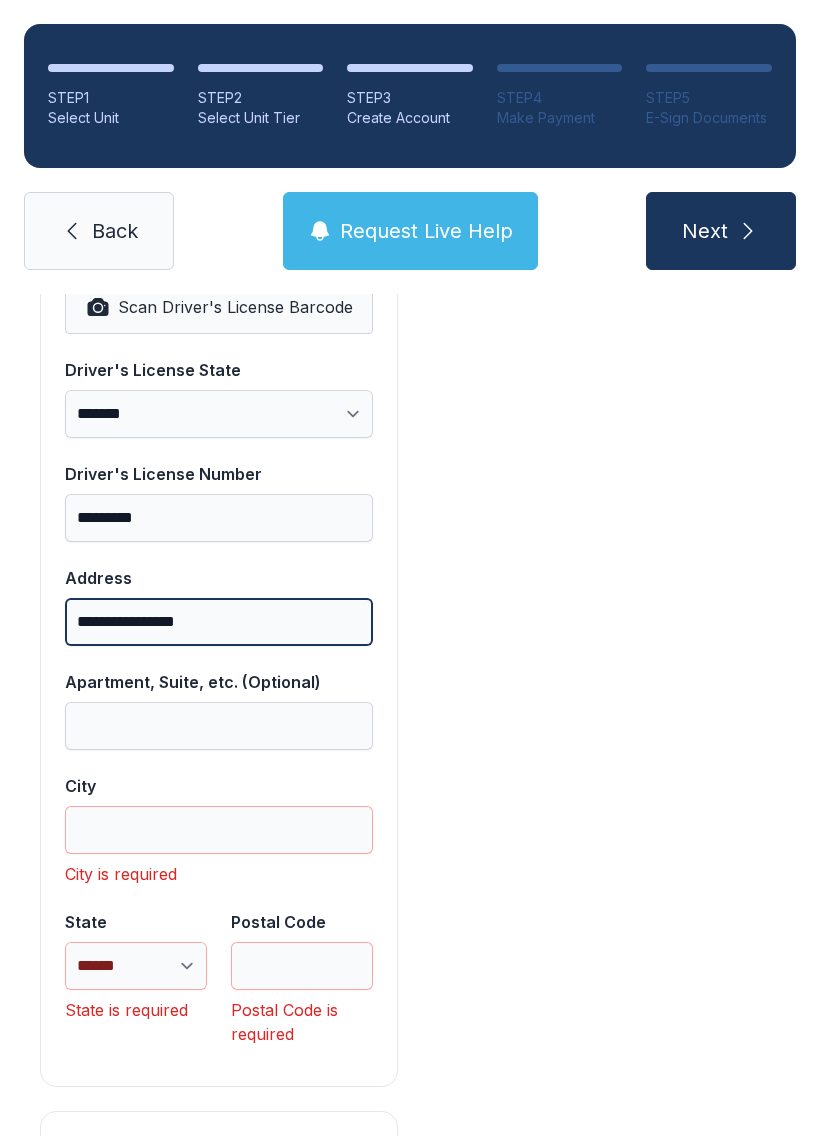 type on "**********" 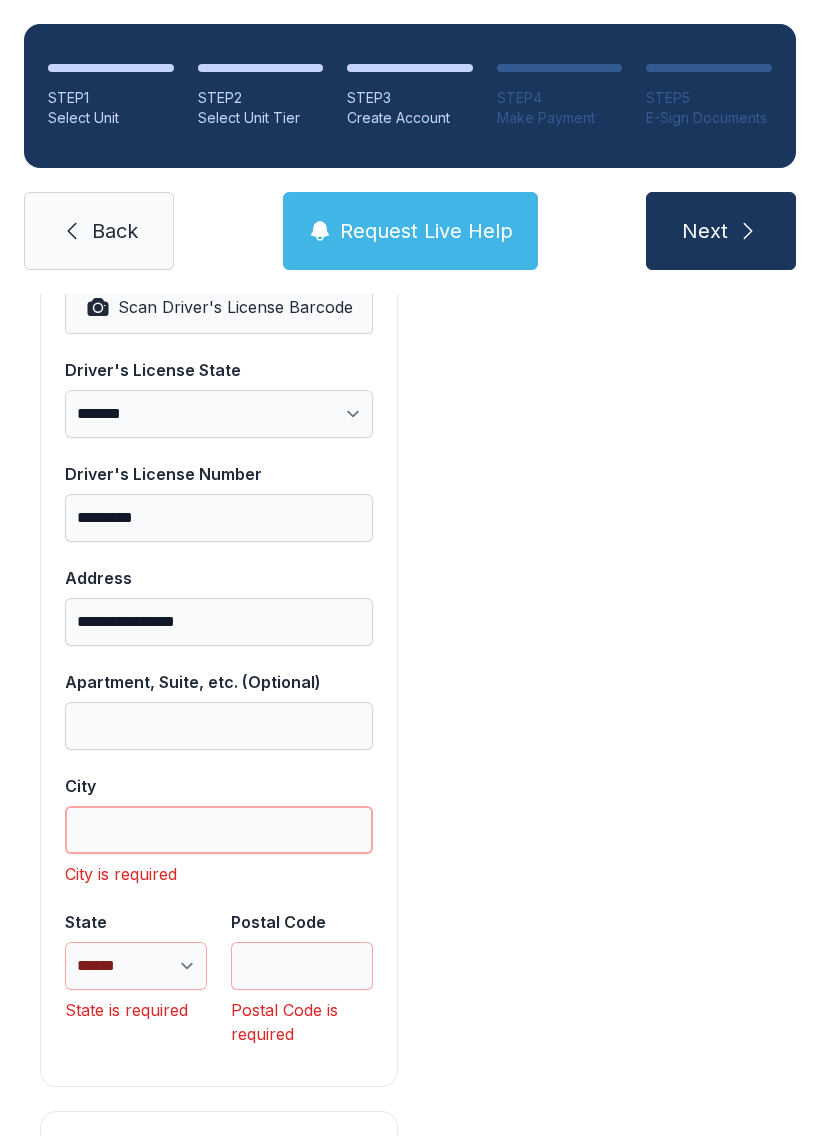 click on "City" at bounding box center [219, 830] 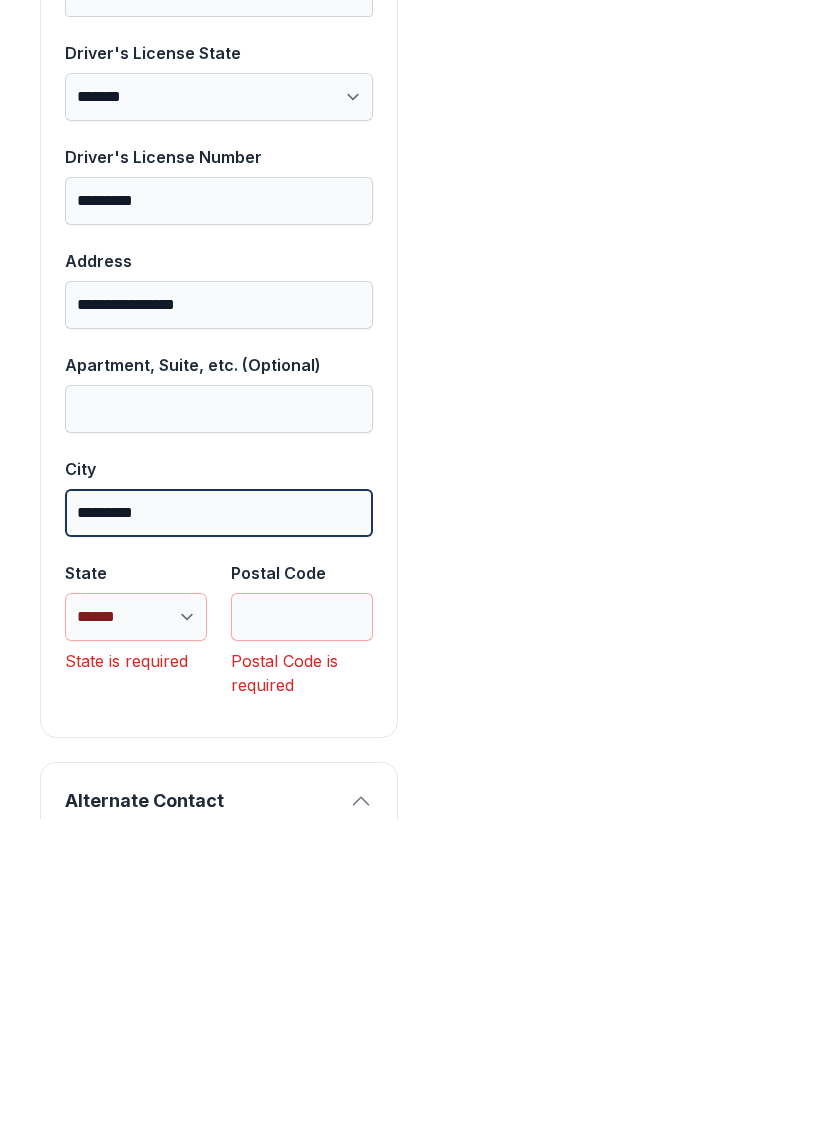 type on "*********" 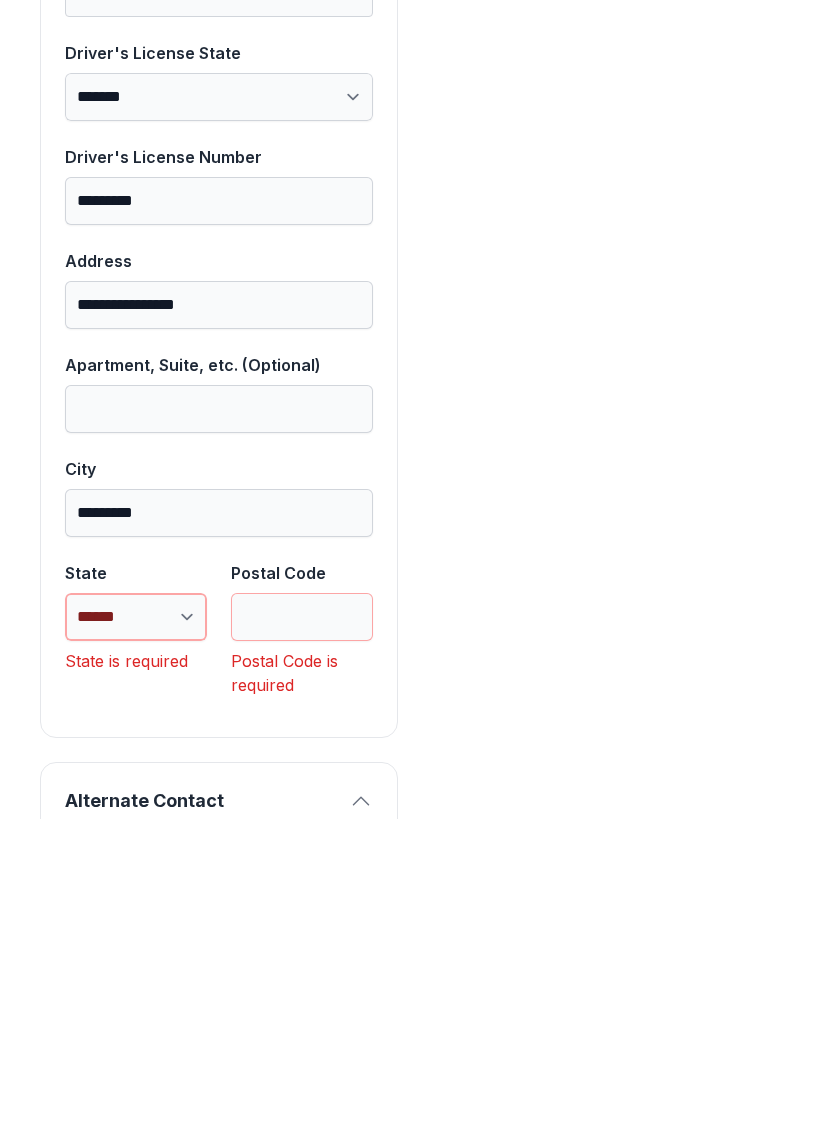 click on "**********" at bounding box center (136, 934) 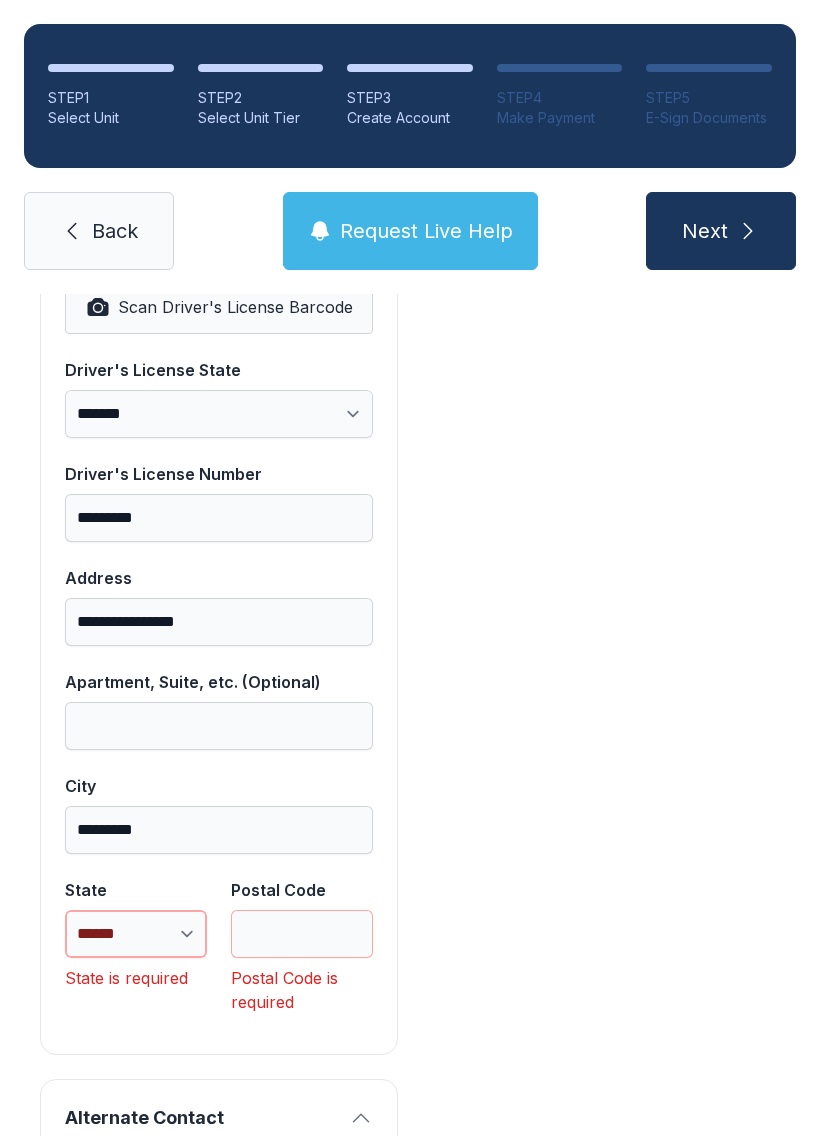 select on "**" 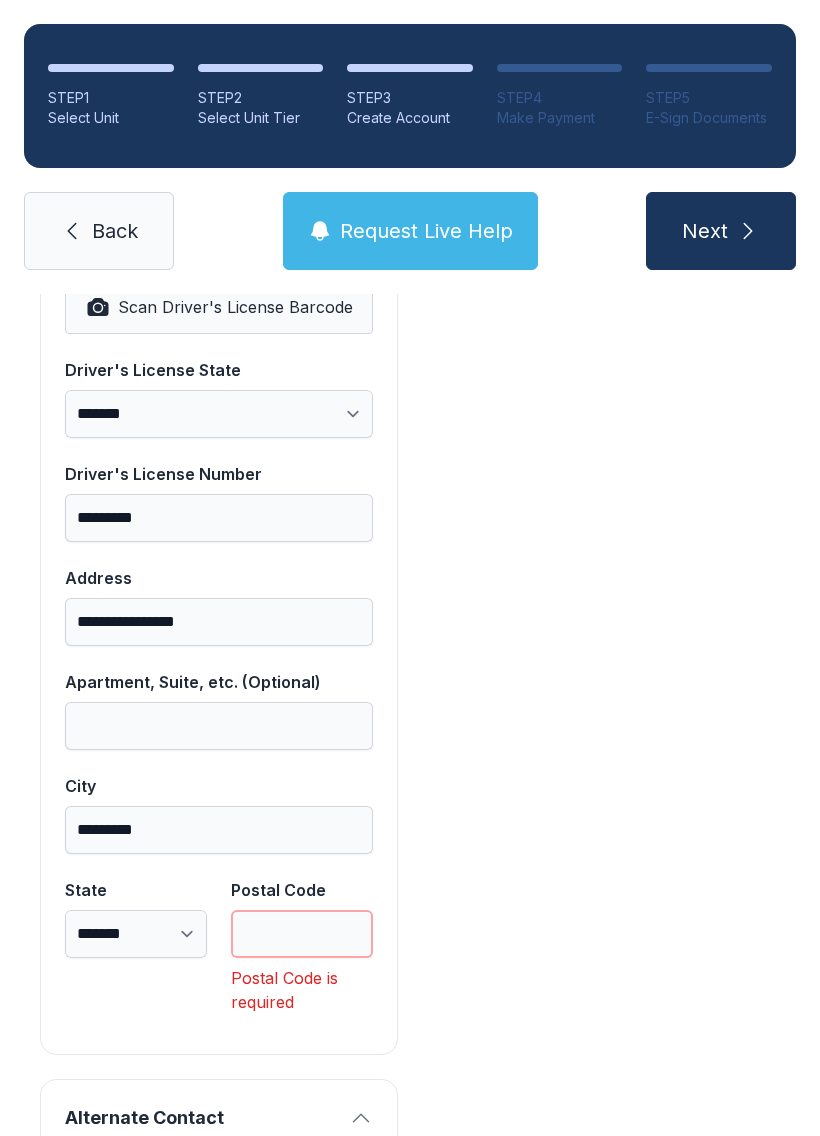 click on "Postal Code" at bounding box center (302, 934) 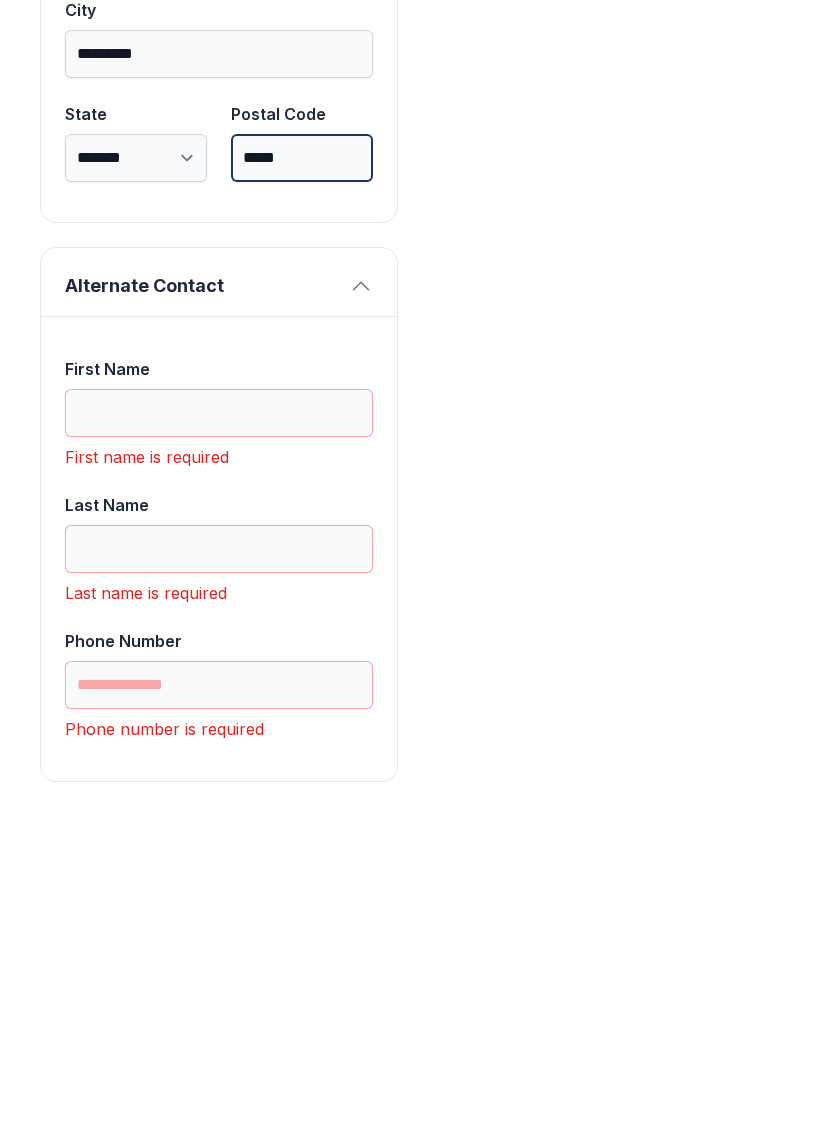 scroll, scrollTop: 1809, scrollLeft: 0, axis: vertical 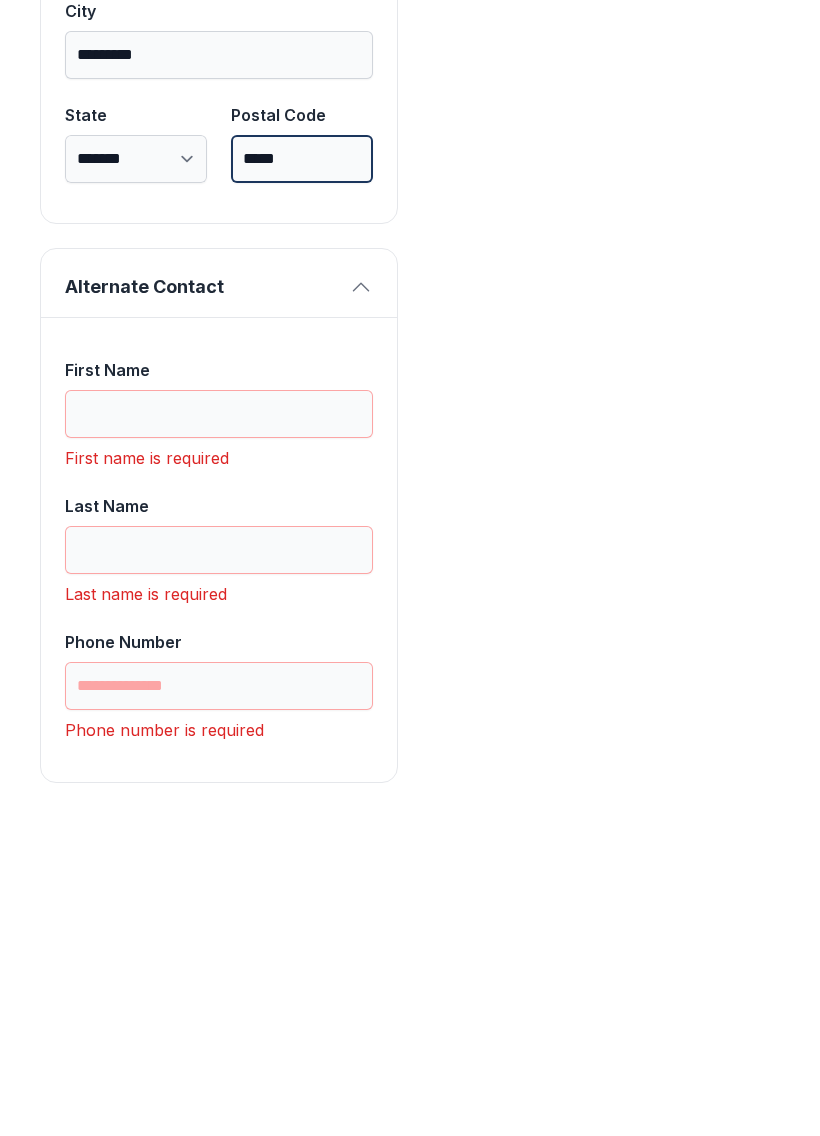 type on "*****" 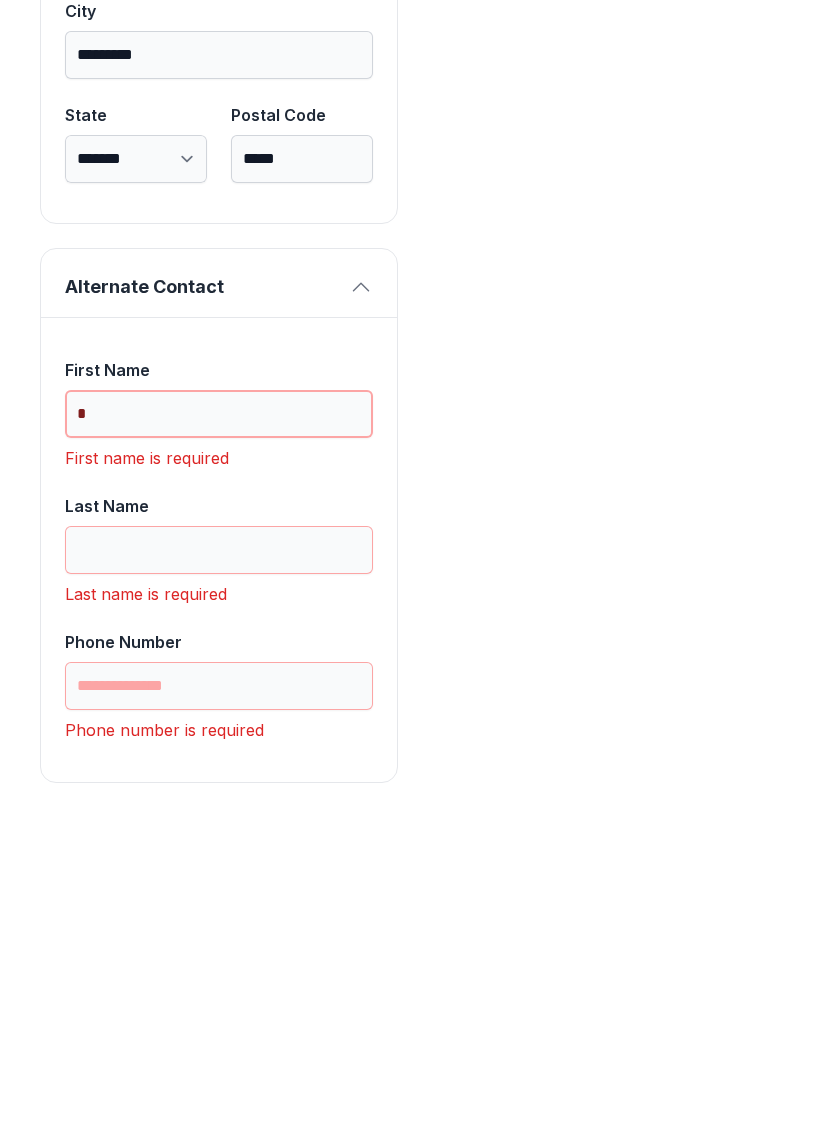 scroll, scrollTop: 1777, scrollLeft: 0, axis: vertical 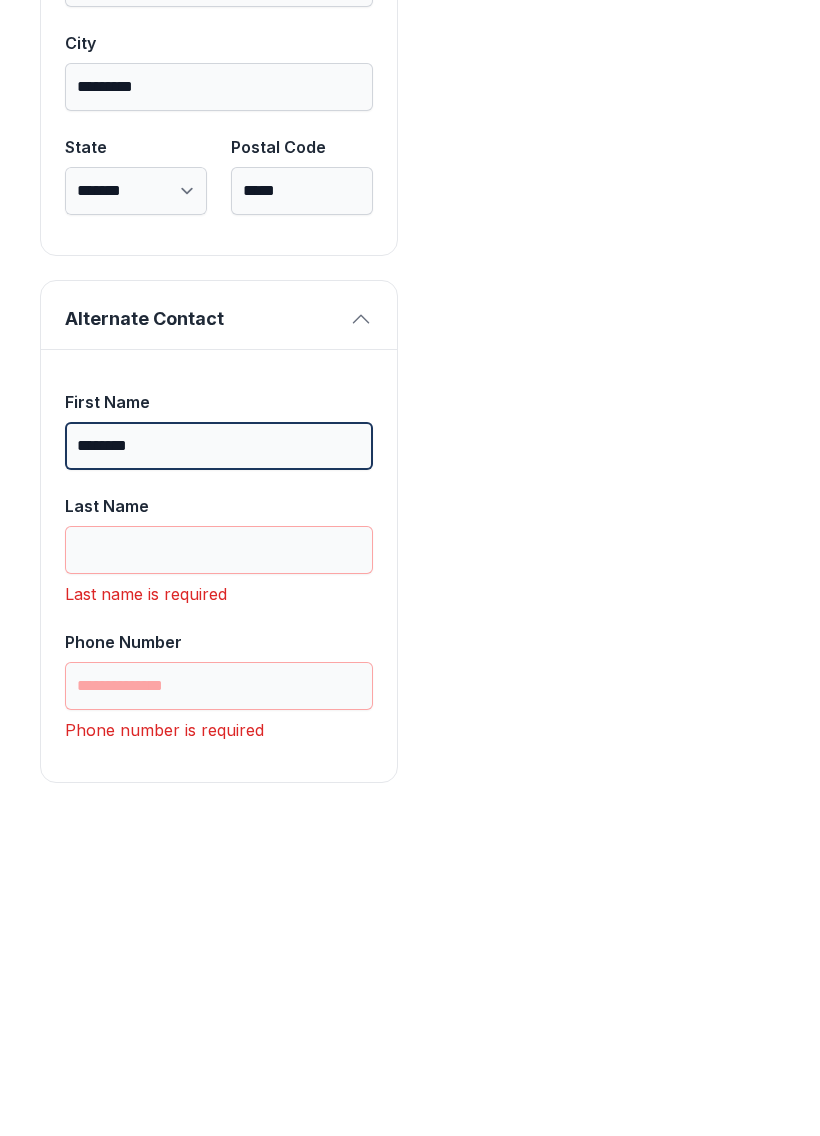 type on "********" 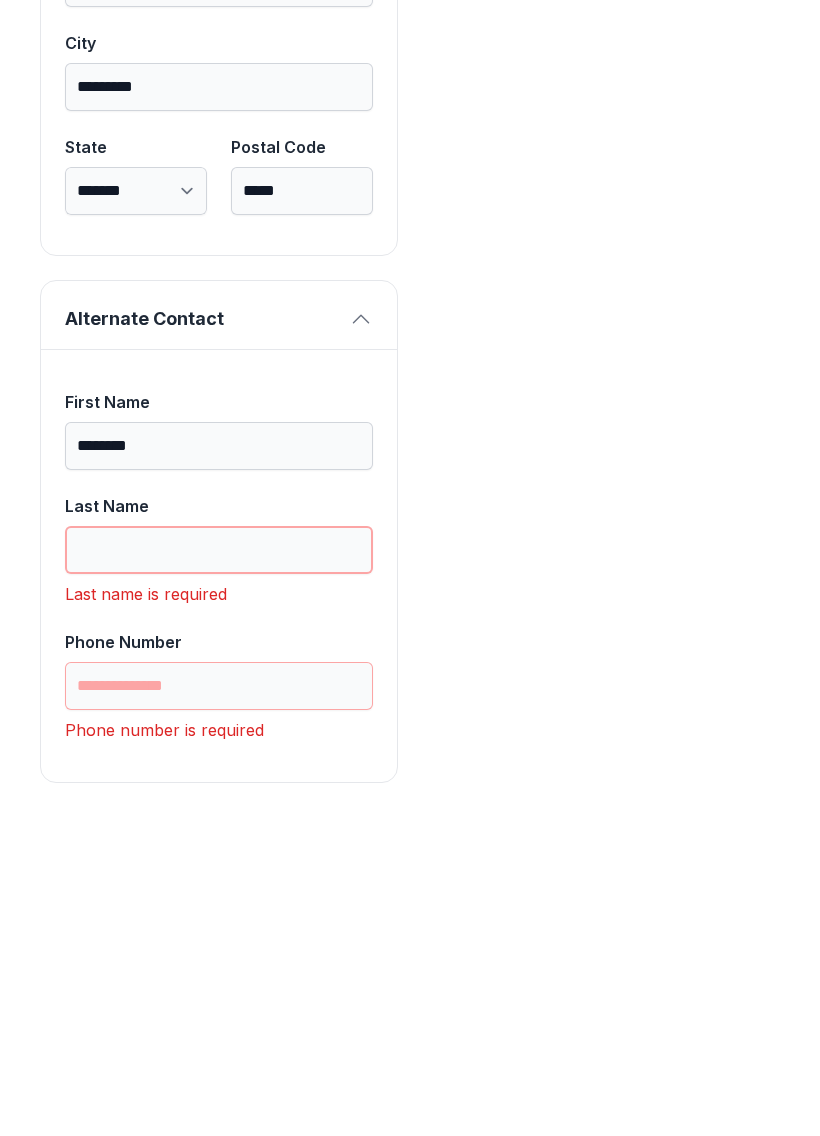 click on "Last Name" at bounding box center [219, 867] 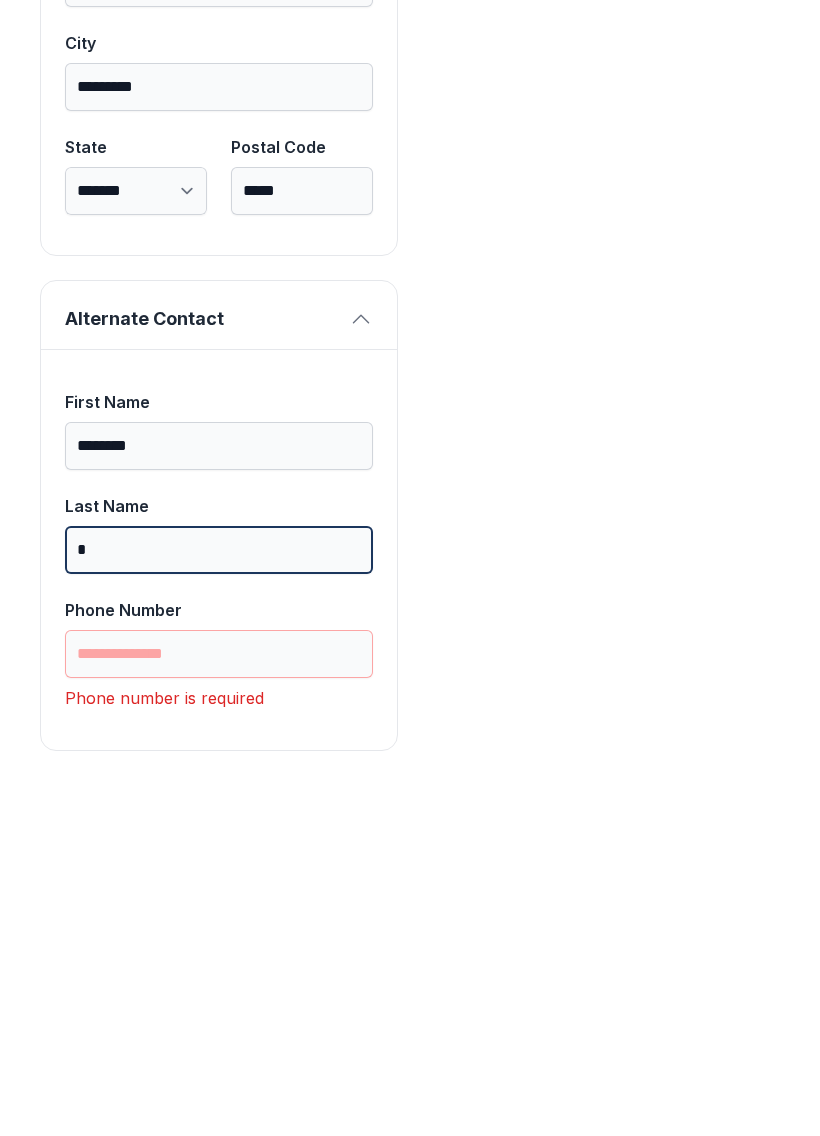 scroll, scrollTop: 1745, scrollLeft: 0, axis: vertical 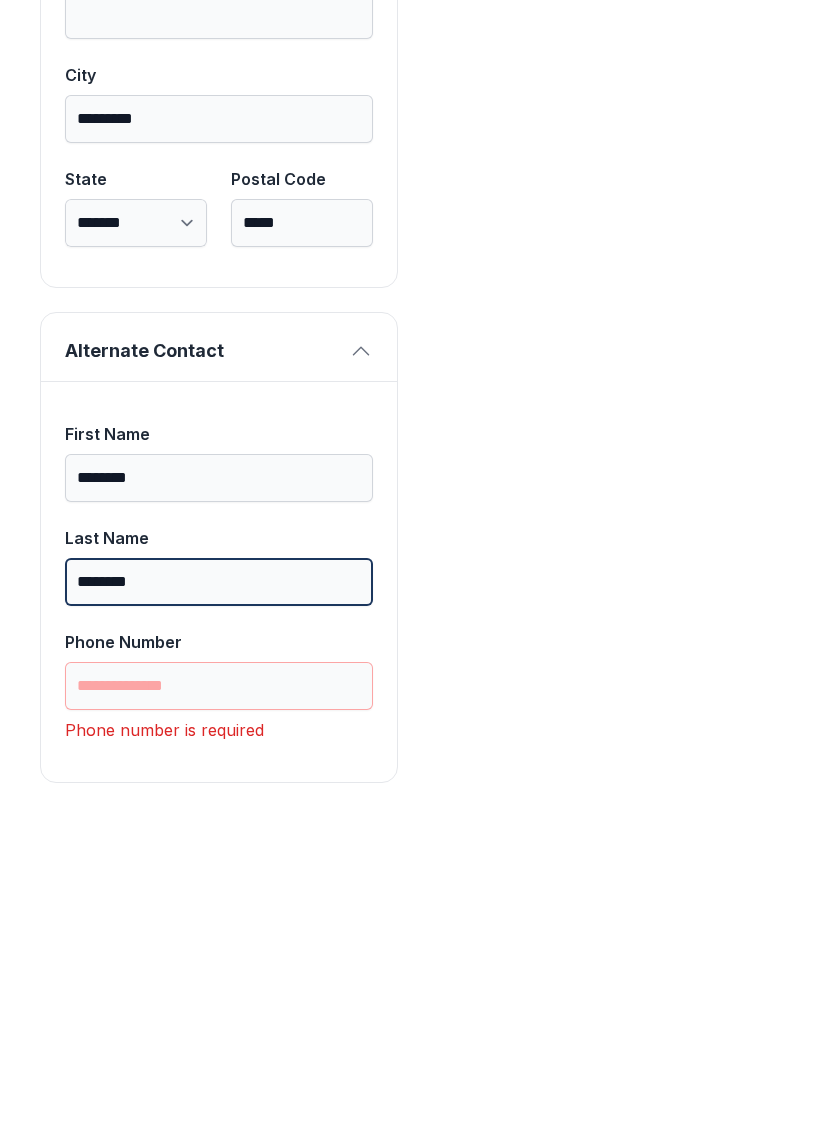 type on "********" 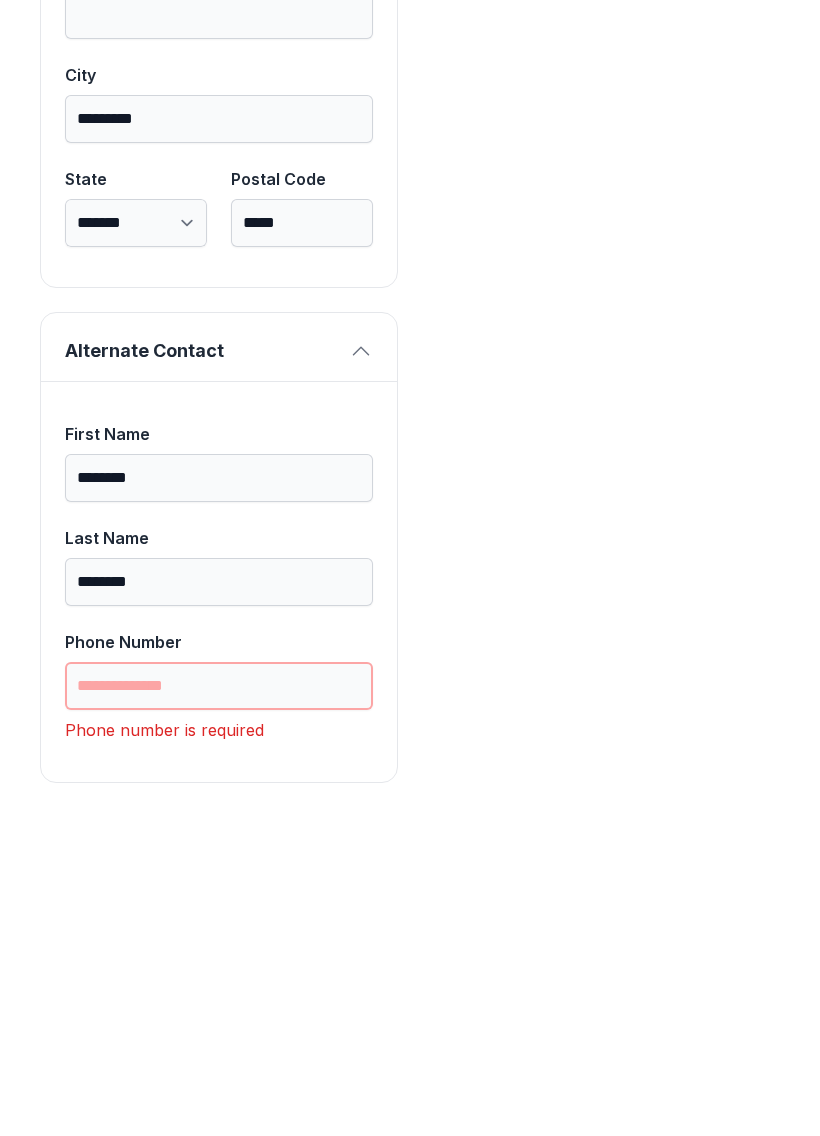 click on "Phone Number" at bounding box center (219, 1003) 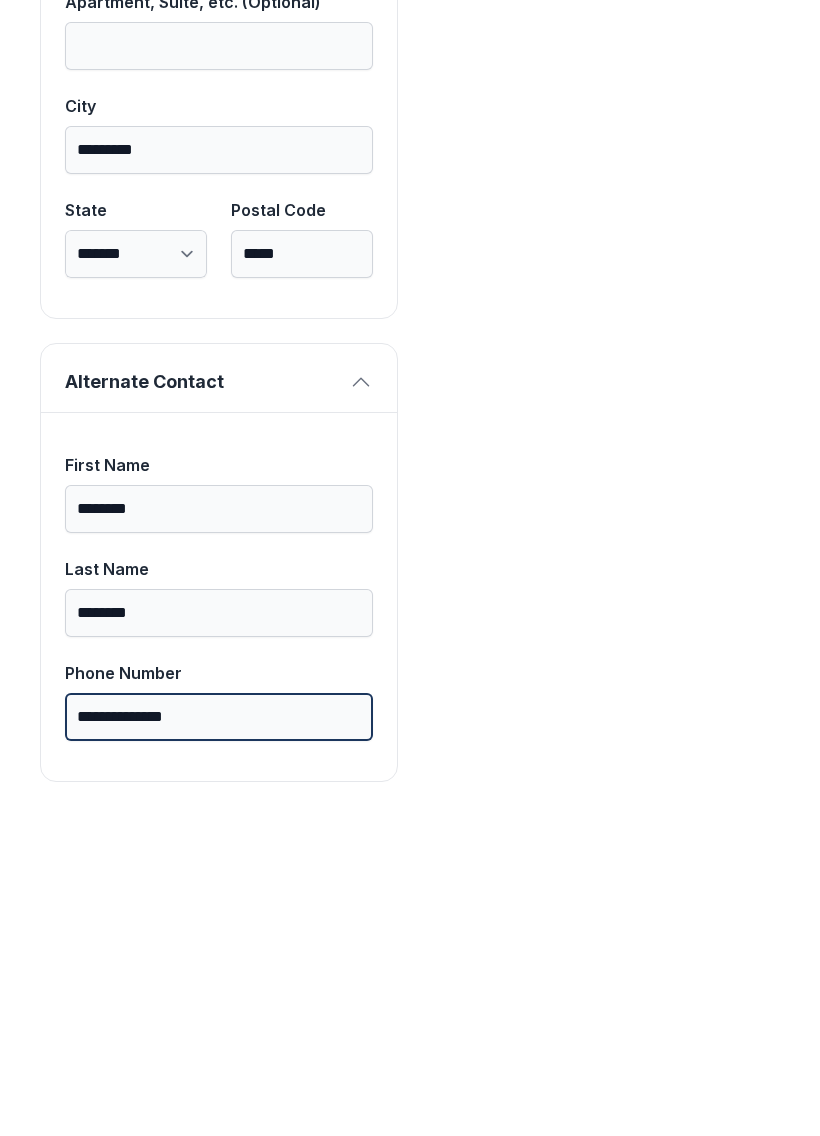 scroll, scrollTop: 1713, scrollLeft: 0, axis: vertical 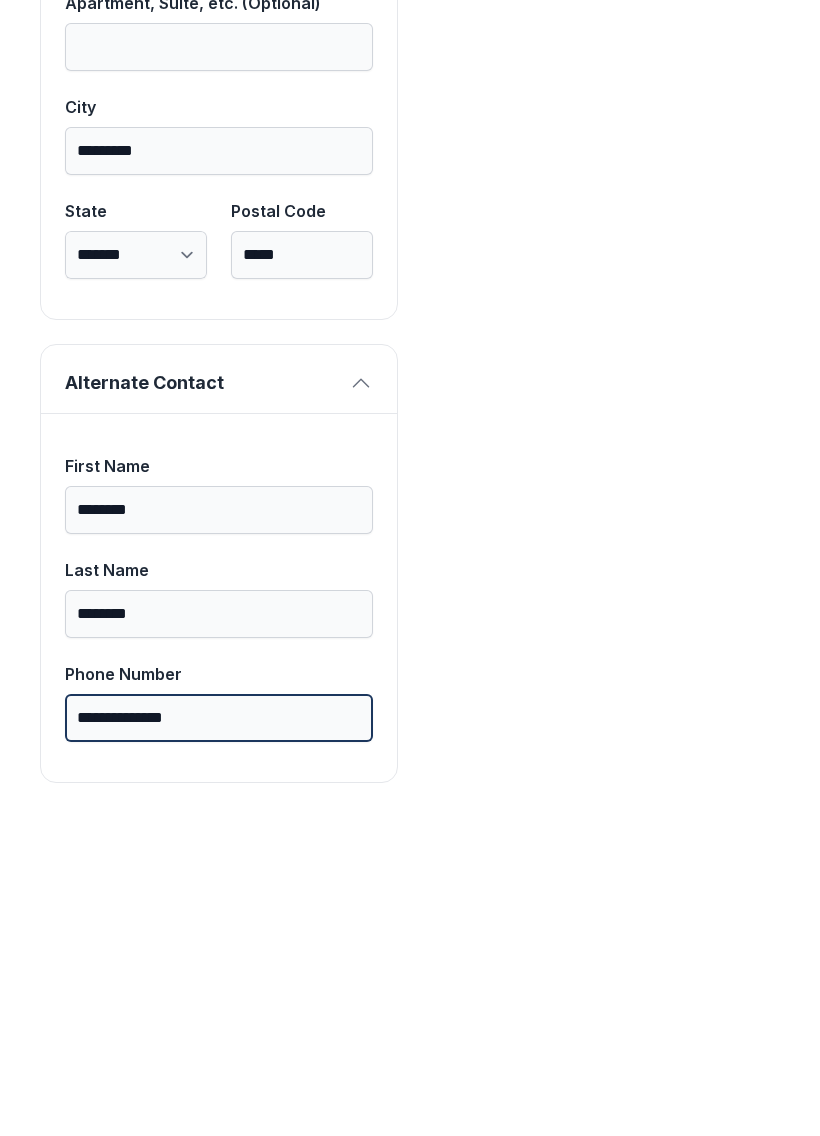 type on "**********" 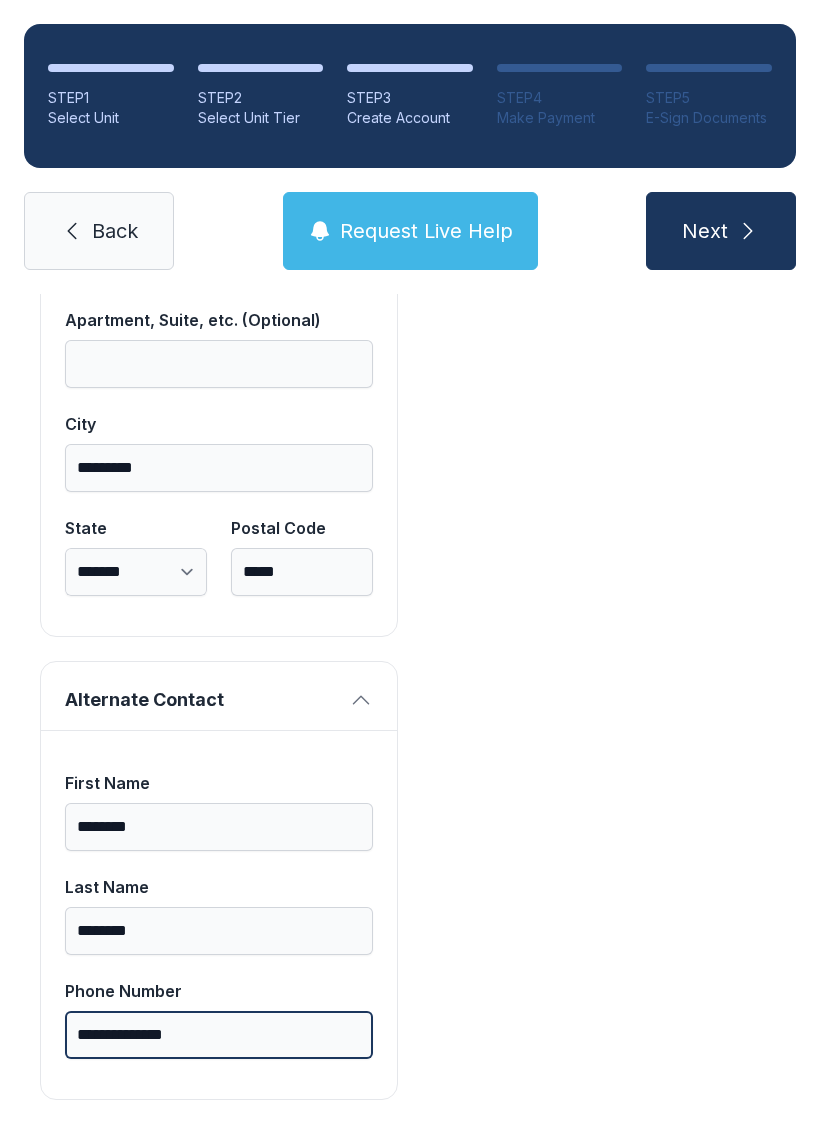 scroll, scrollTop: 0, scrollLeft: 0, axis: both 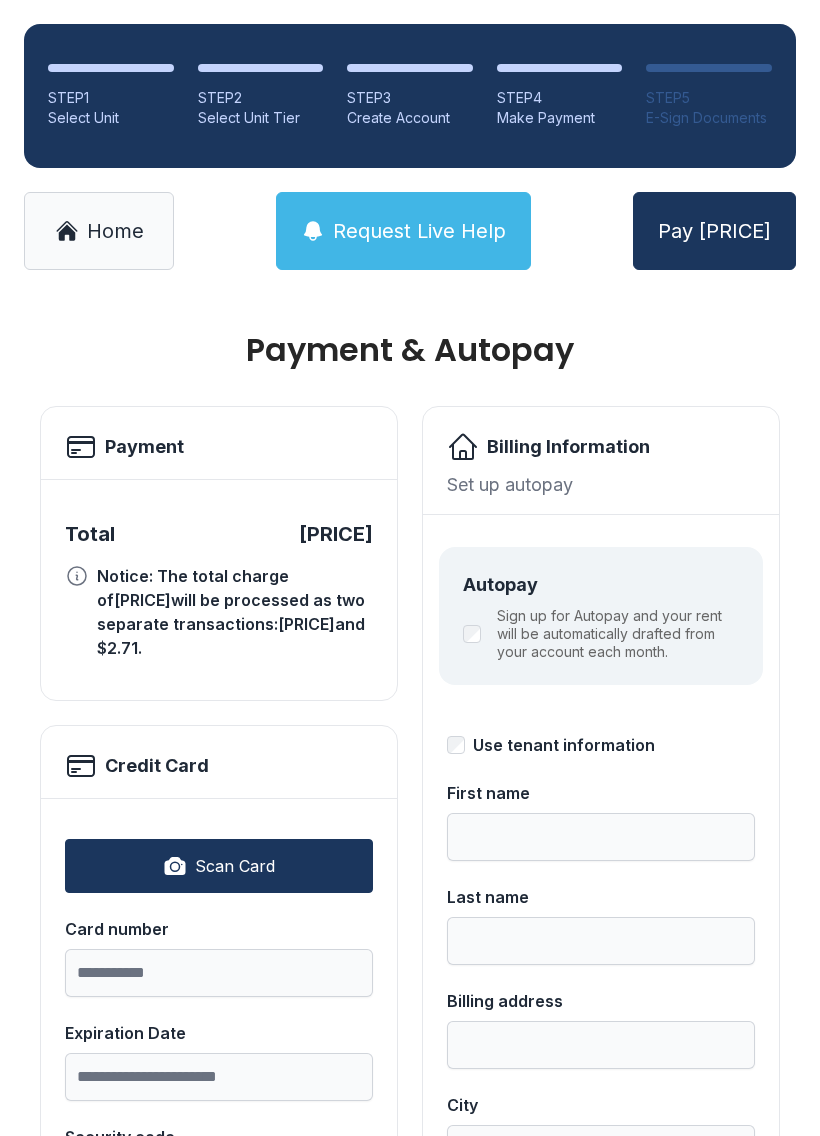 click on "Request Live Help" at bounding box center (419, 231) 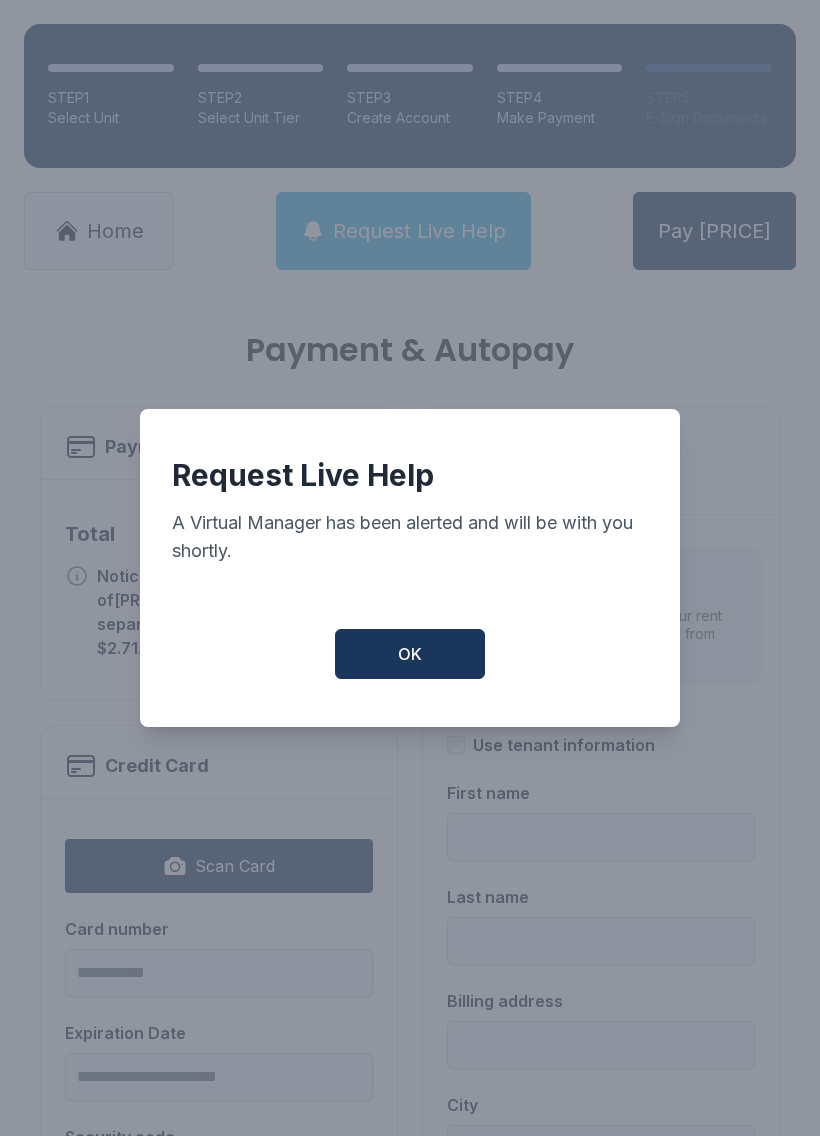 click on "OK" at bounding box center (410, 654) 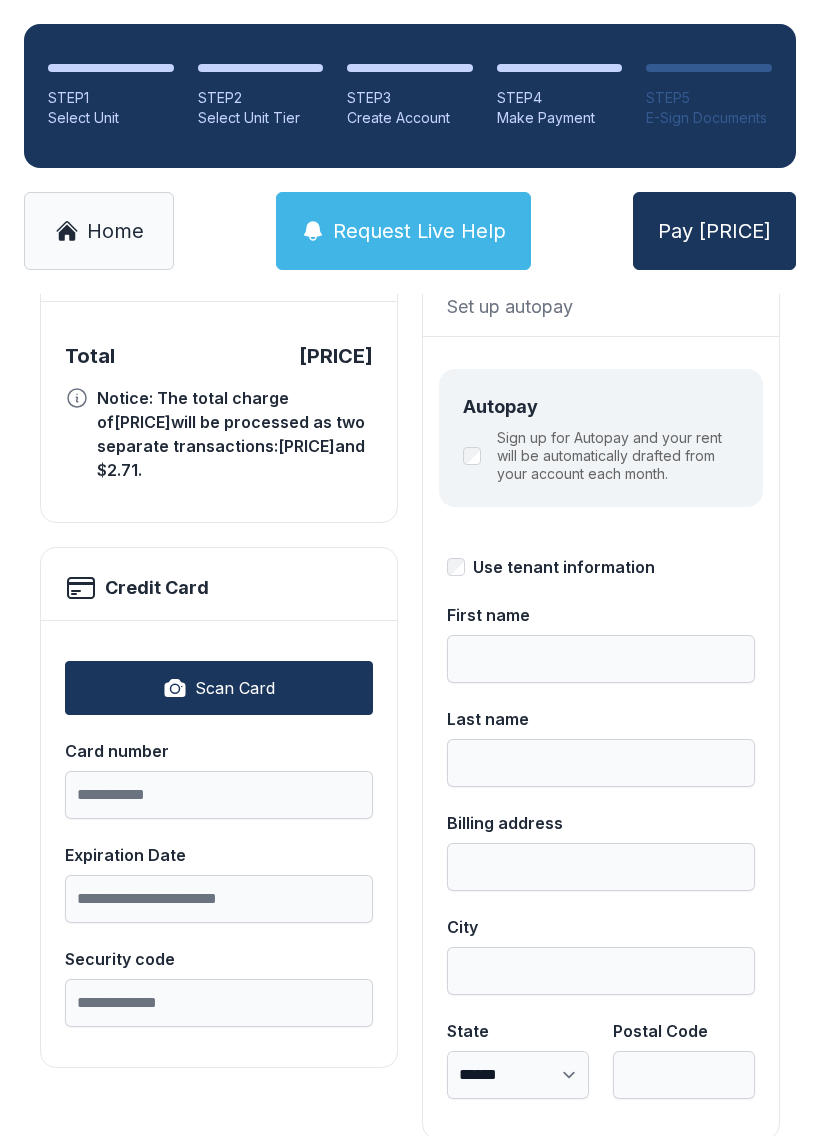 scroll, scrollTop: 190, scrollLeft: 0, axis: vertical 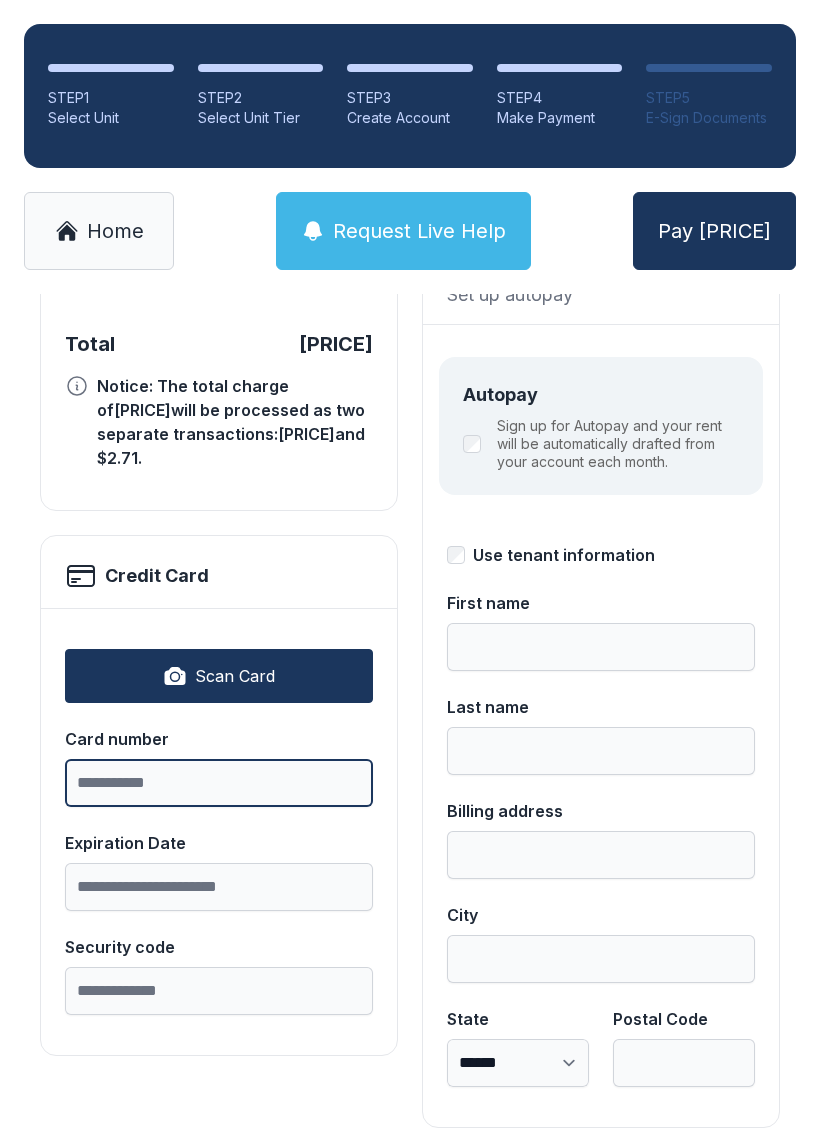 click on "Card number" at bounding box center [219, 783] 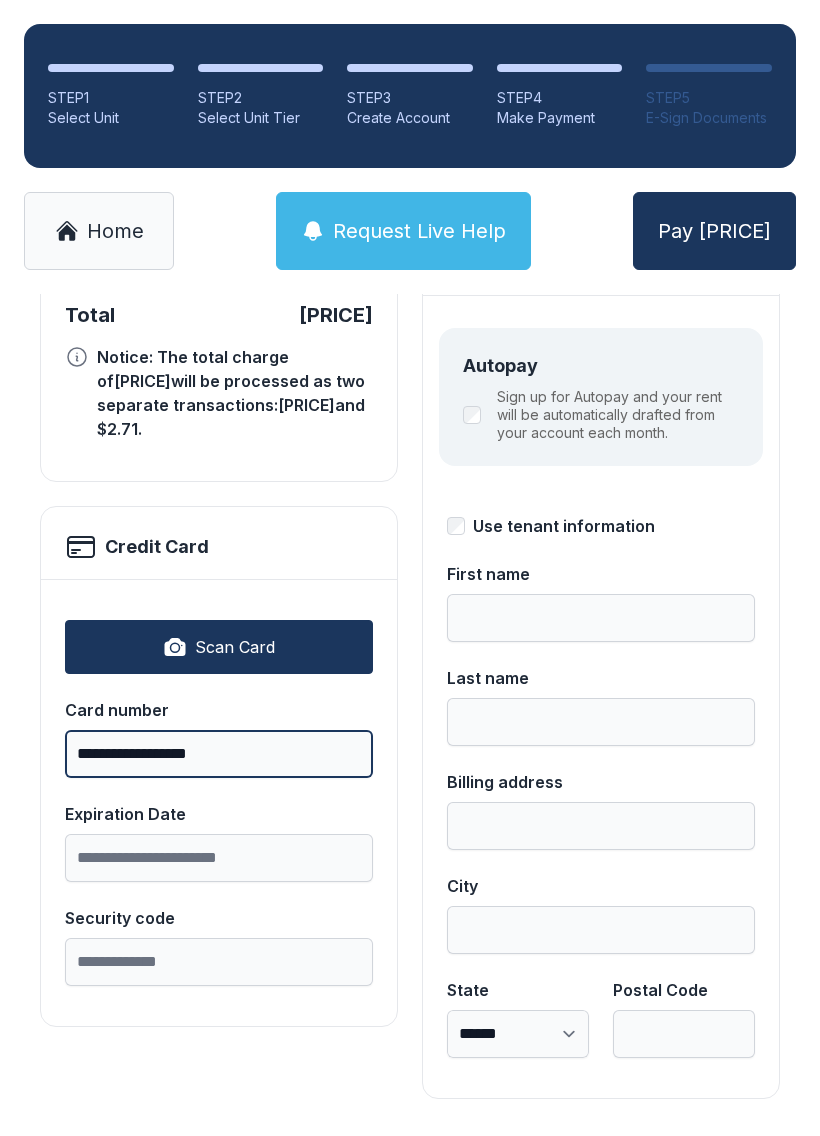scroll, scrollTop: 218, scrollLeft: 0, axis: vertical 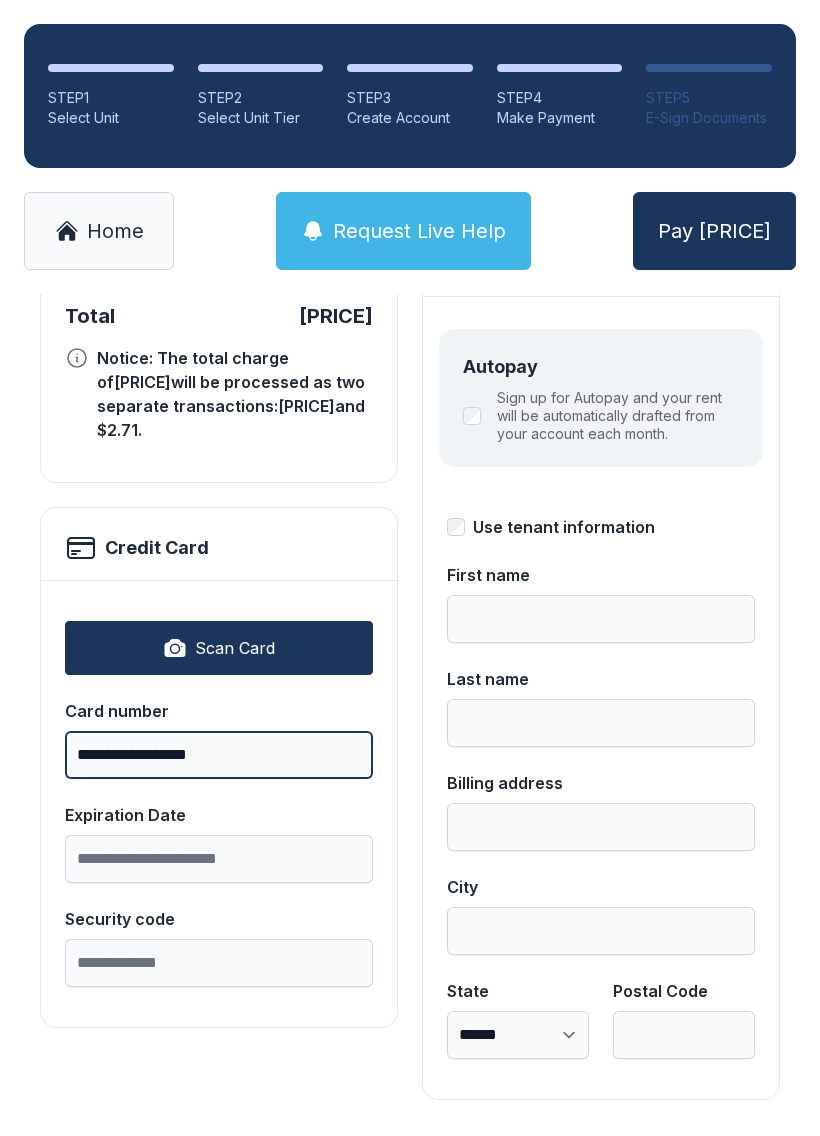 type on "**********" 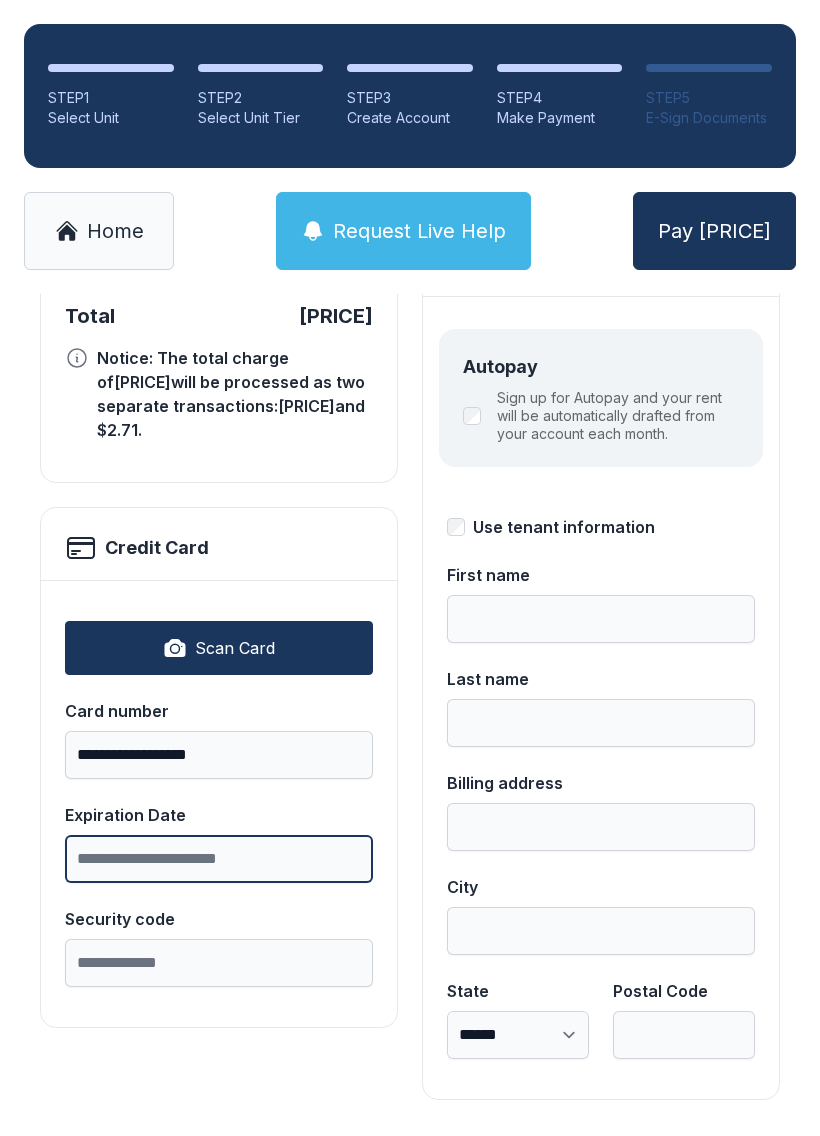 scroll, scrollTop: 44, scrollLeft: 0, axis: vertical 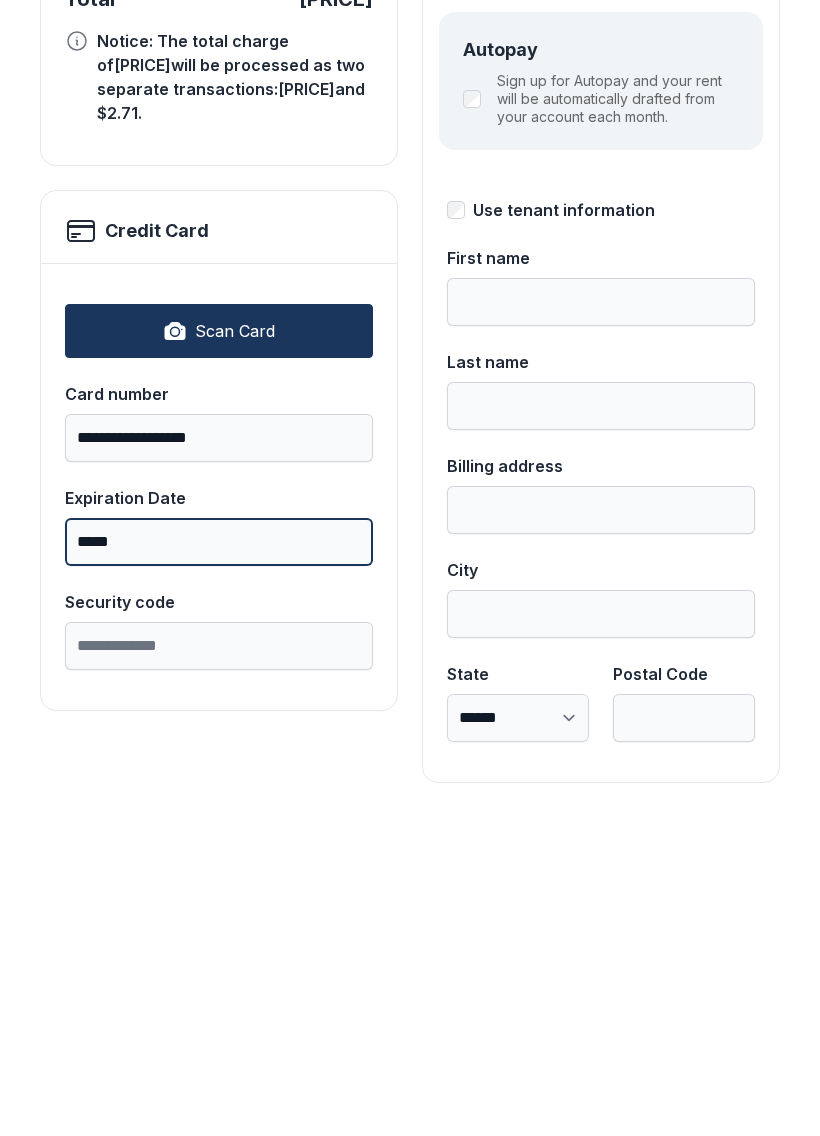 type on "*****" 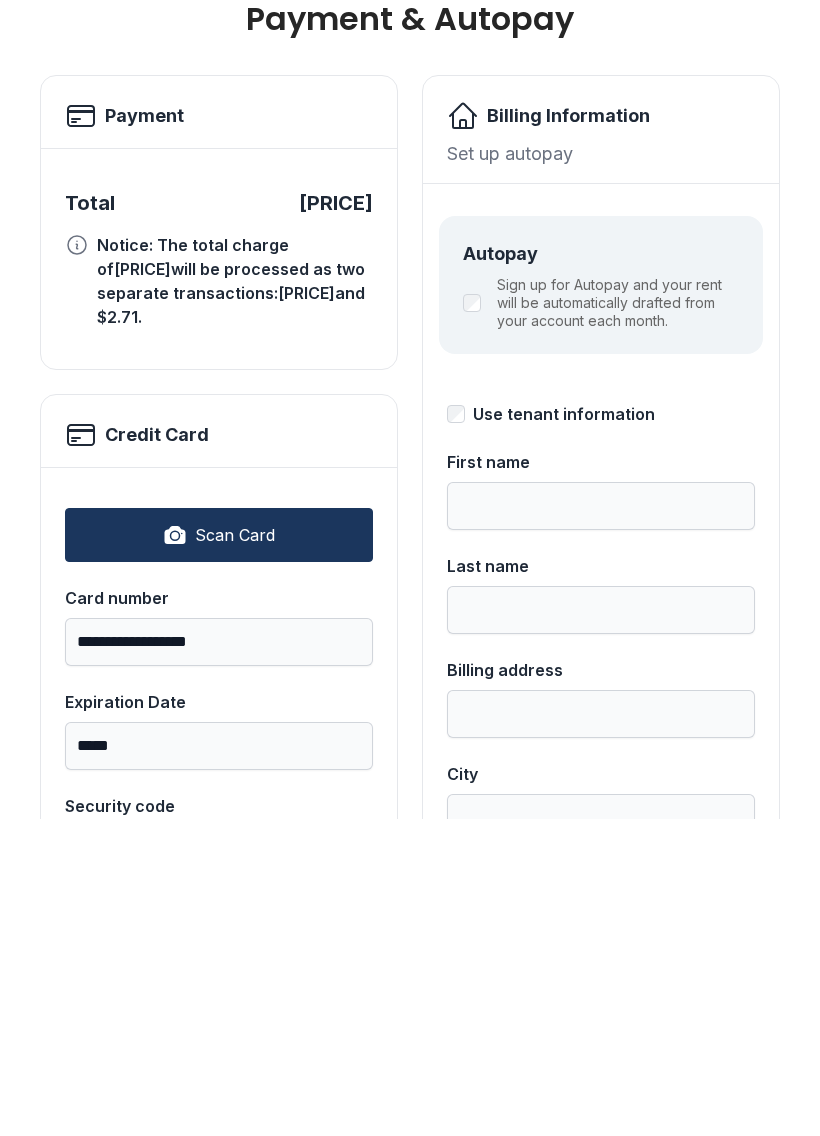 scroll, scrollTop: 11, scrollLeft: 0, axis: vertical 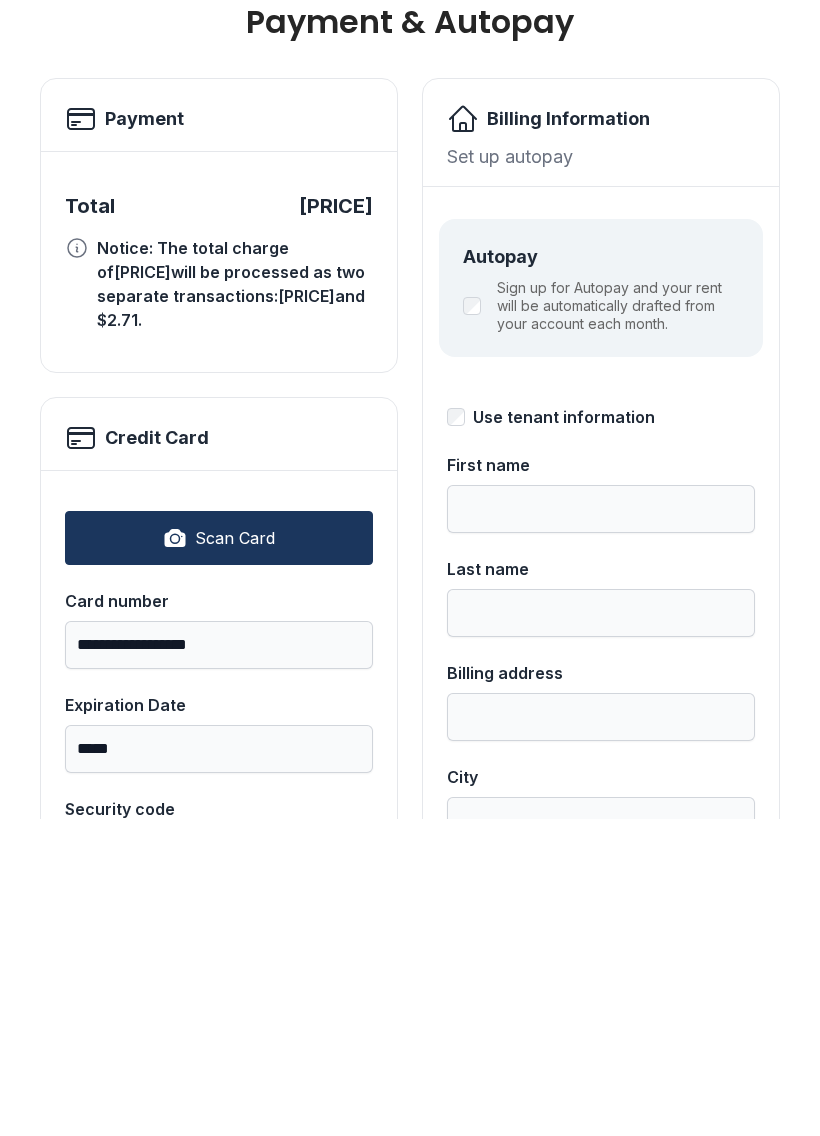 type on "****" 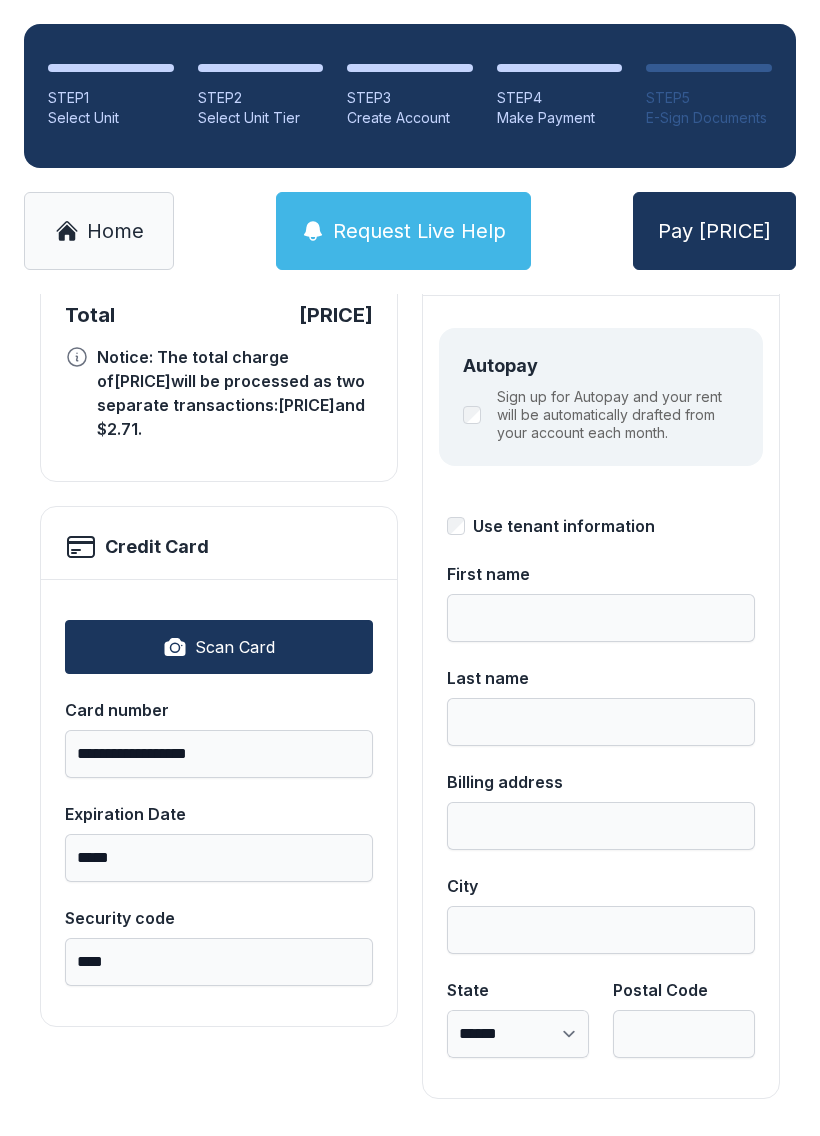 scroll, scrollTop: 218, scrollLeft: 0, axis: vertical 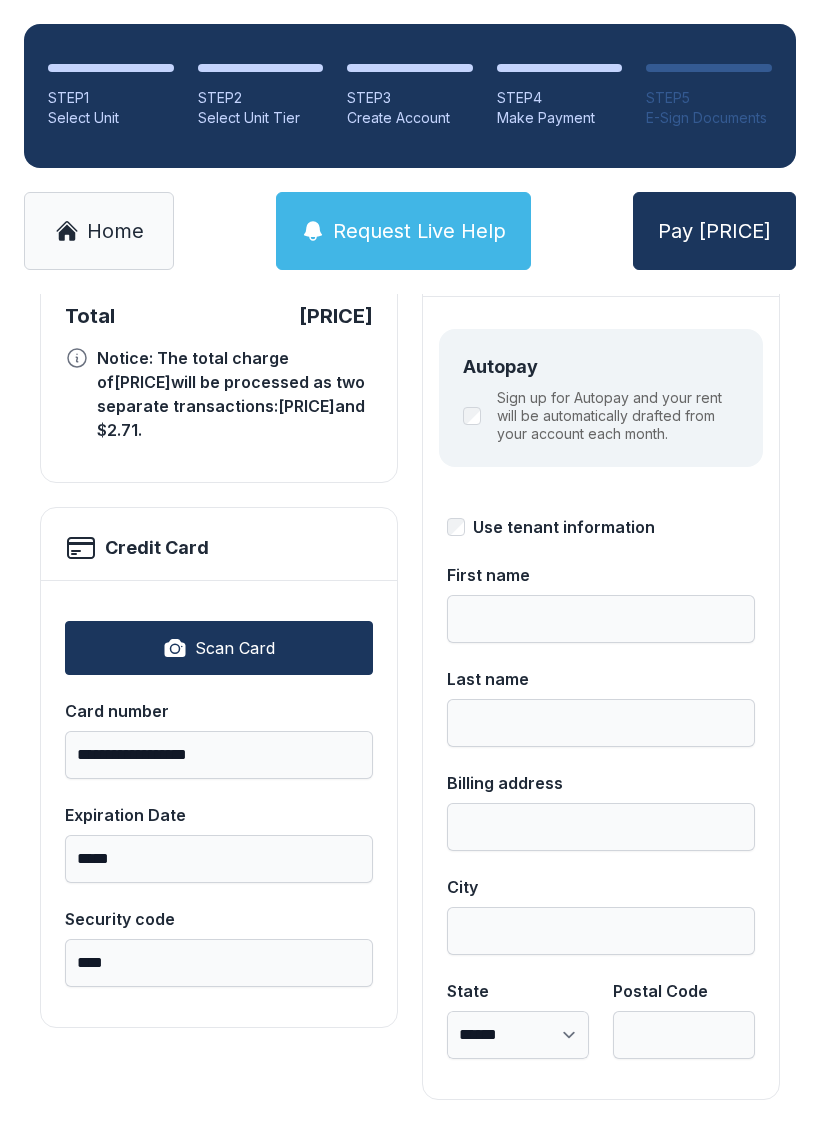 type on "****" 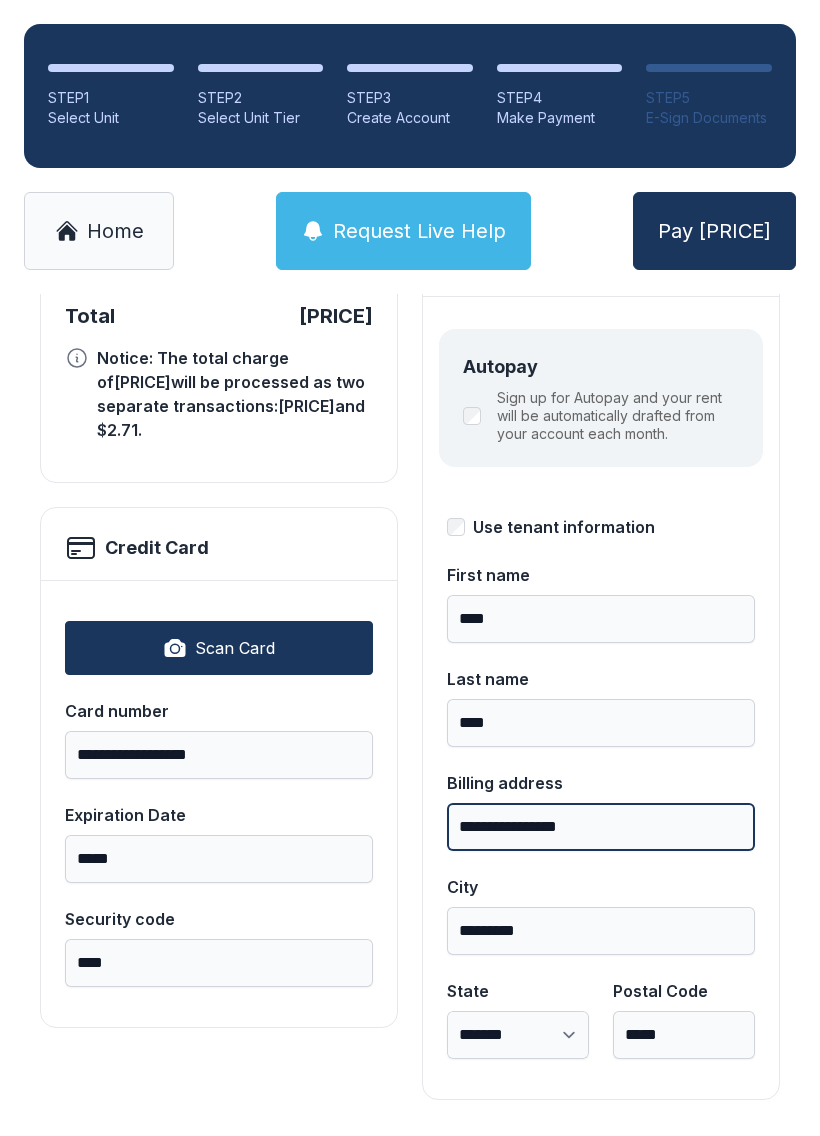click on "**********" at bounding box center [601, 827] 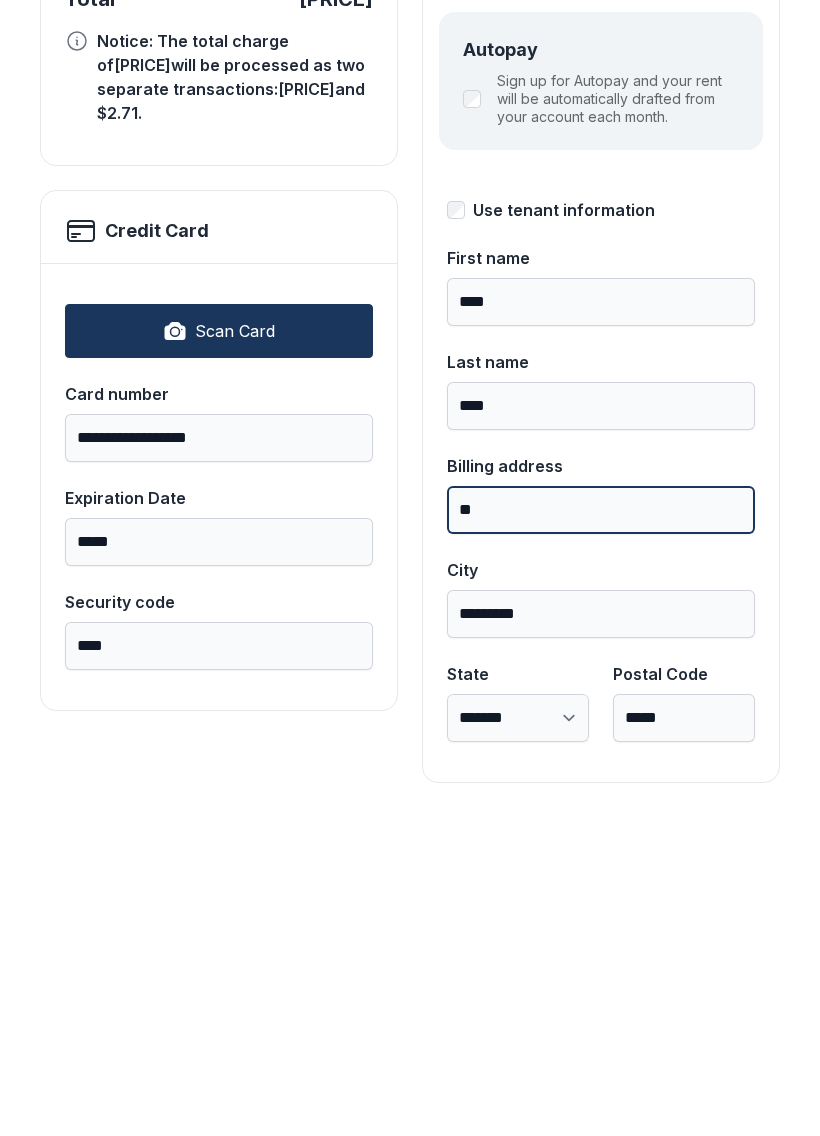 type on "*" 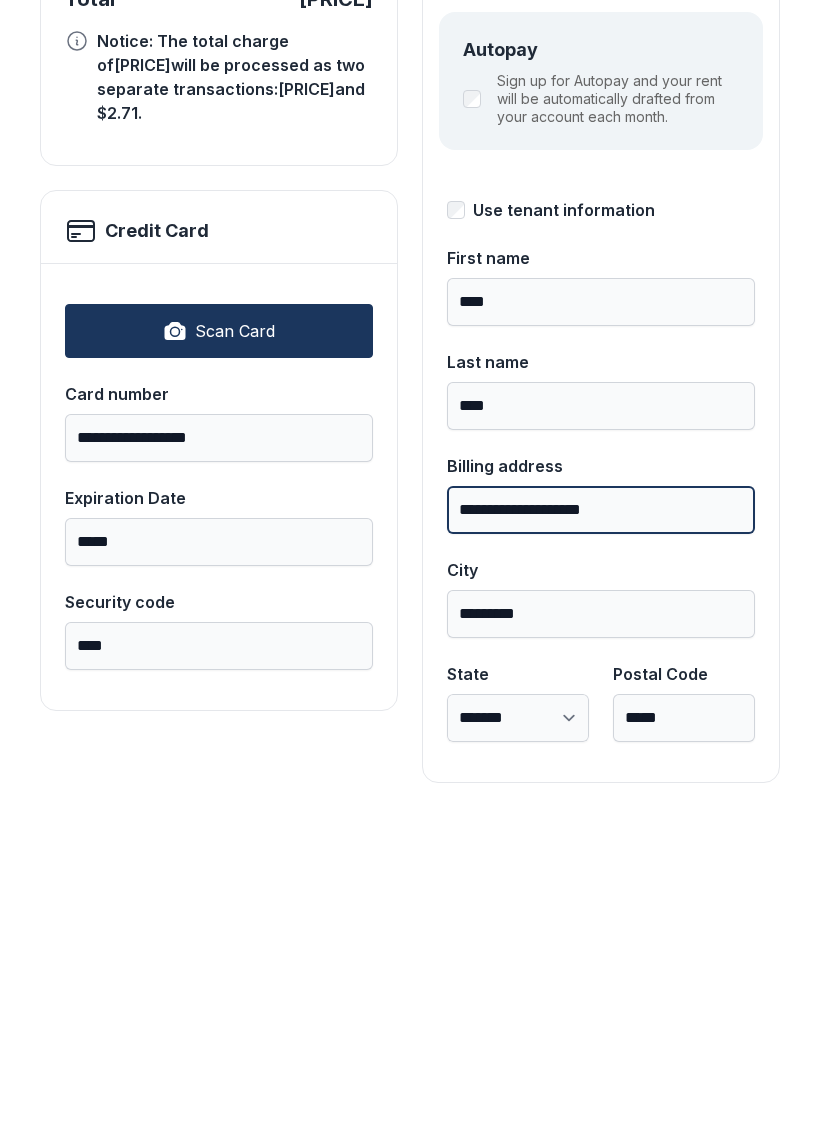 type on "**********" 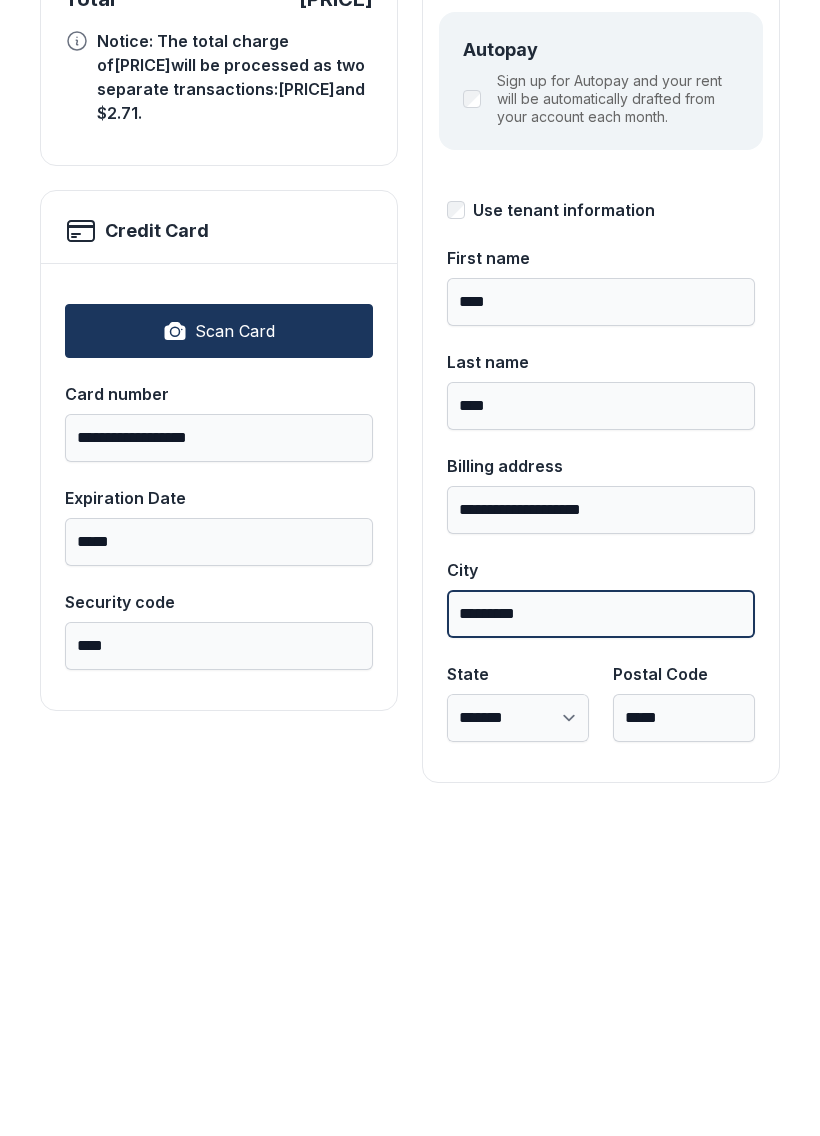 click on "*********" at bounding box center (601, 931) 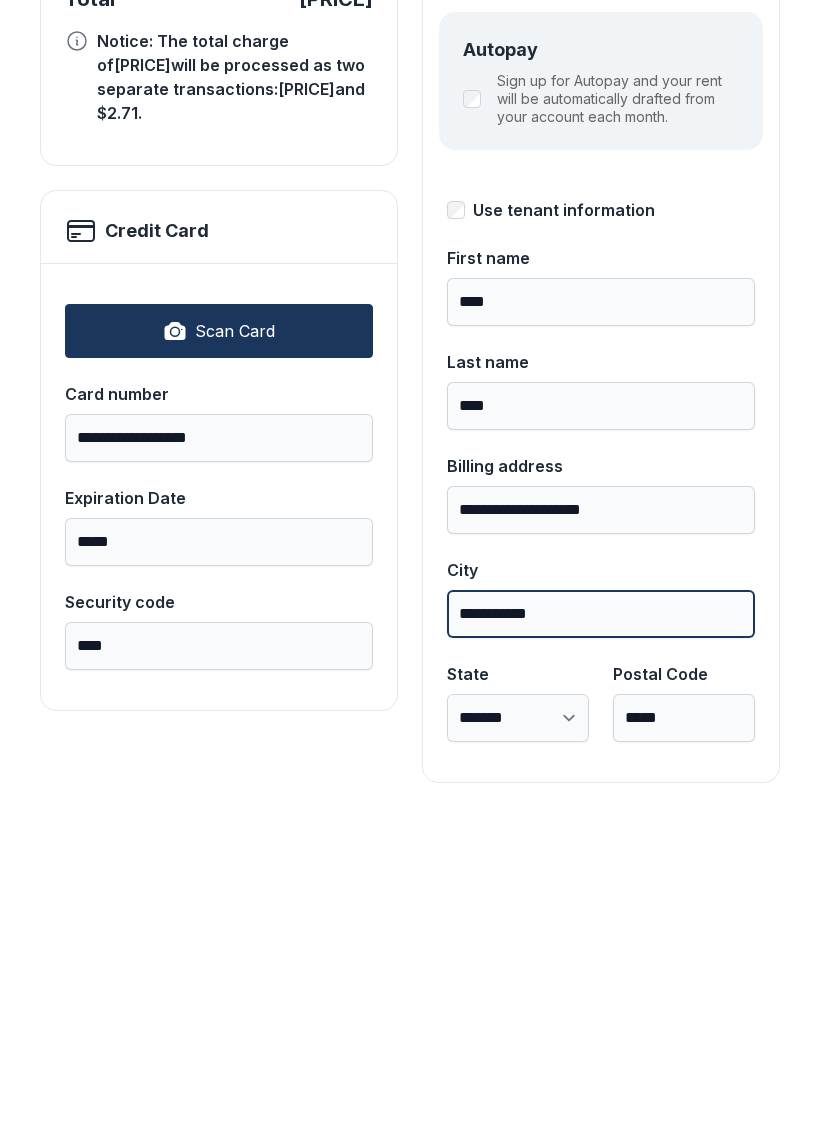 type on "**********" 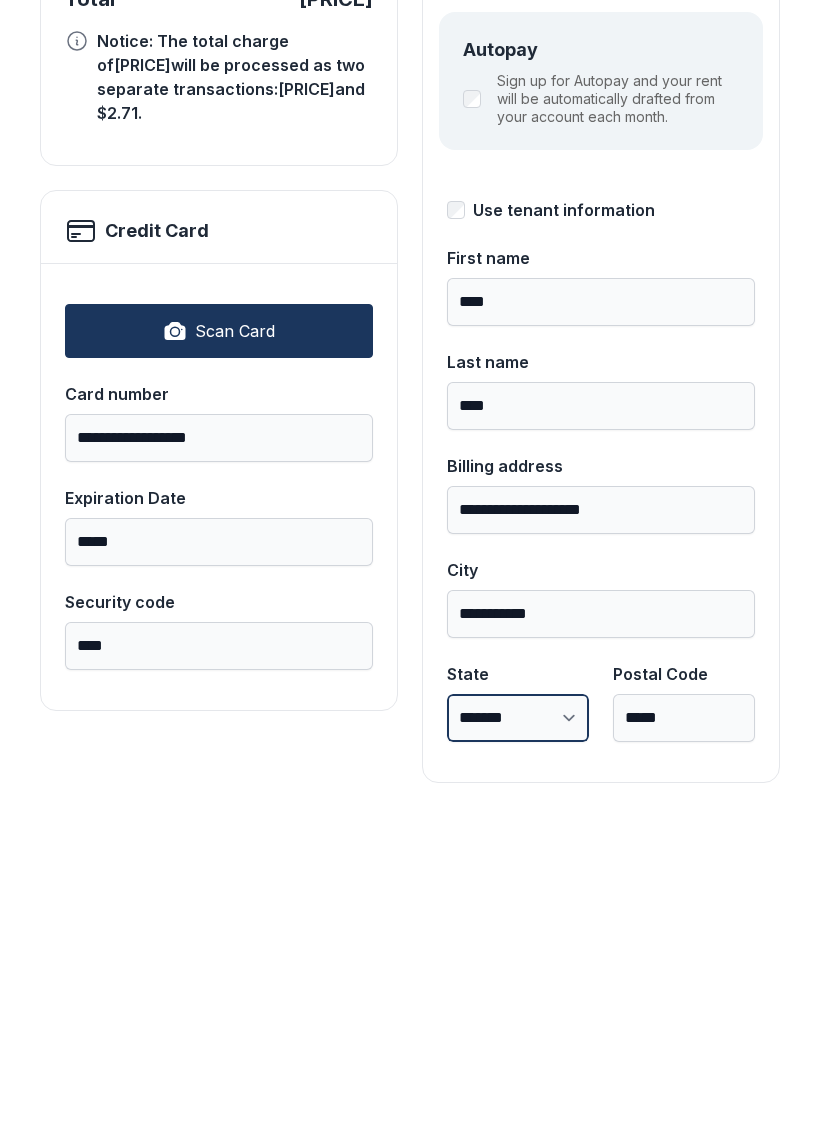 click on "**********" at bounding box center (518, 1035) 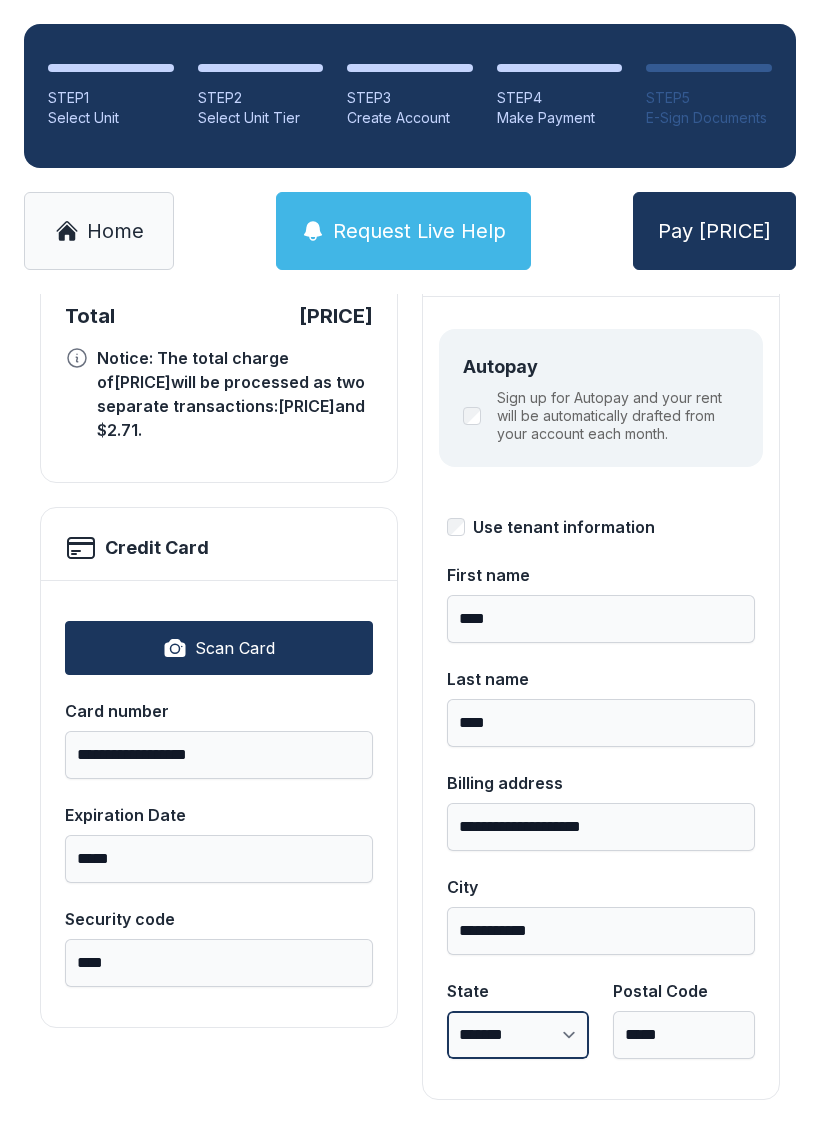 select on "**" 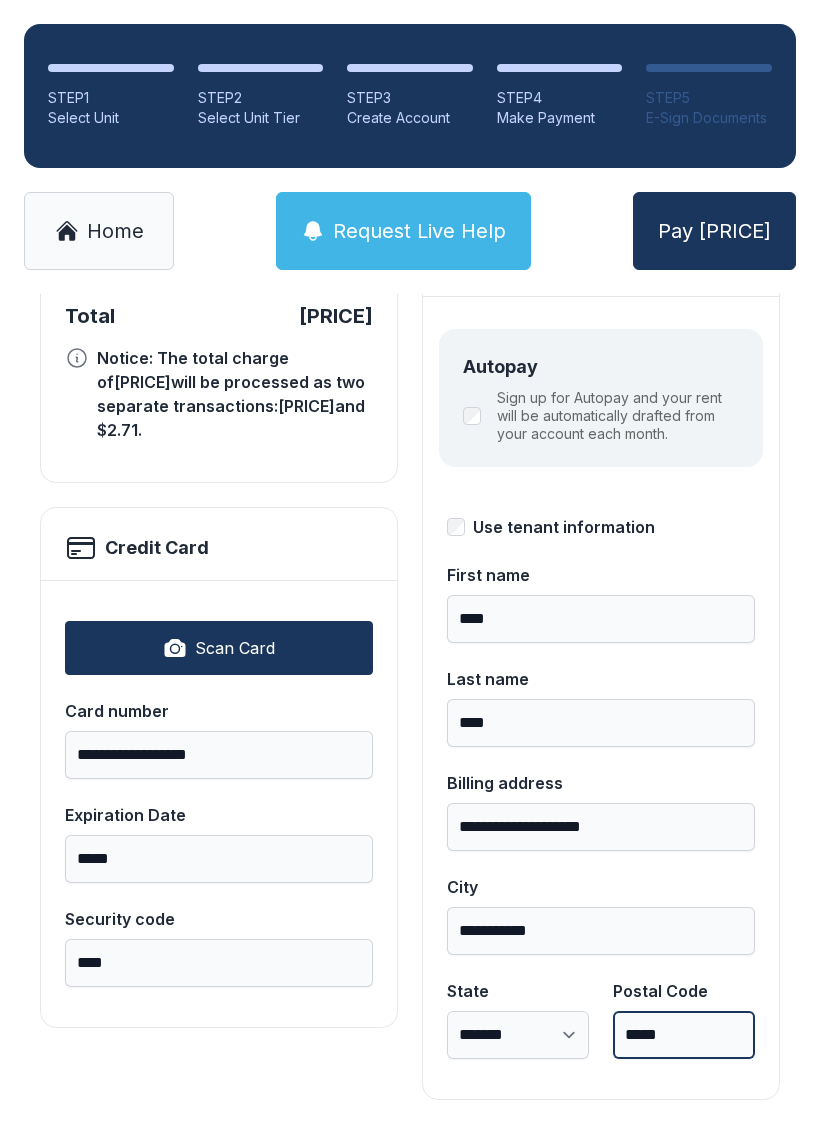 click on "*****" at bounding box center [684, 1035] 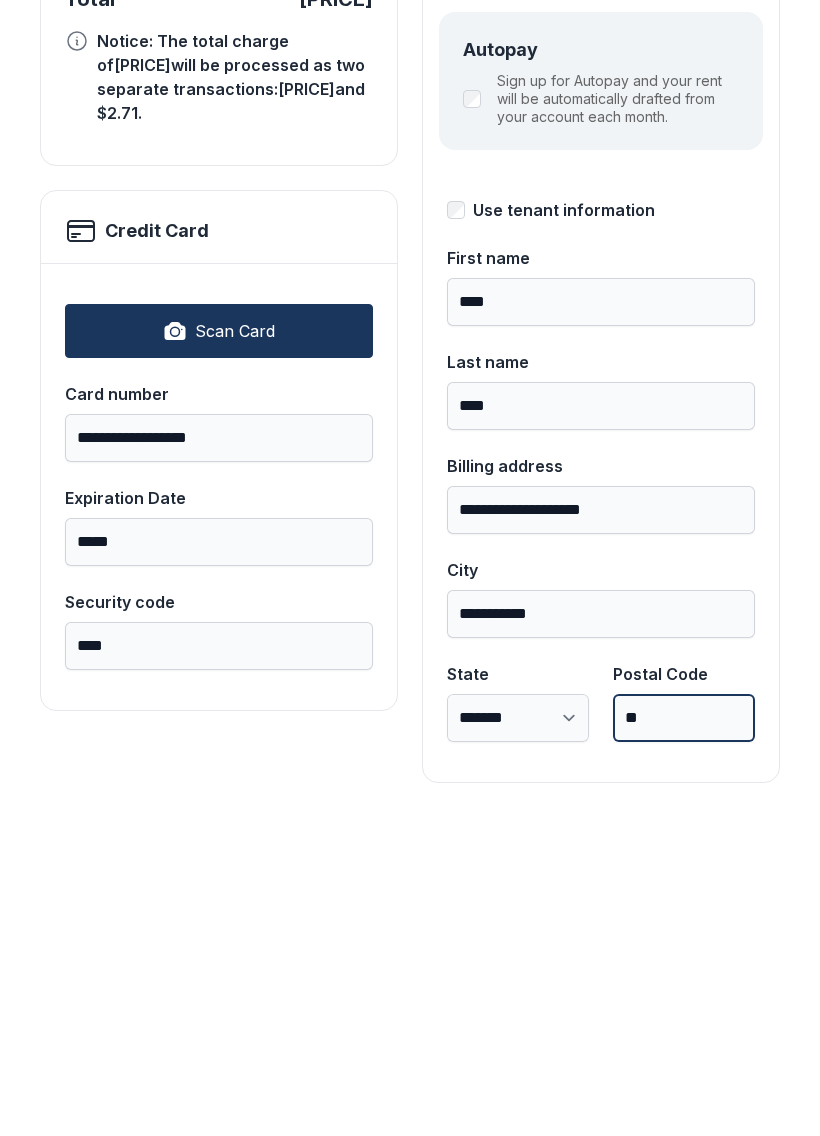 type on "*" 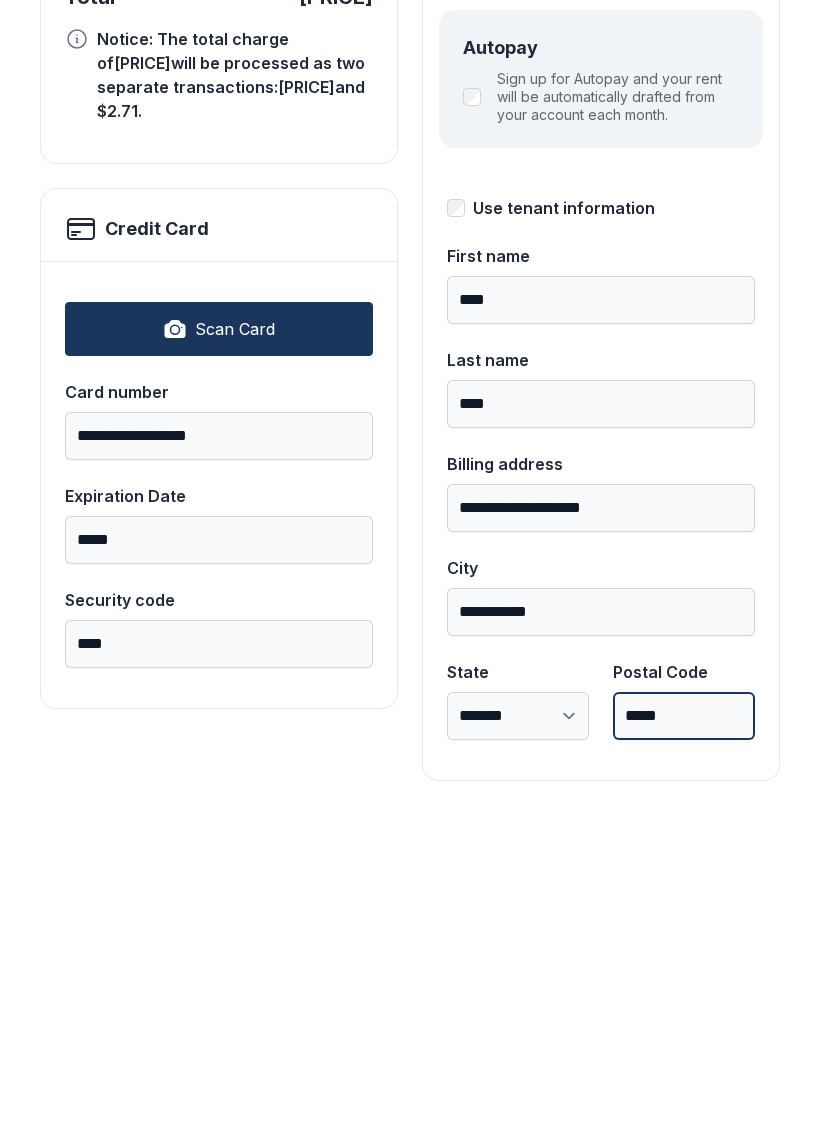 scroll, scrollTop: 218, scrollLeft: 0, axis: vertical 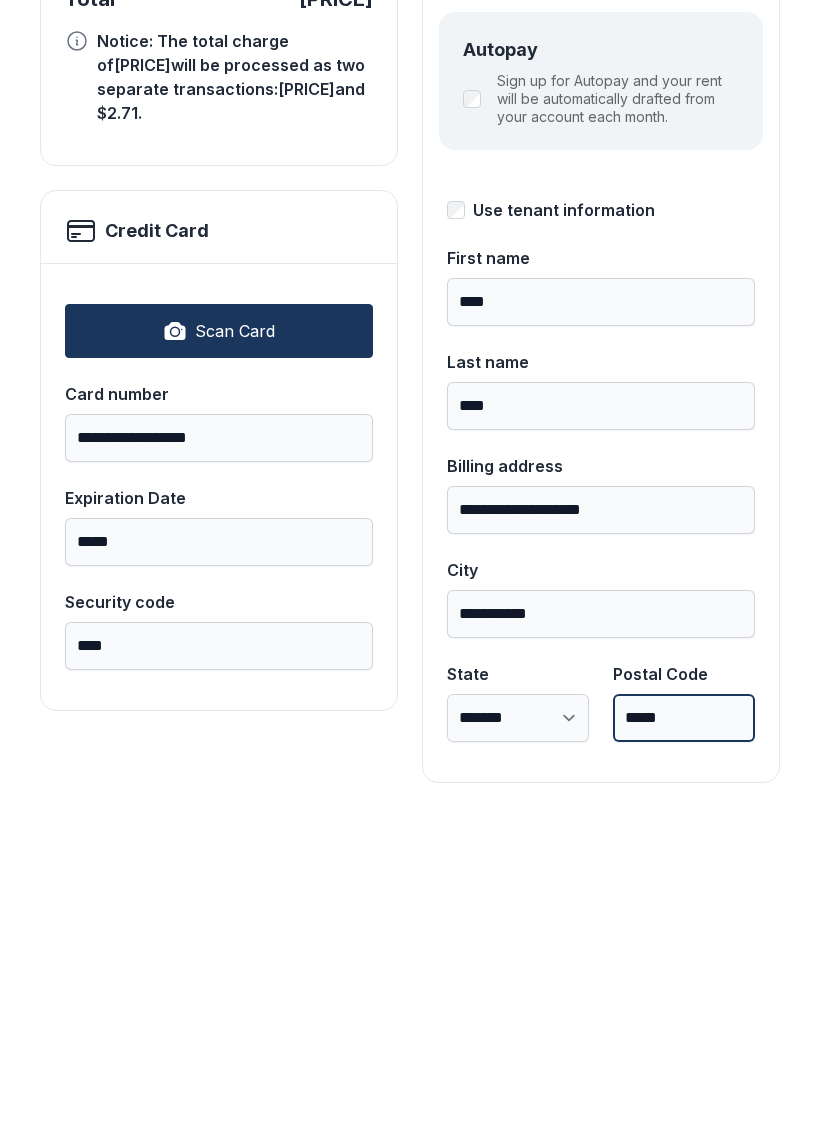 type on "*****" 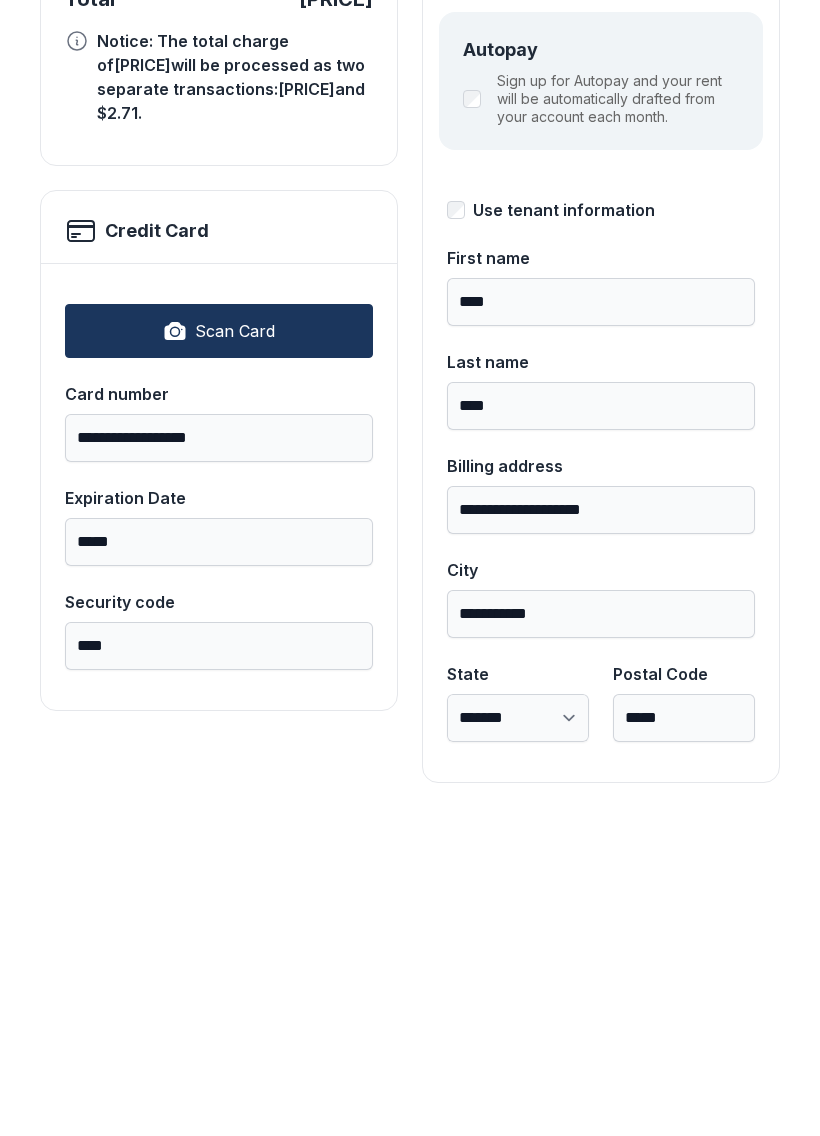 click on "**********" at bounding box center (410, 628) 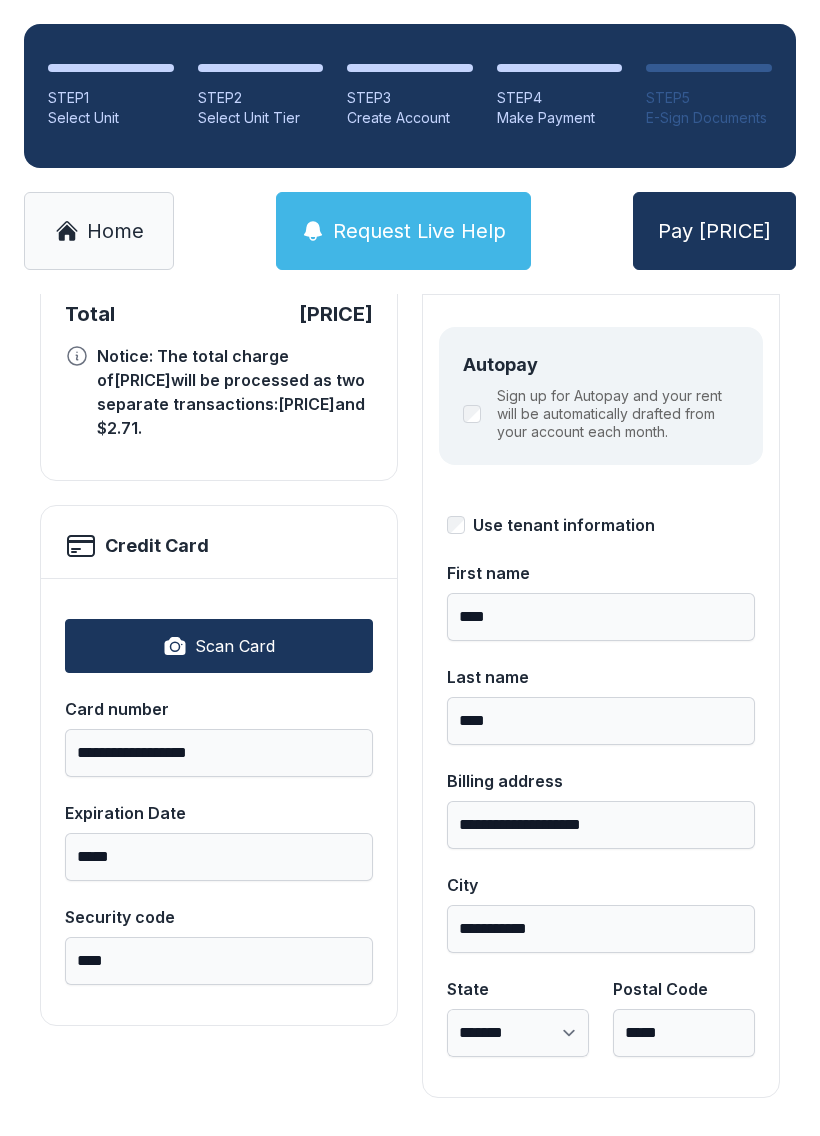 scroll, scrollTop: 218, scrollLeft: 0, axis: vertical 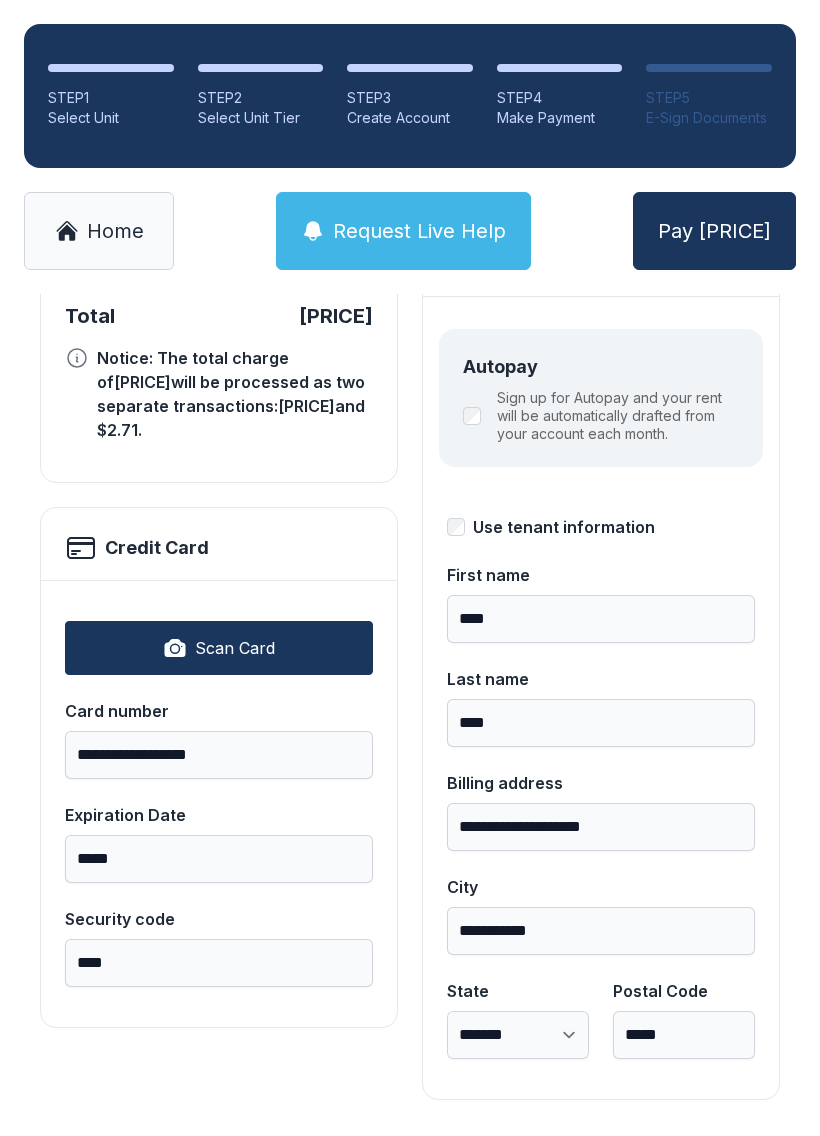 click on "Pay [PRICE]" at bounding box center (714, 231) 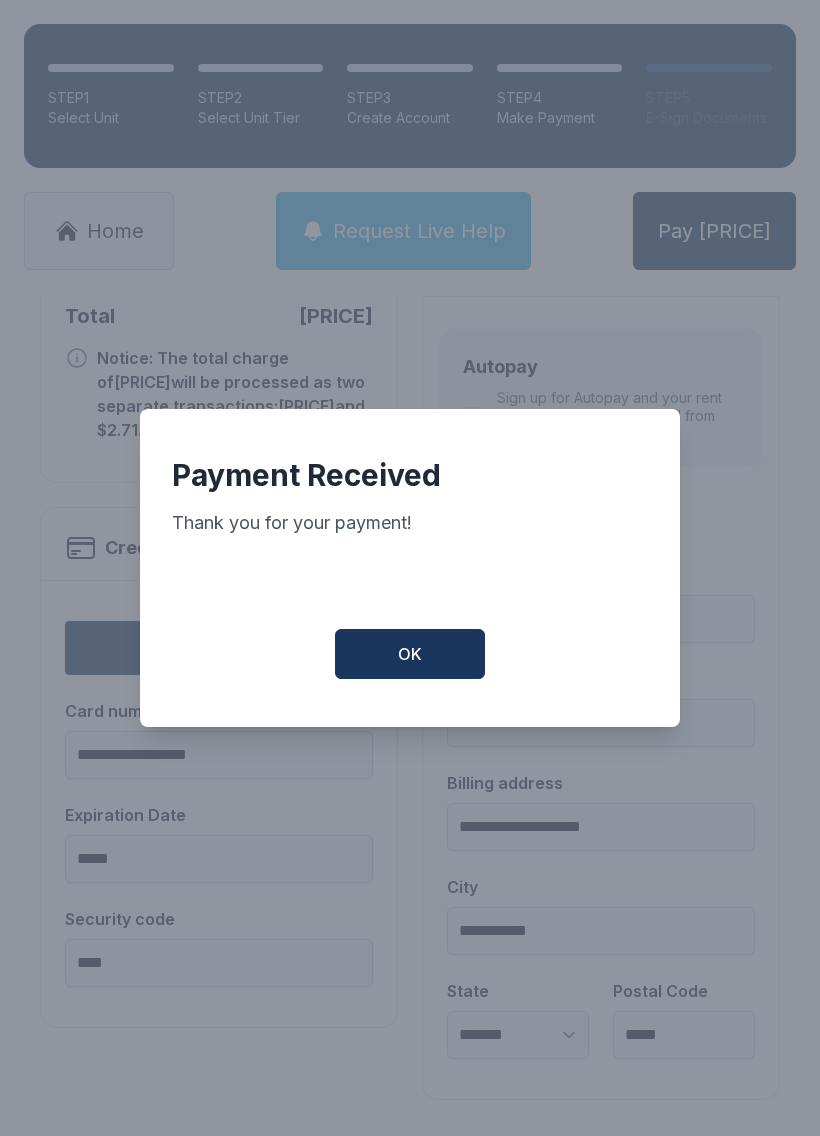 click on "OK" at bounding box center [410, 654] 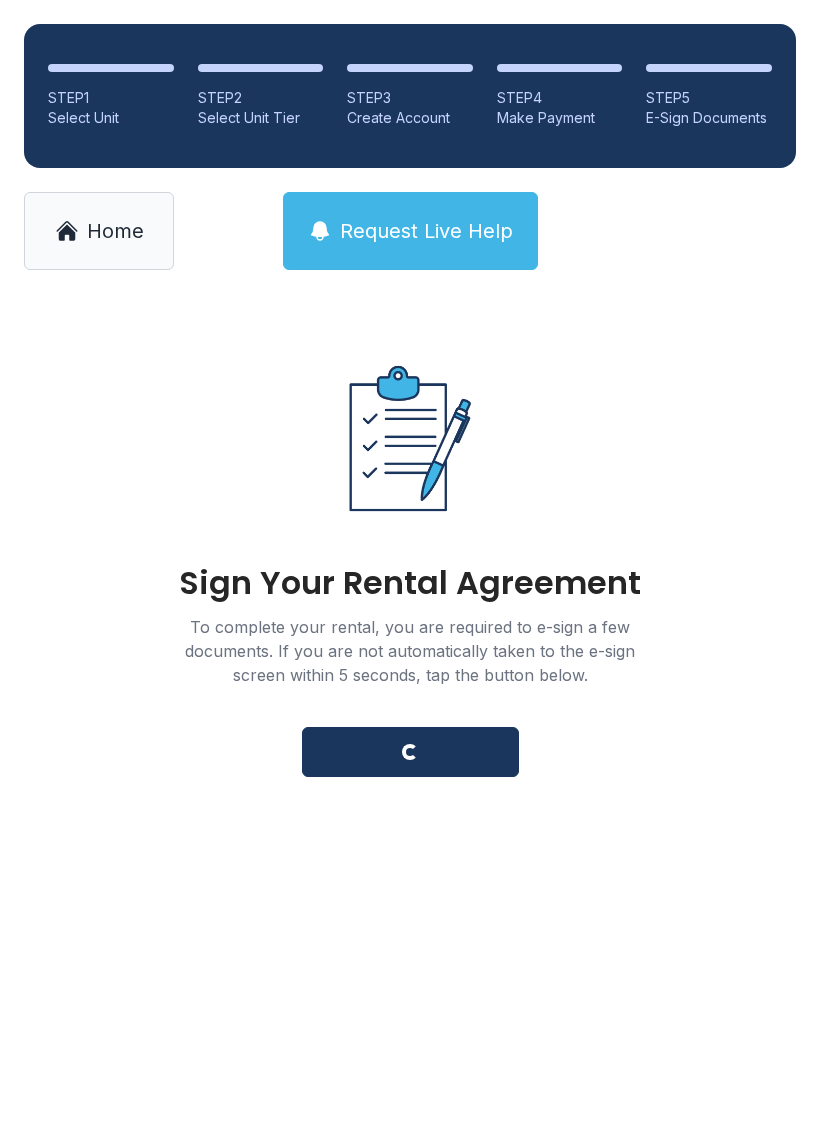 scroll, scrollTop: 0, scrollLeft: 0, axis: both 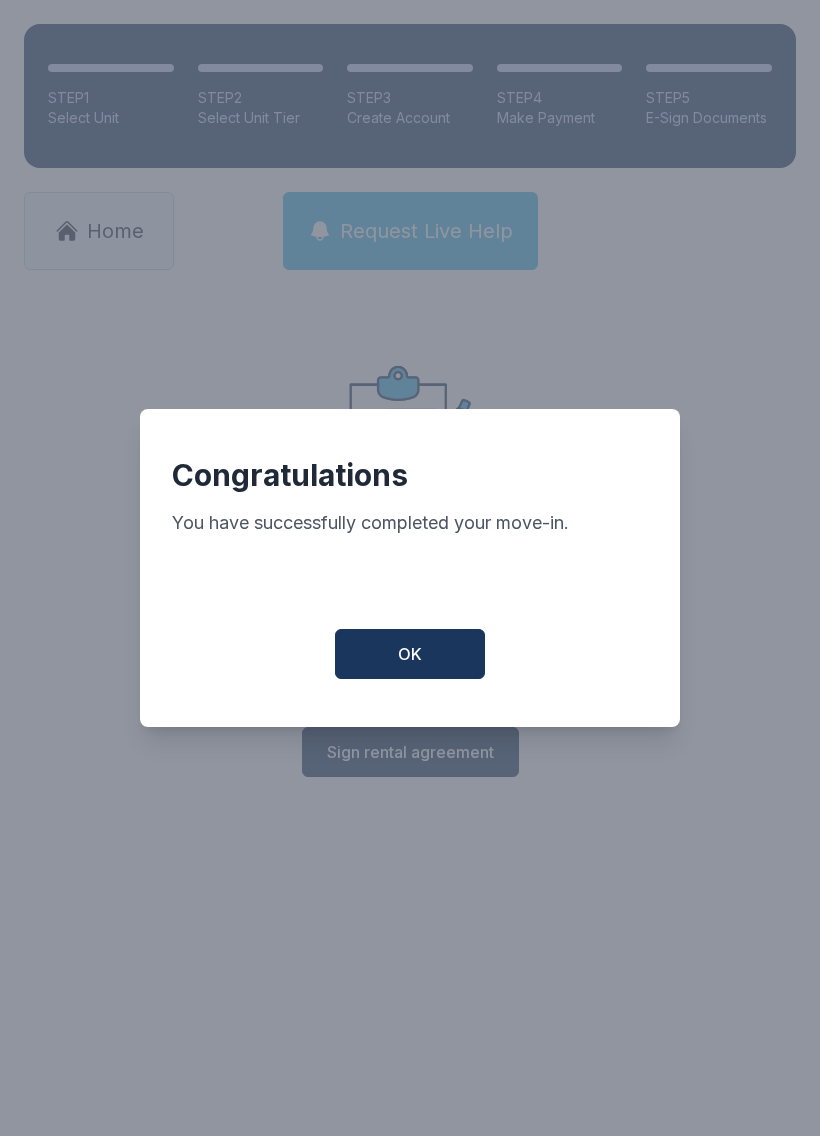 click on "OK" at bounding box center [410, 654] 